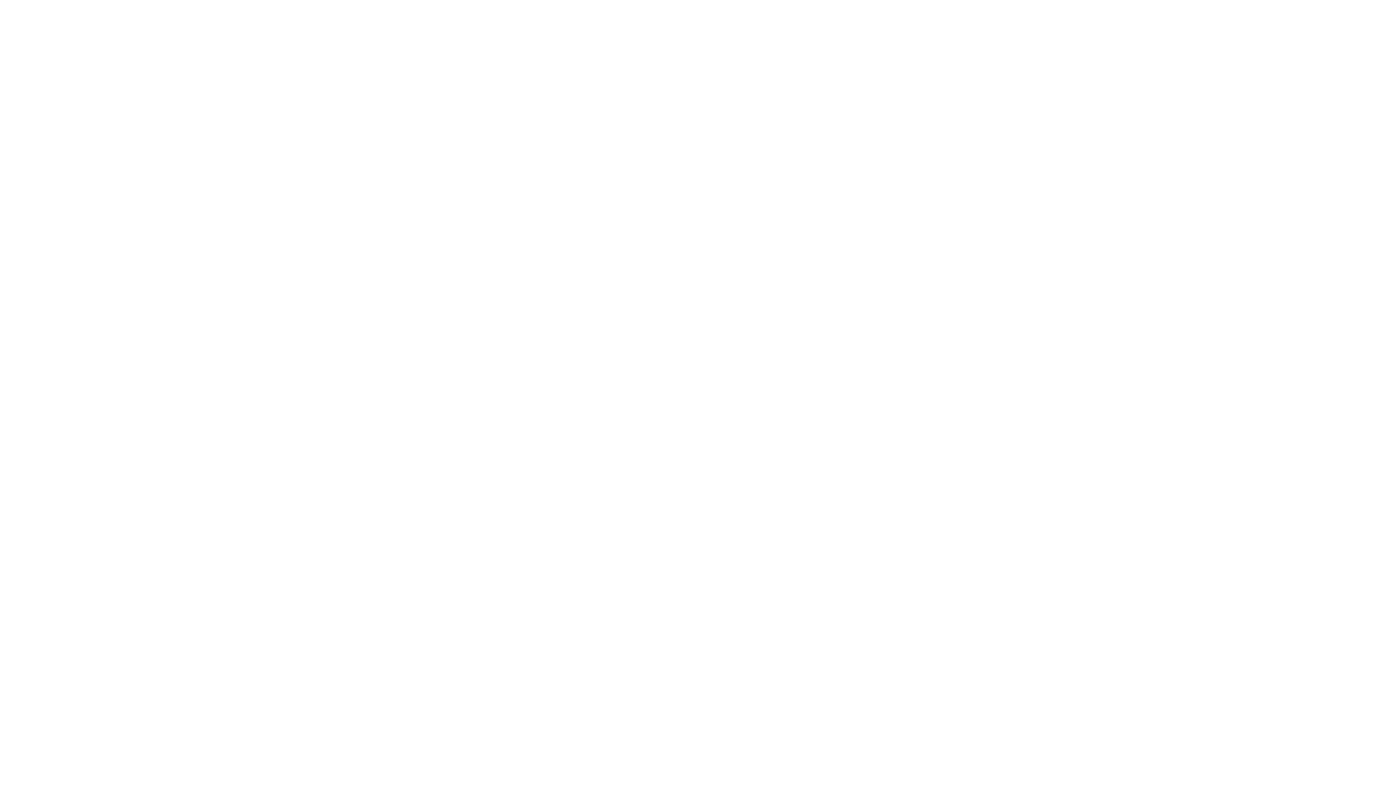 scroll, scrollTop: 0, scrollLeft: 0, axis: both 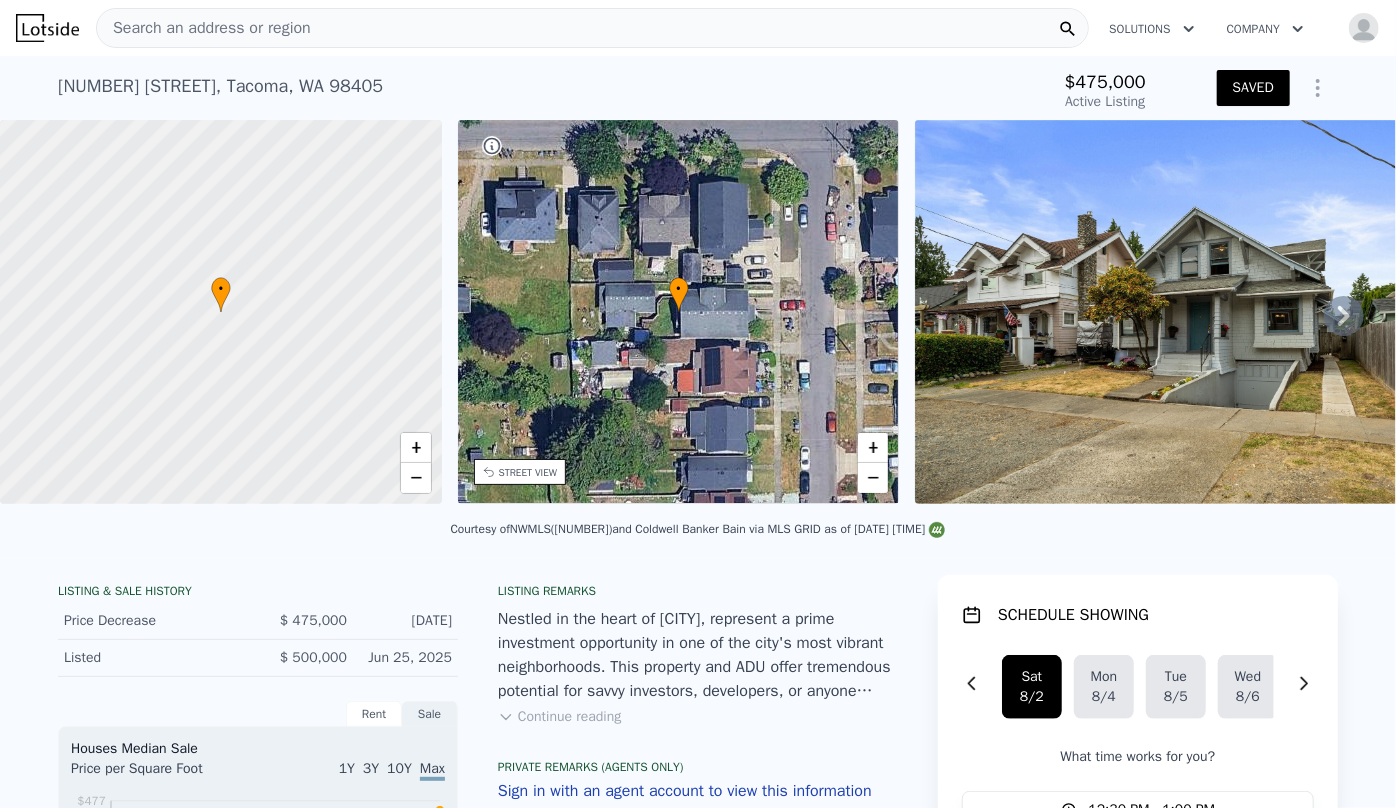 click on "Search an address or region" at bounding box center [204, 28] 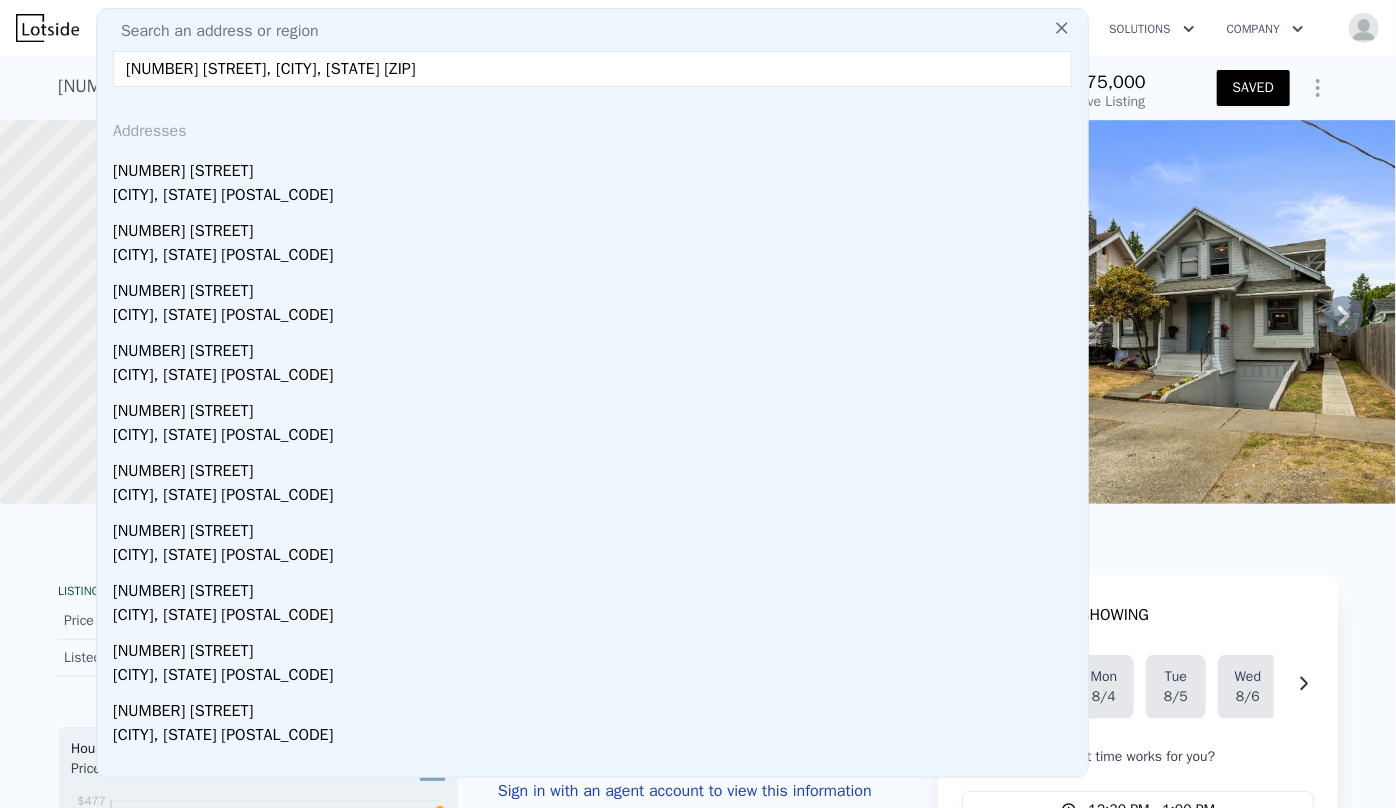 type on "[NUMBER] [STREET], [CITY], [STATE] [ZIP]" 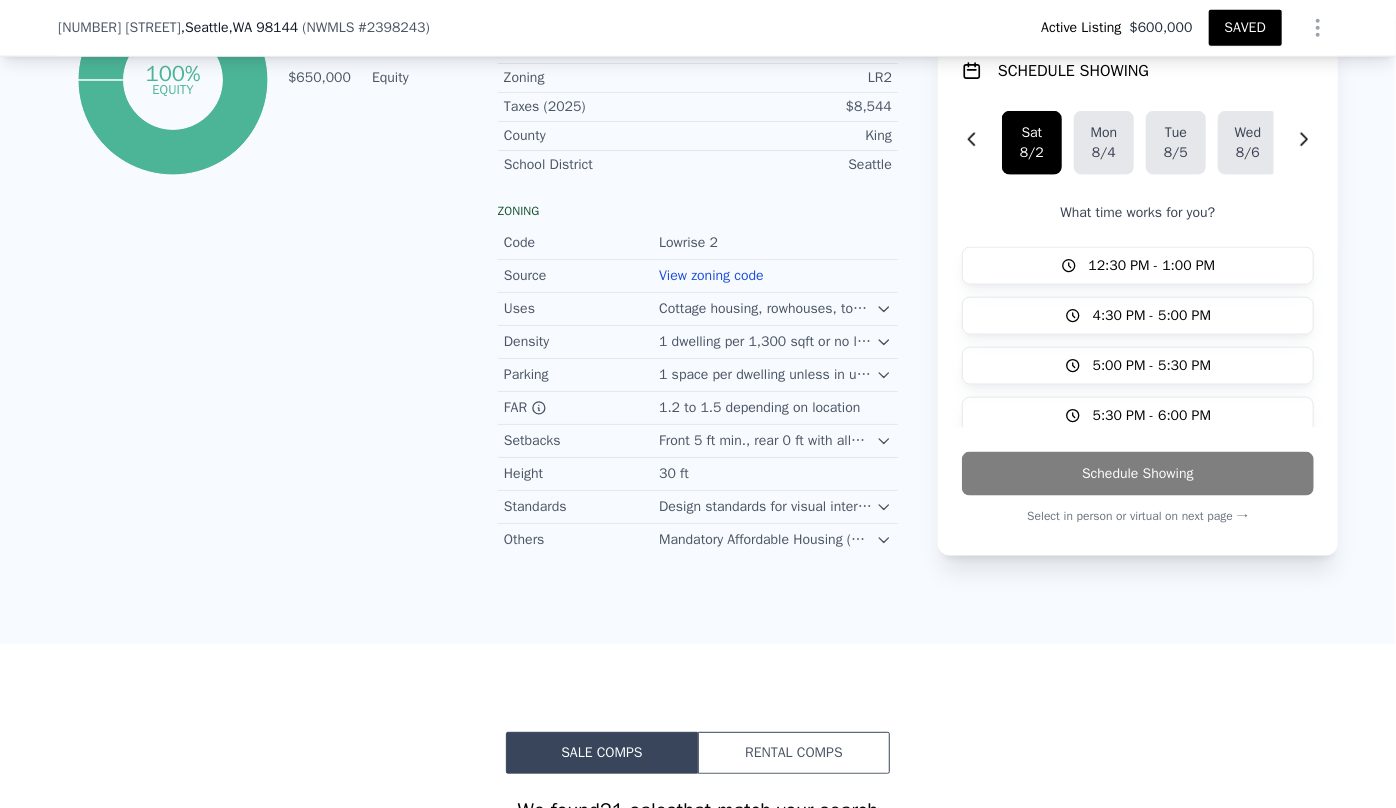 scroll, scrollTop: 1174, scrollLeft: 0, axis: vertical 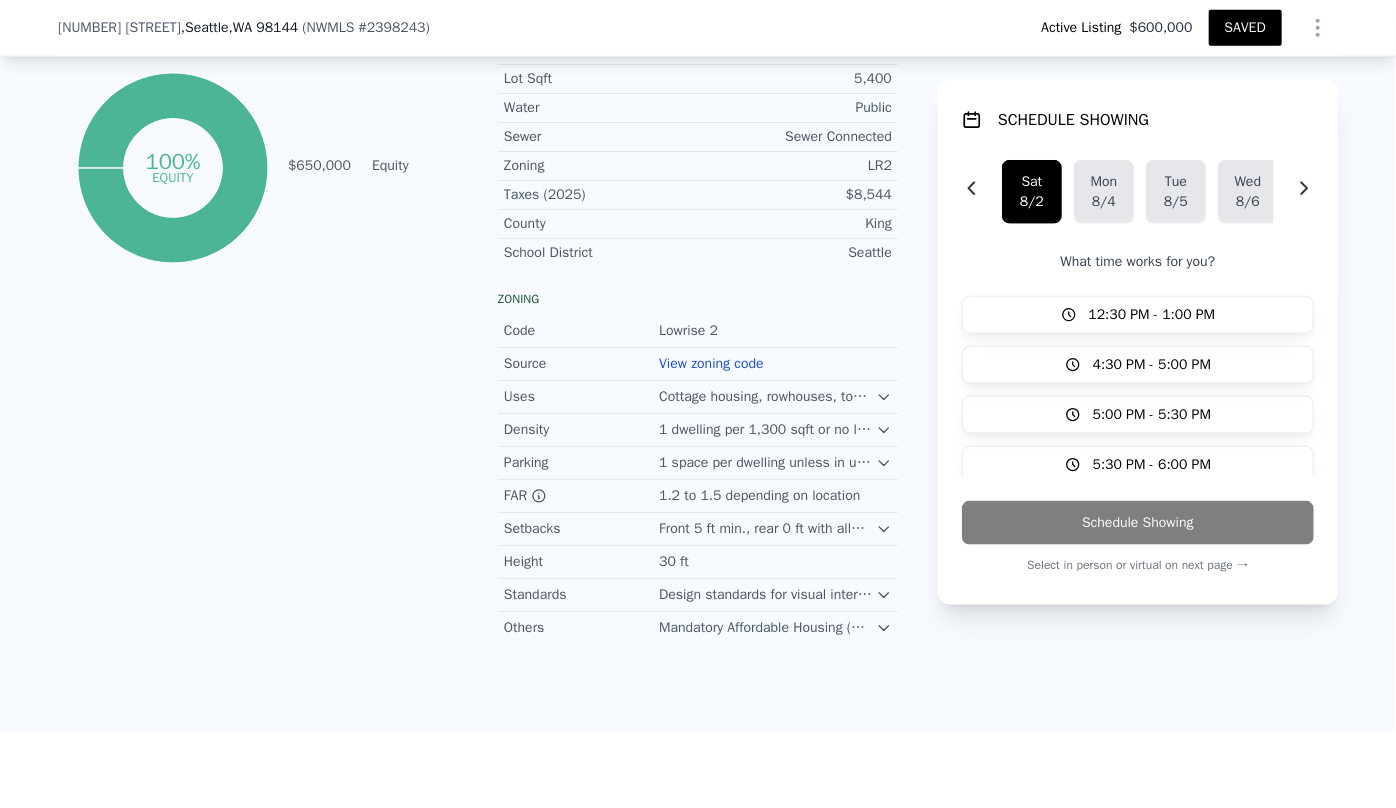 click on "128230-0985" at bounding box center (848, 49) 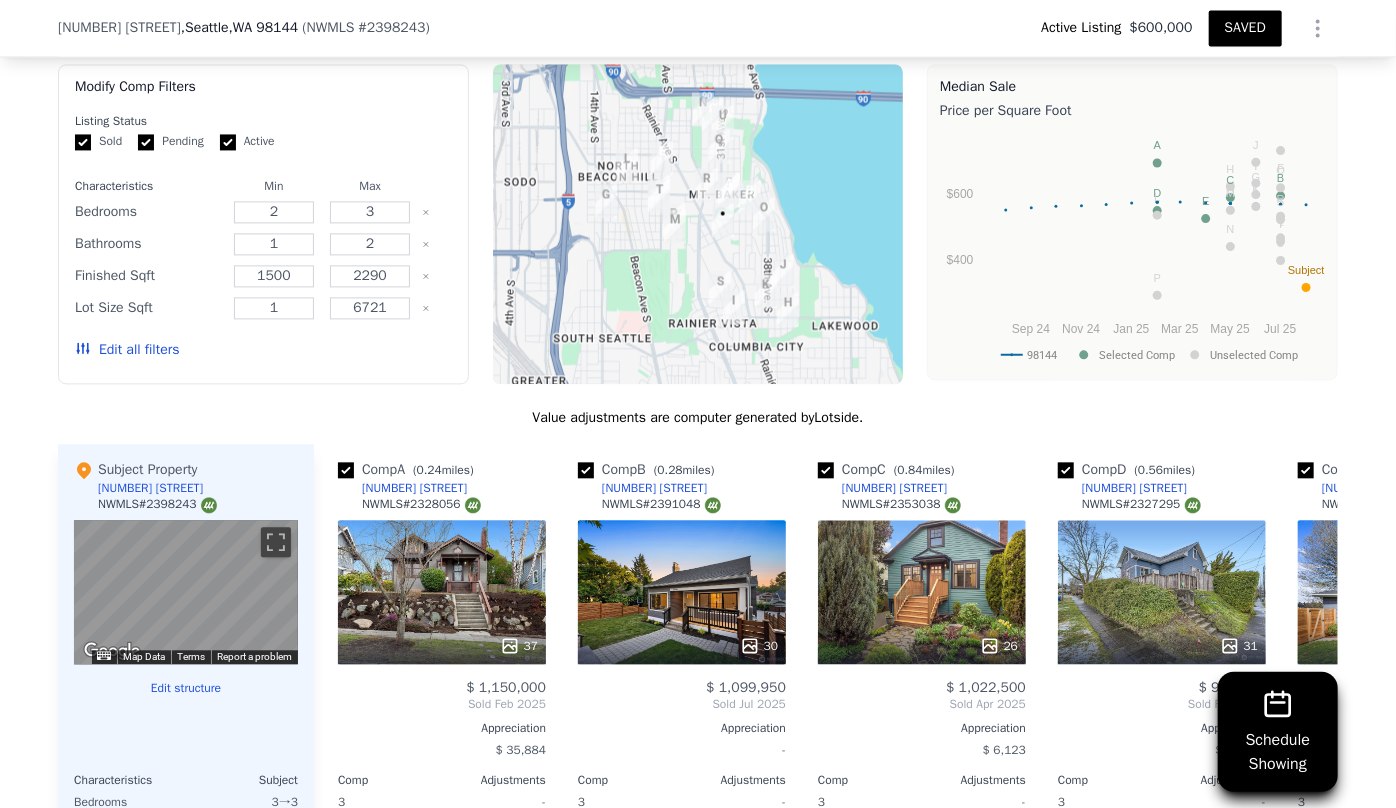 scroll, scrollTop: 2083, scrollLeft: 0, axis: vertical 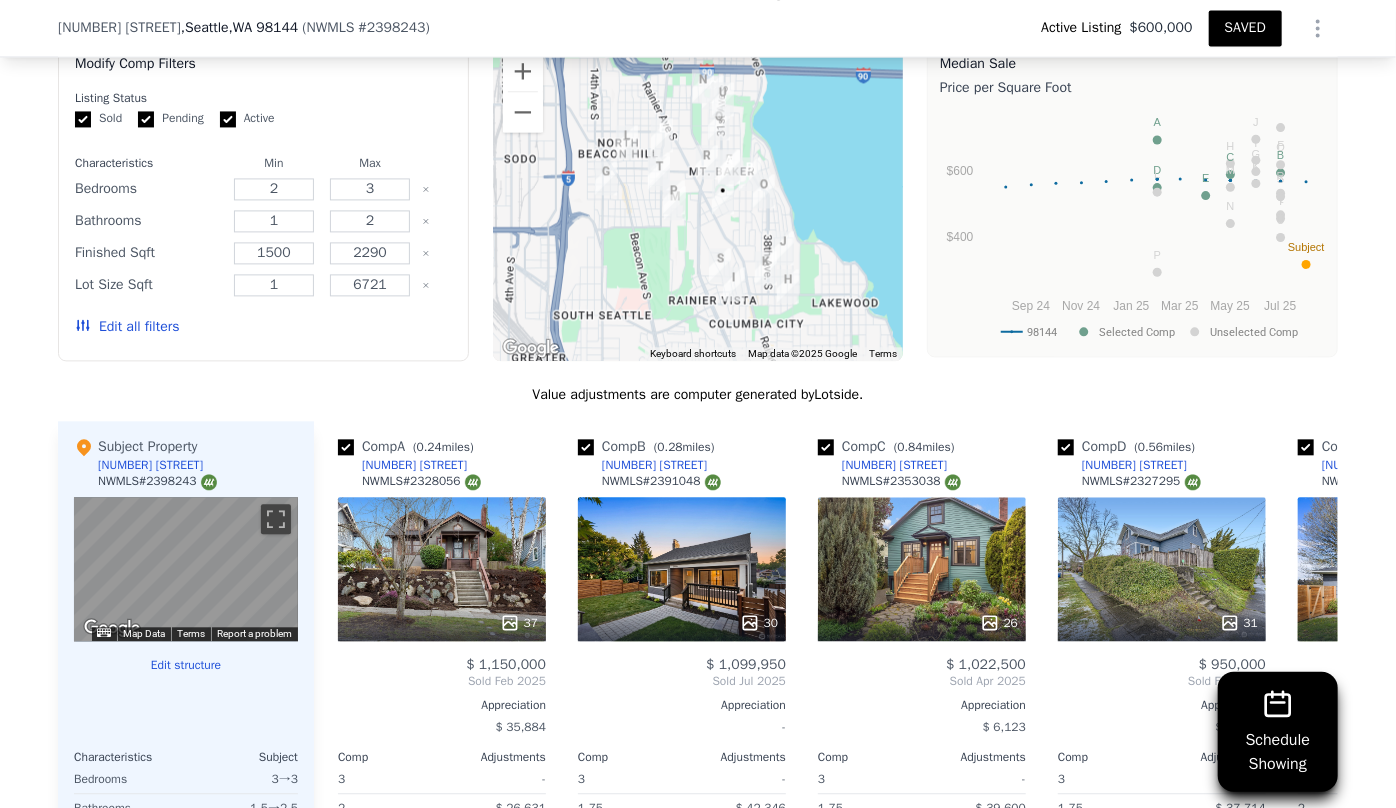 click on "Edit all filters" at bounding box center (127, 327) 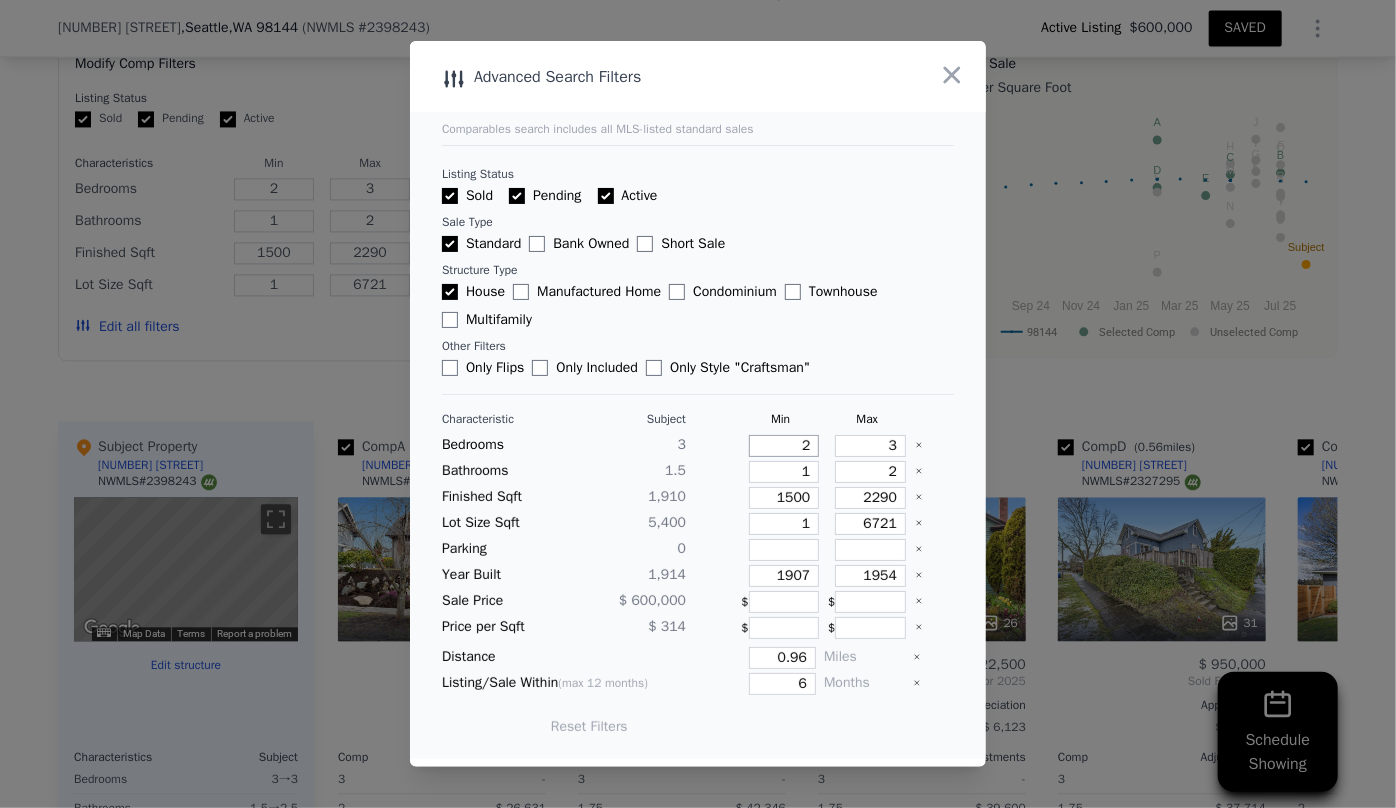drag, startPoint x: 802, startPoint y: 449, endPoint x: 762, endPoint y: 449, distance: 40 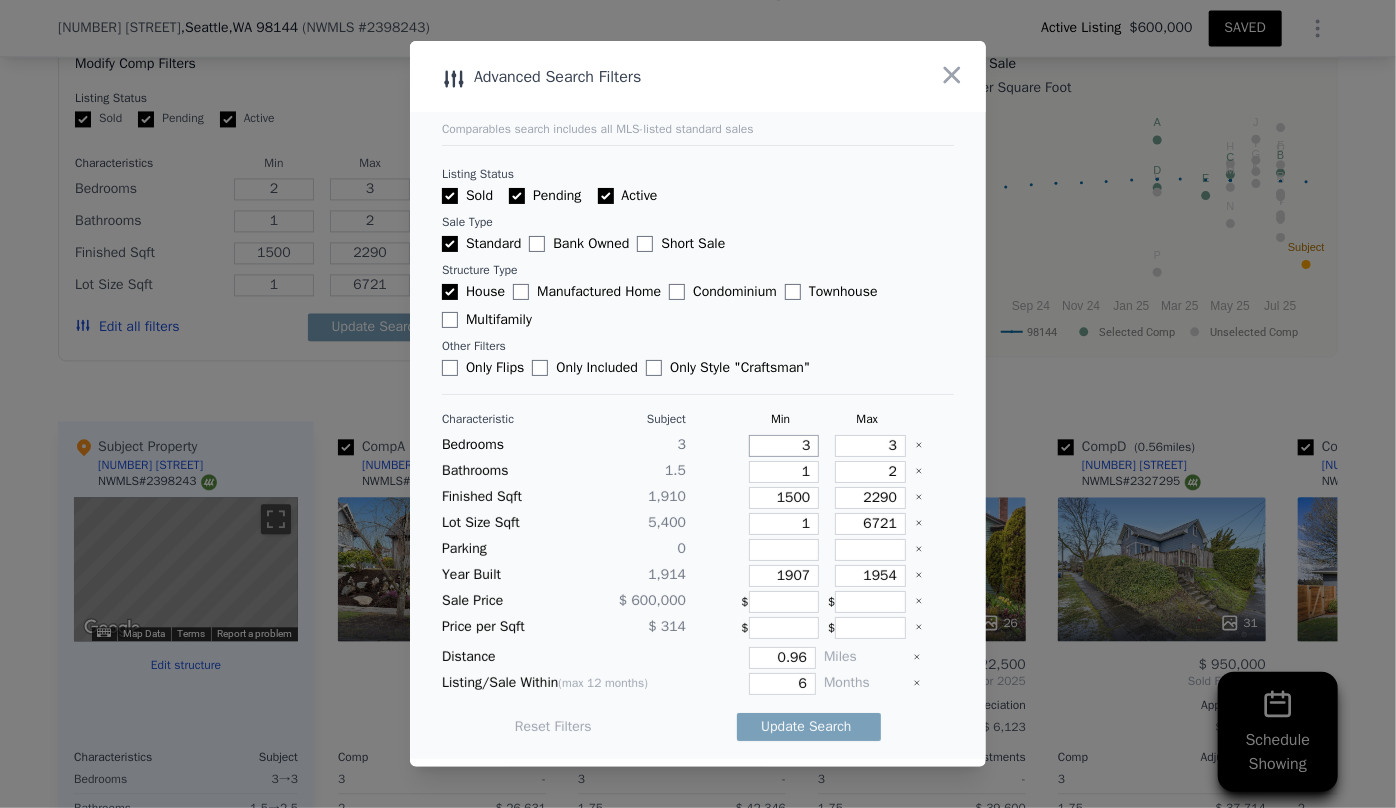 type on "3" 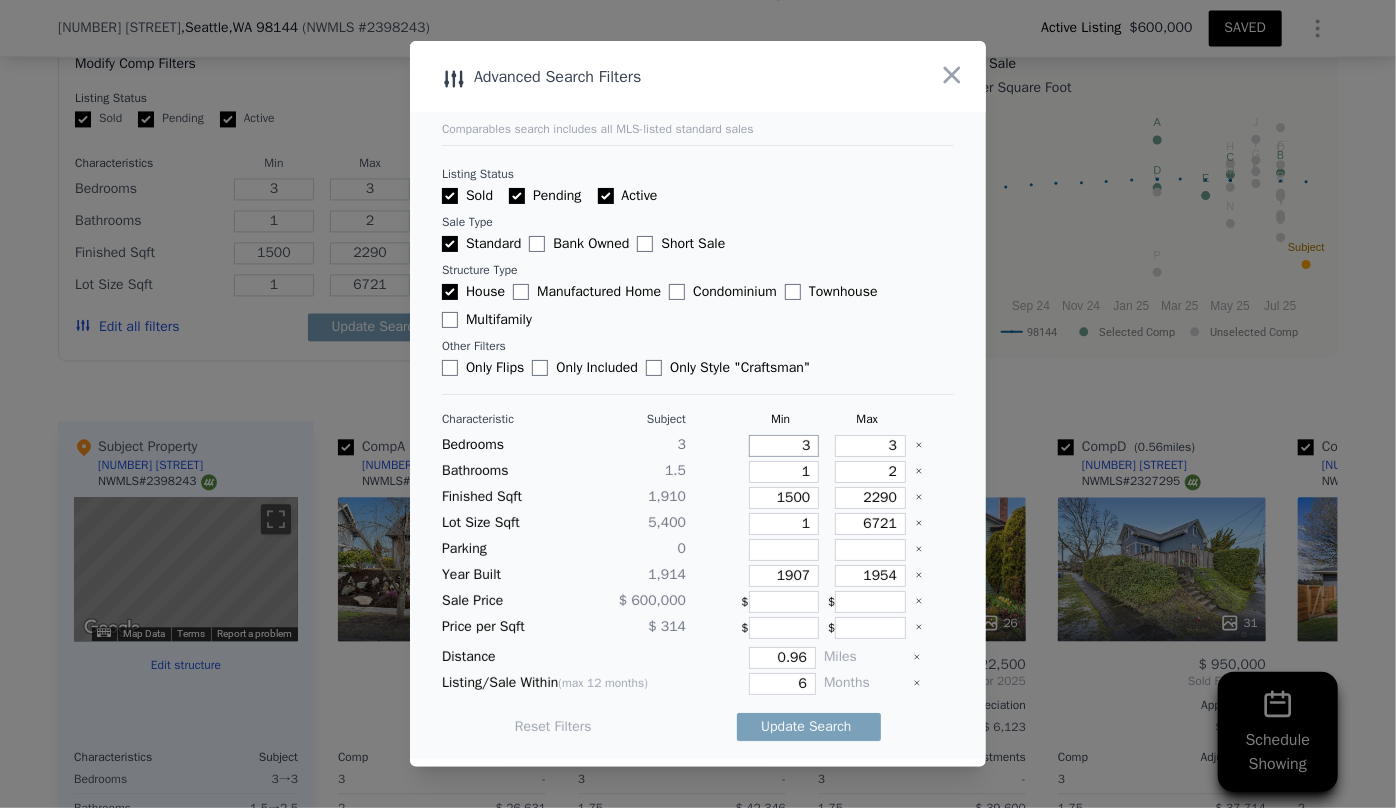 type 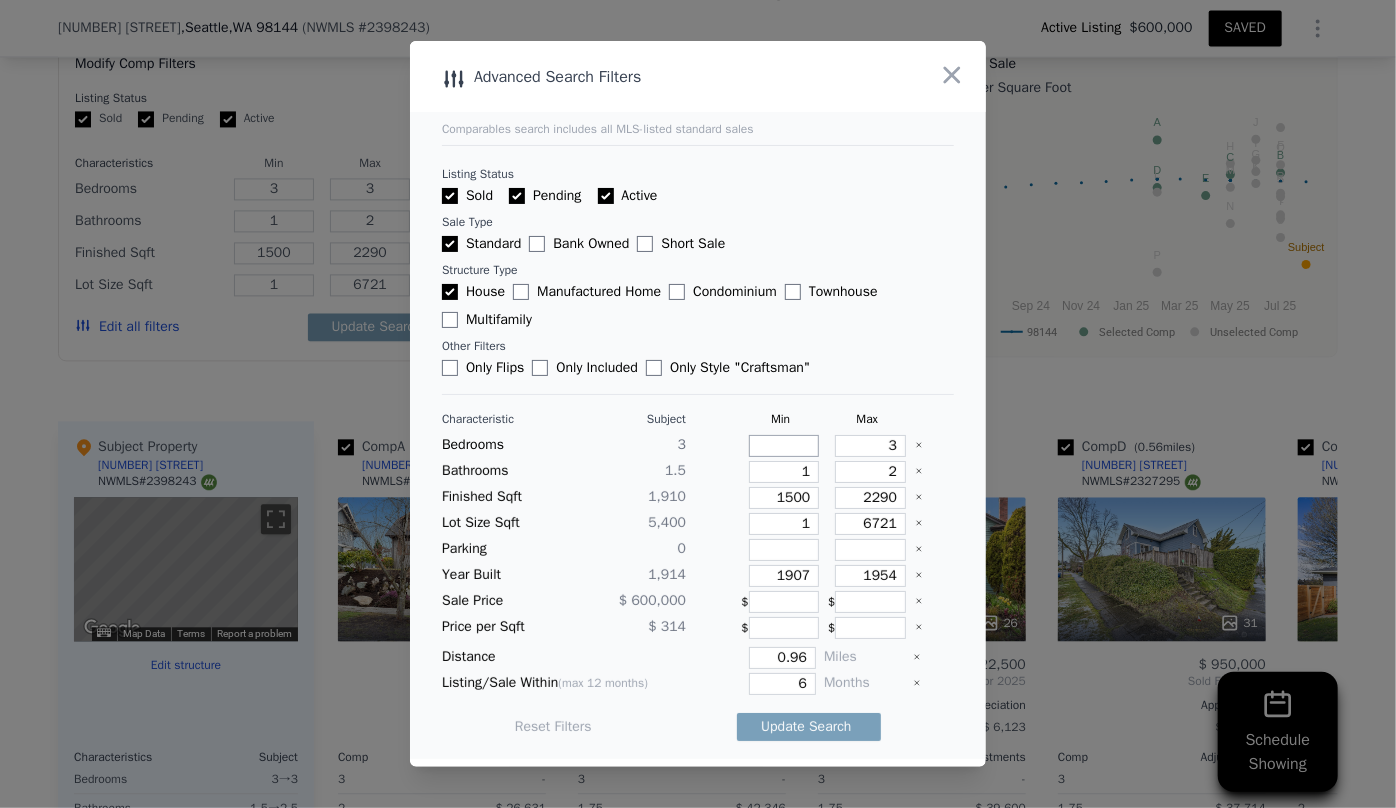 type 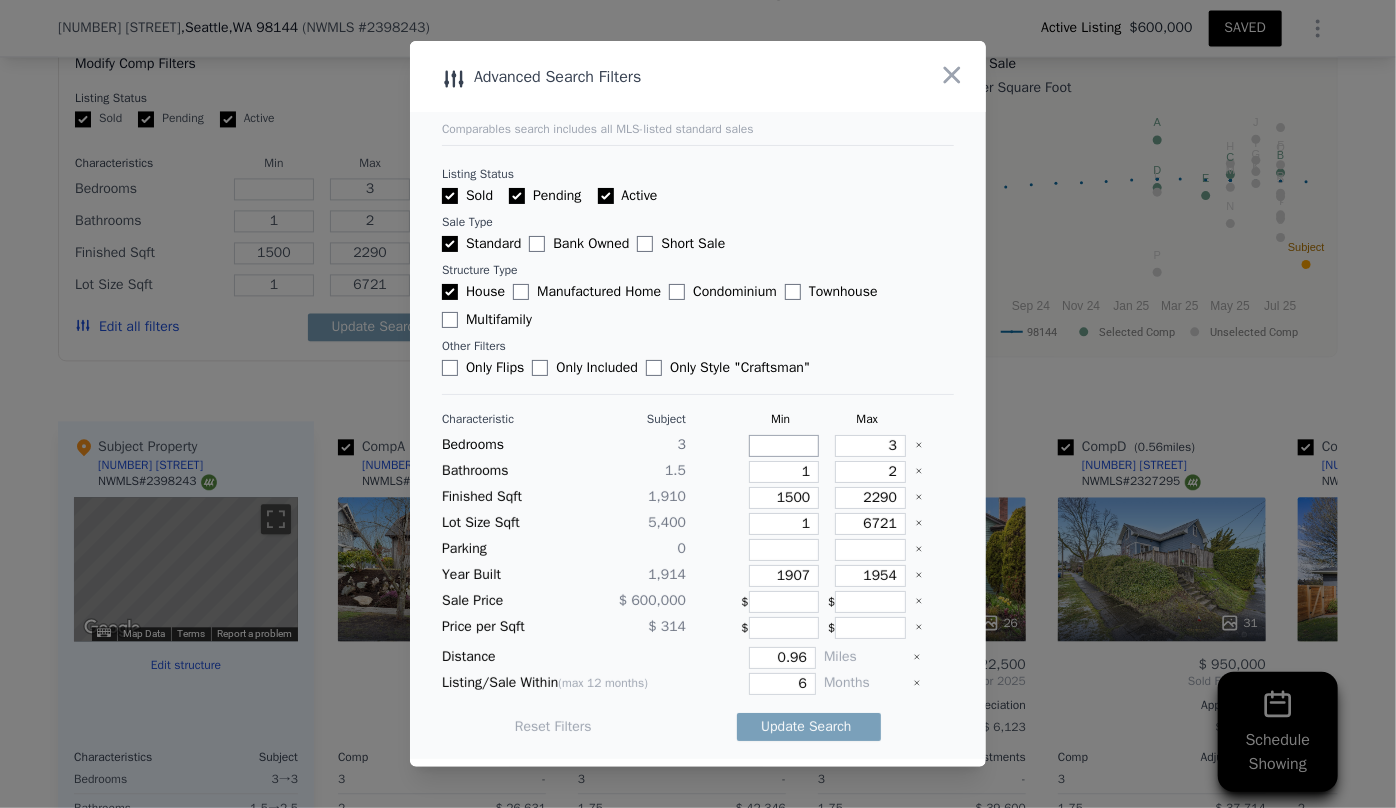 type on "2" 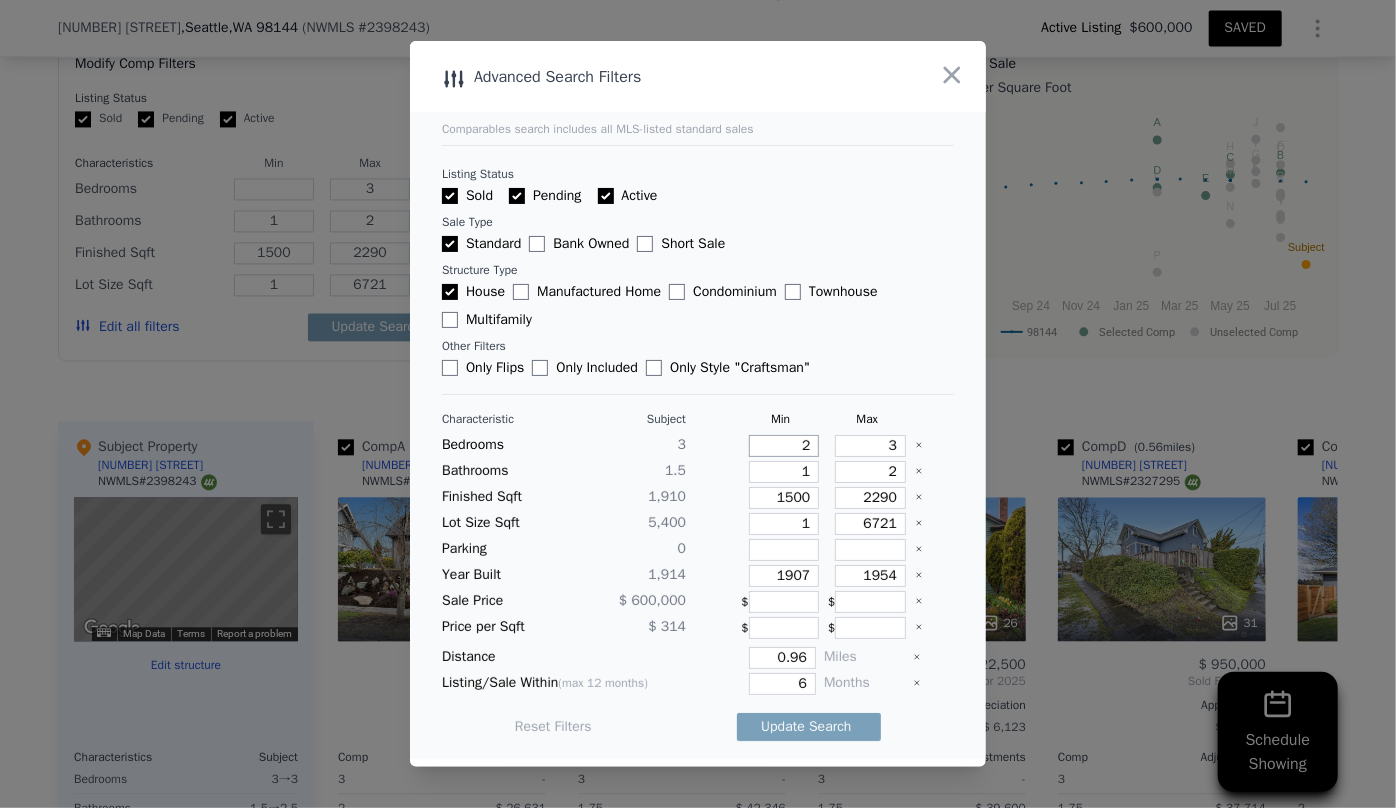 type on "2" 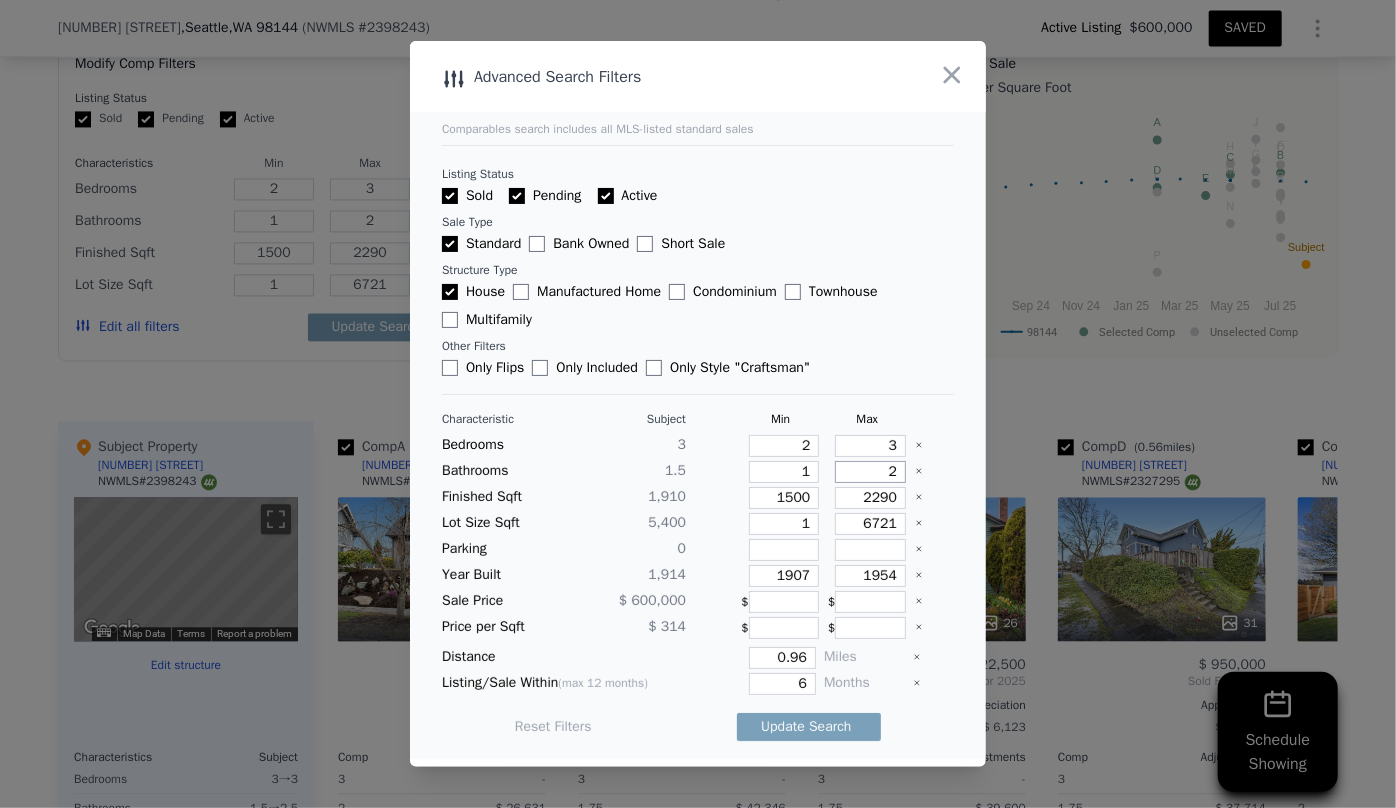 drag, startPoint x: 887, startPoint y: 472, endPoint x: 848, endPoint y: 475, distance: 39.115215 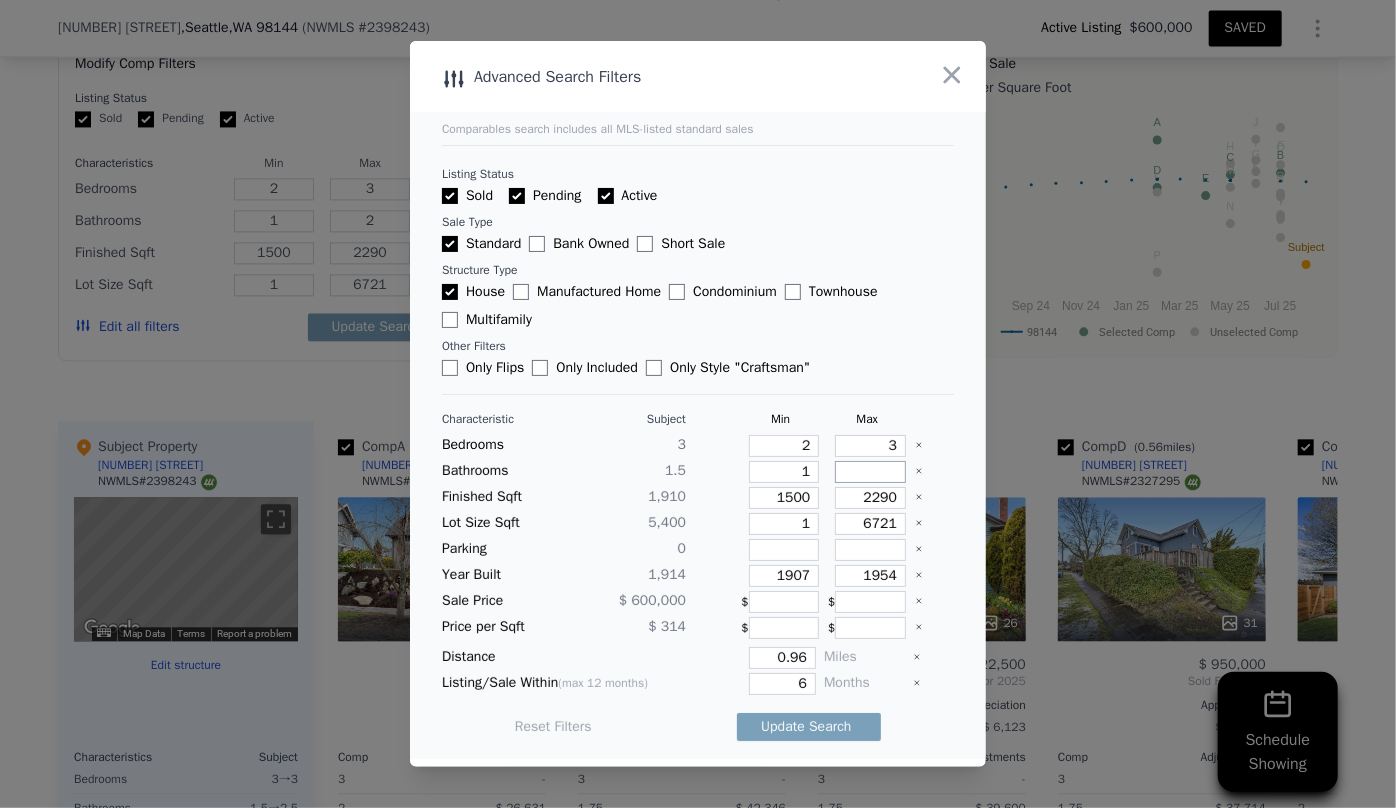 type 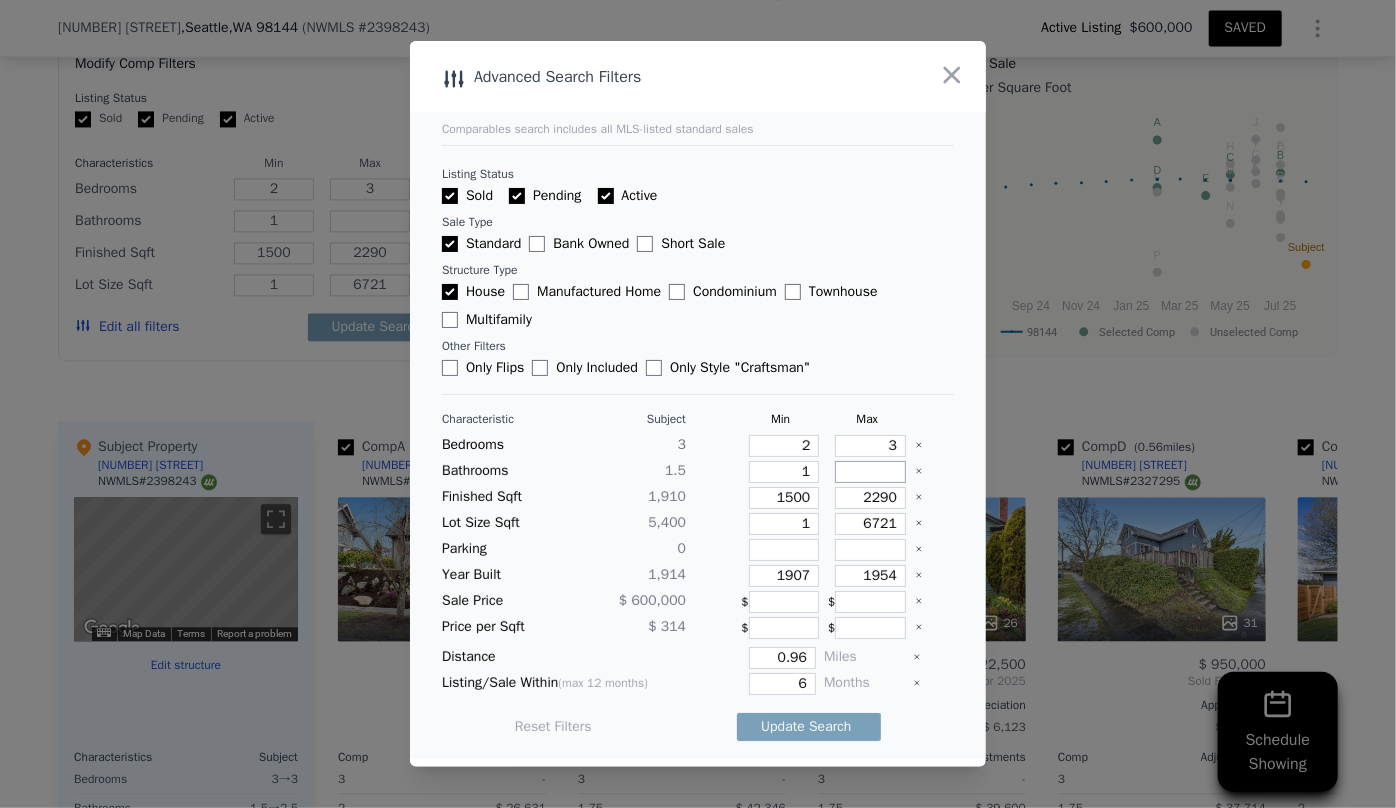 type 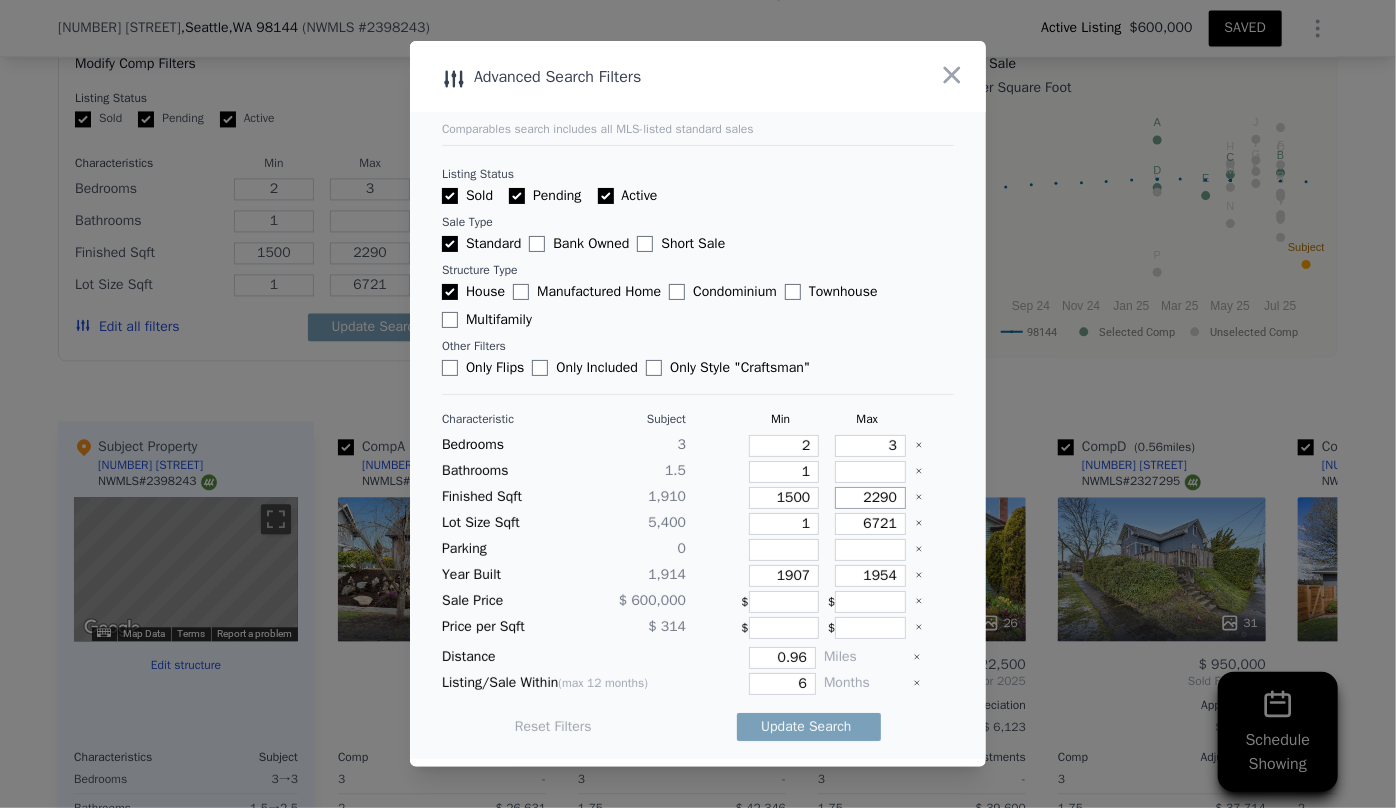 drag, startPoint x: 887, startPoint y: 501, endPoint x: 853, endPoint y: 499, distance: 34.058773 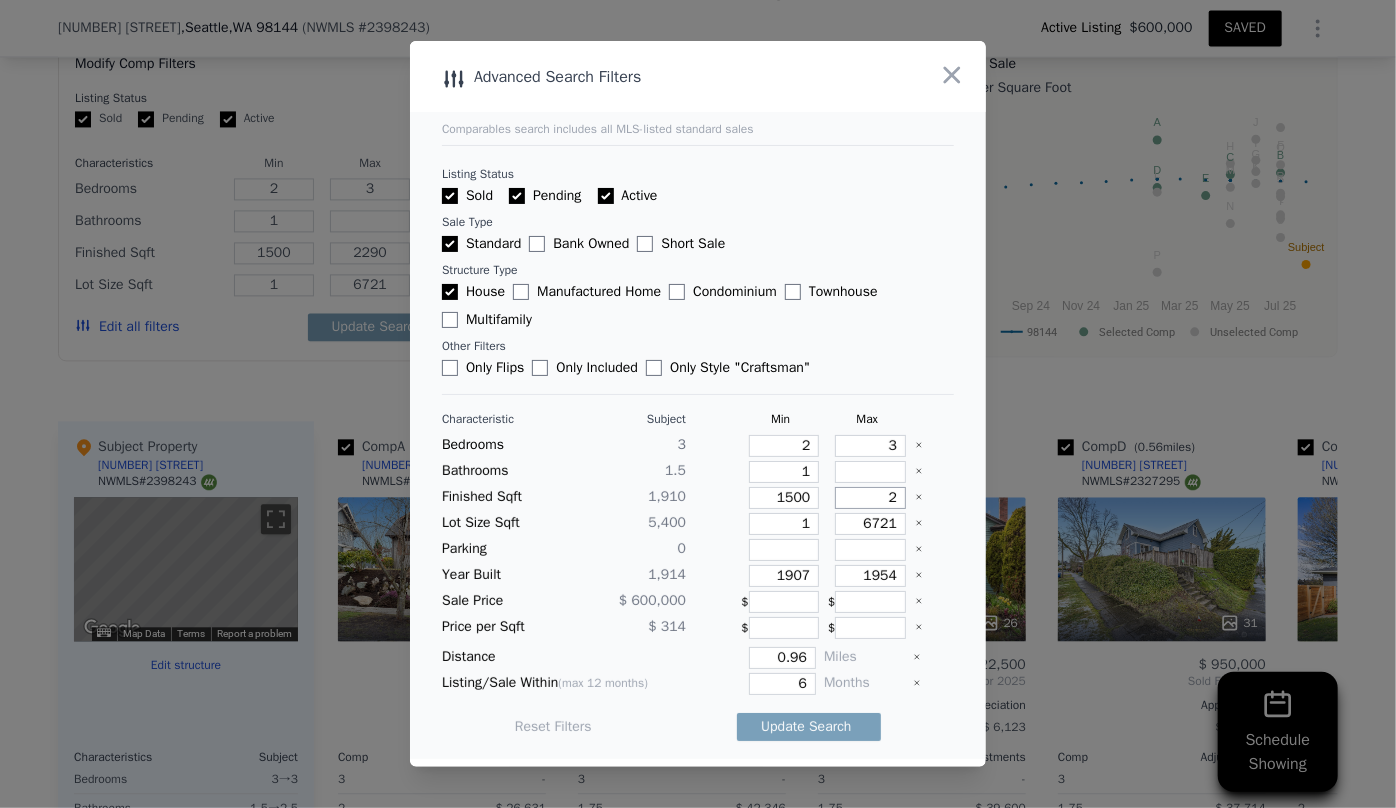 type on "2" 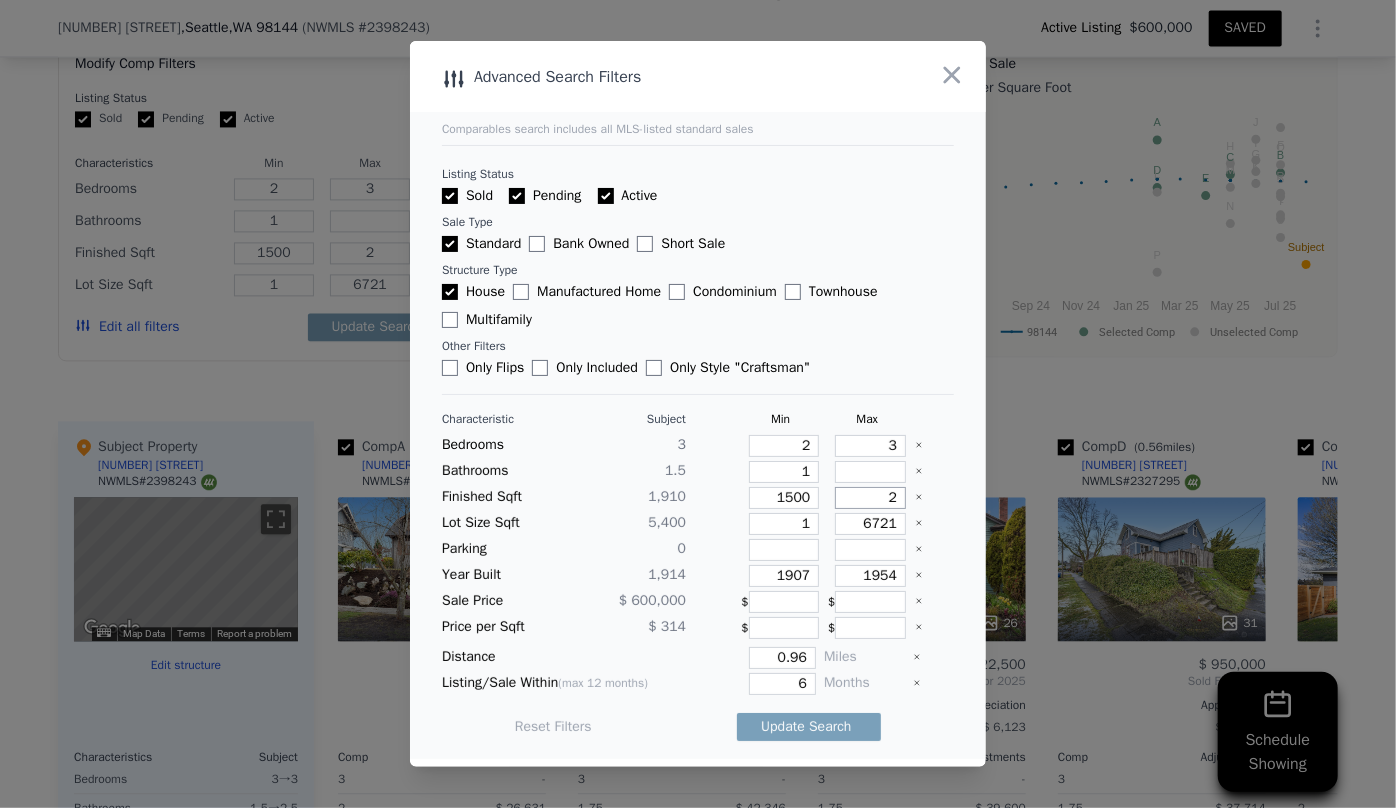 type on "21" 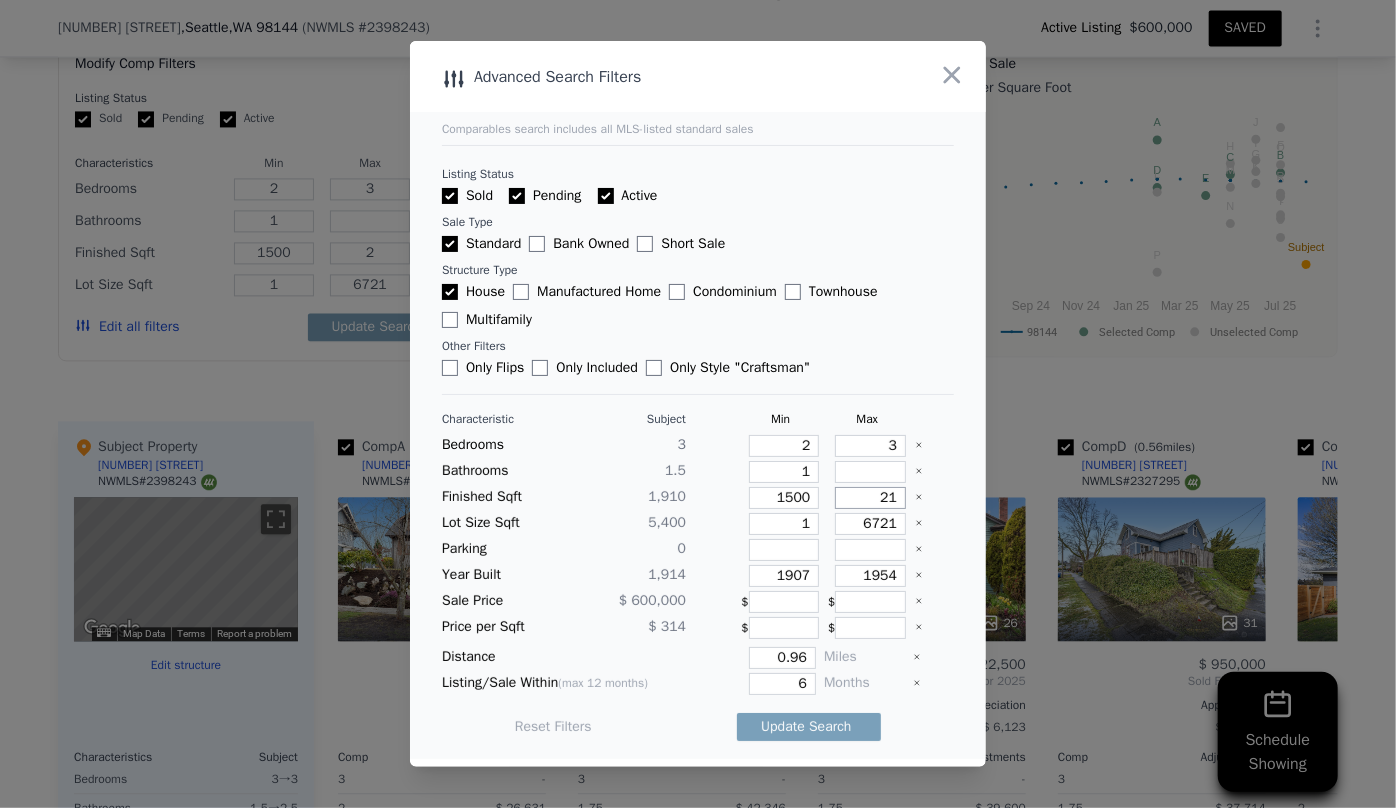 type on "21" 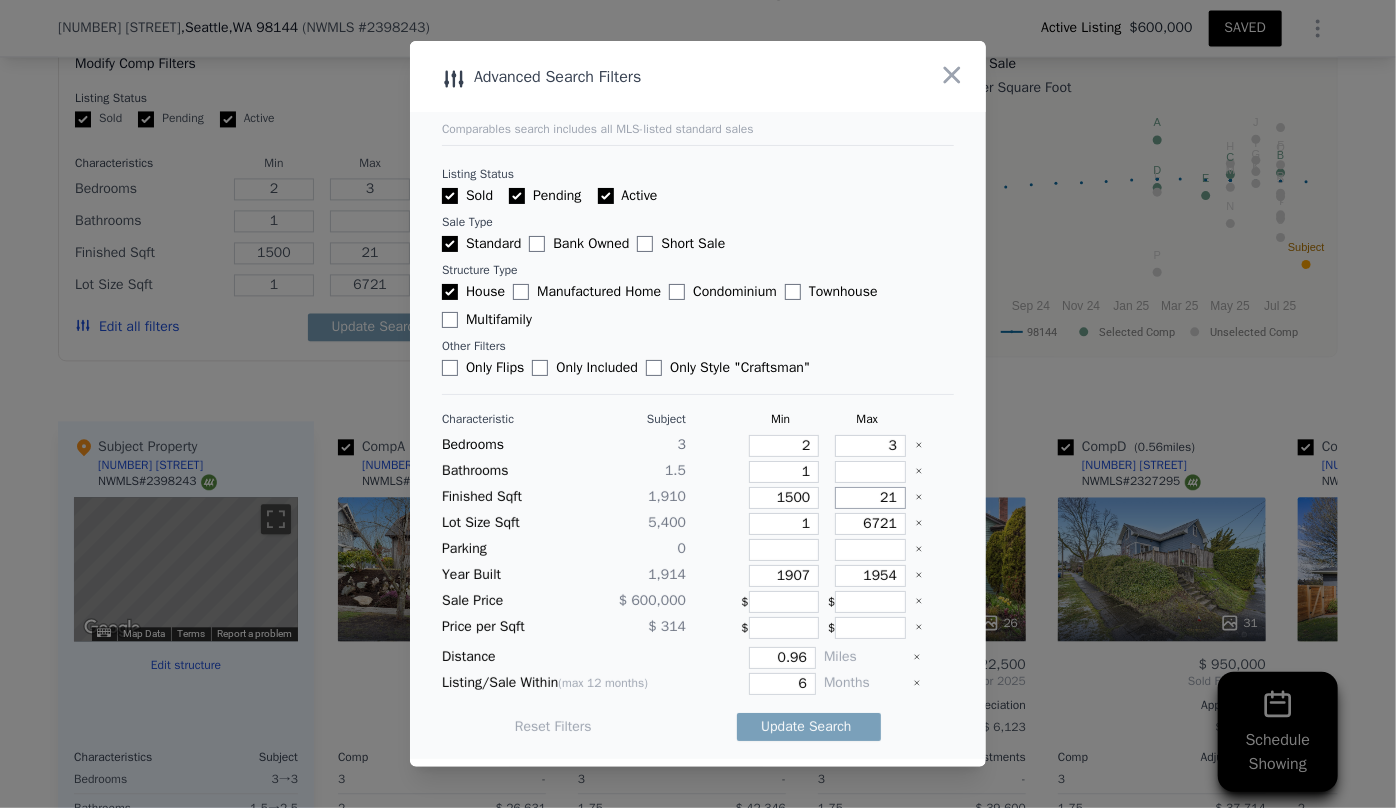 type on "210" 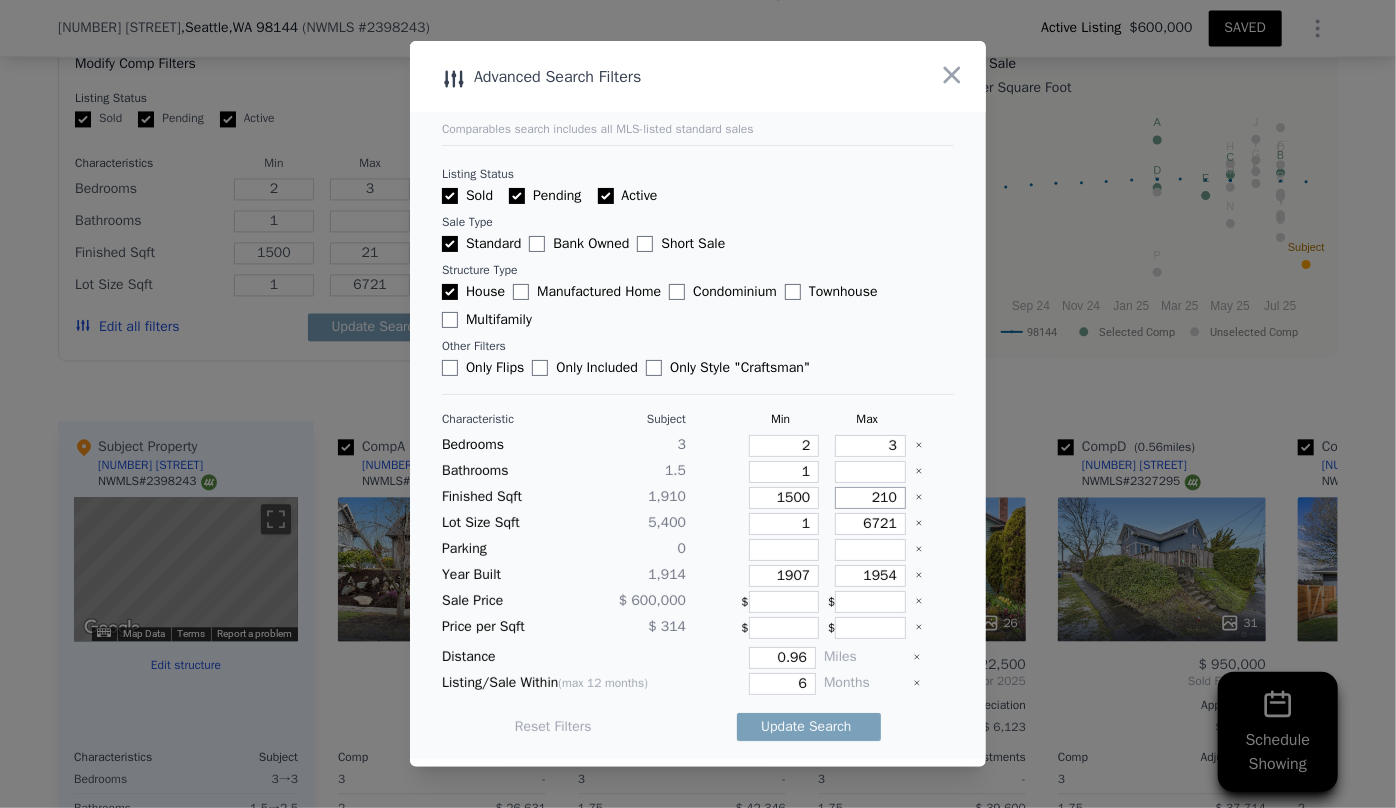 type on "210" 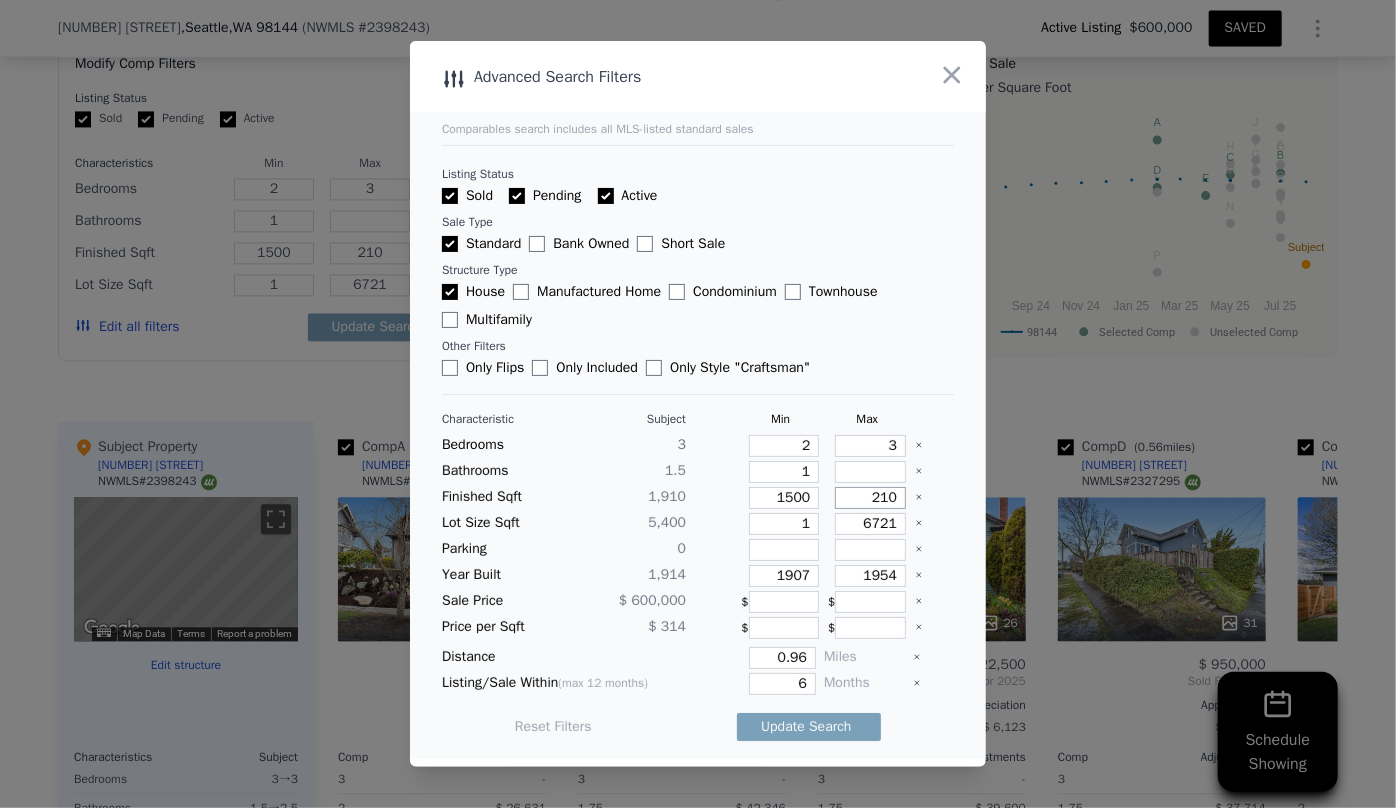 type on "2100" 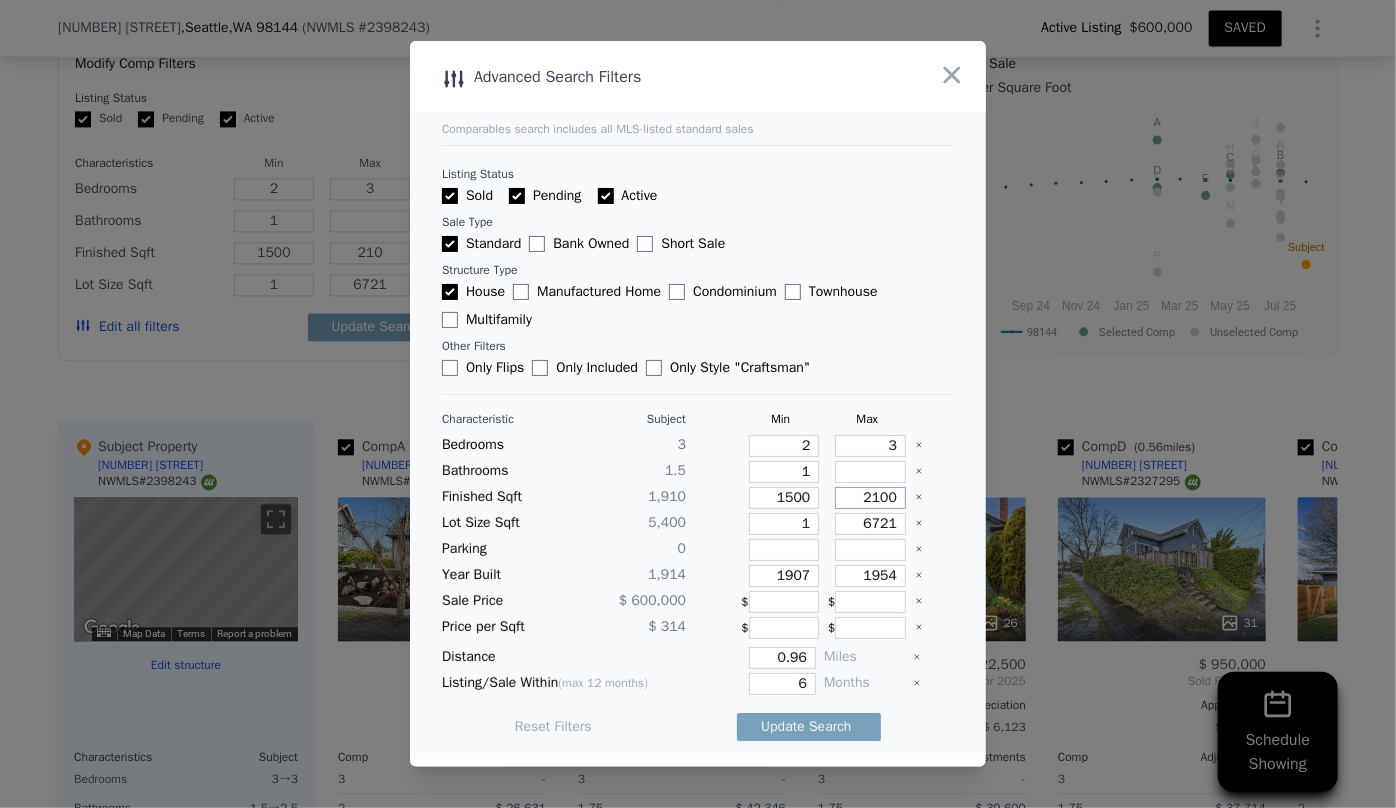 type on "2100" 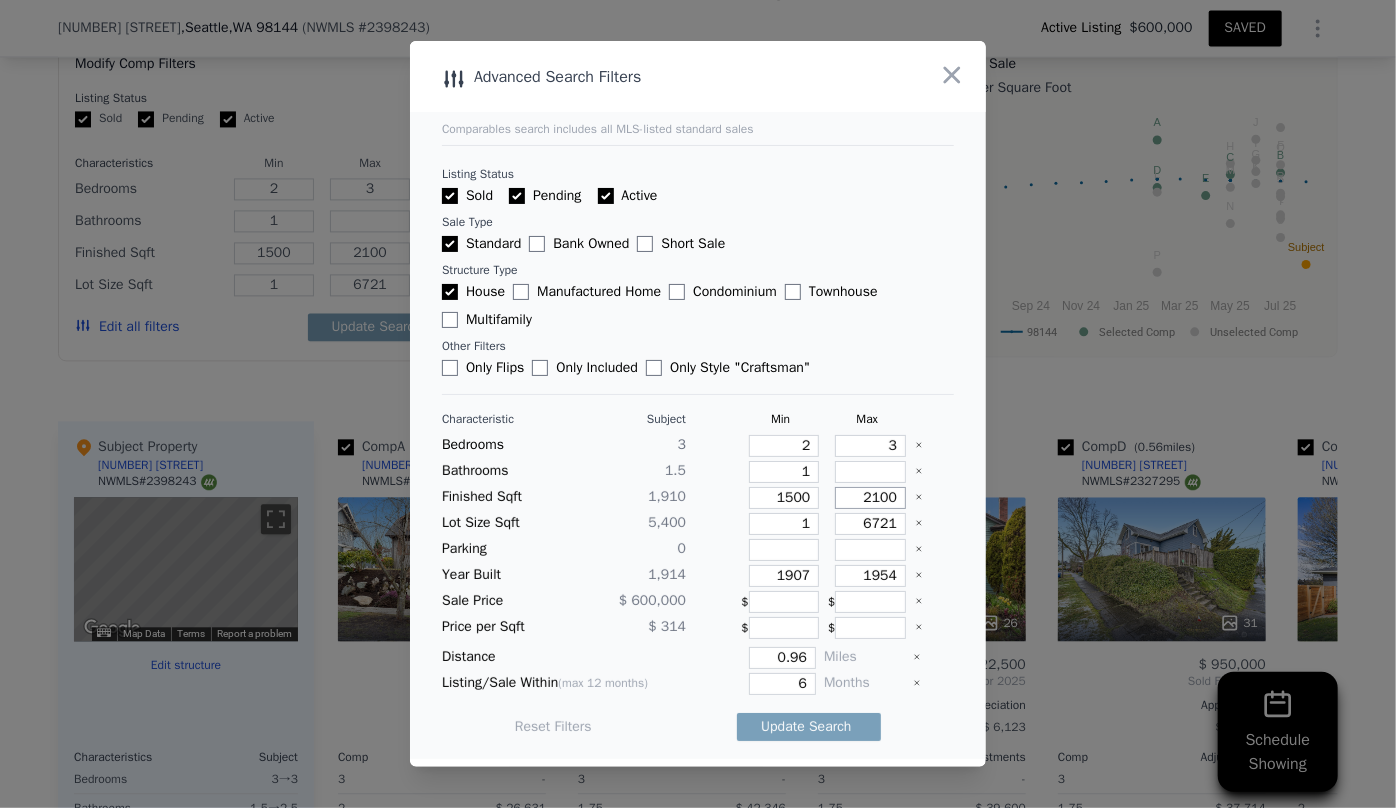type on "2100" 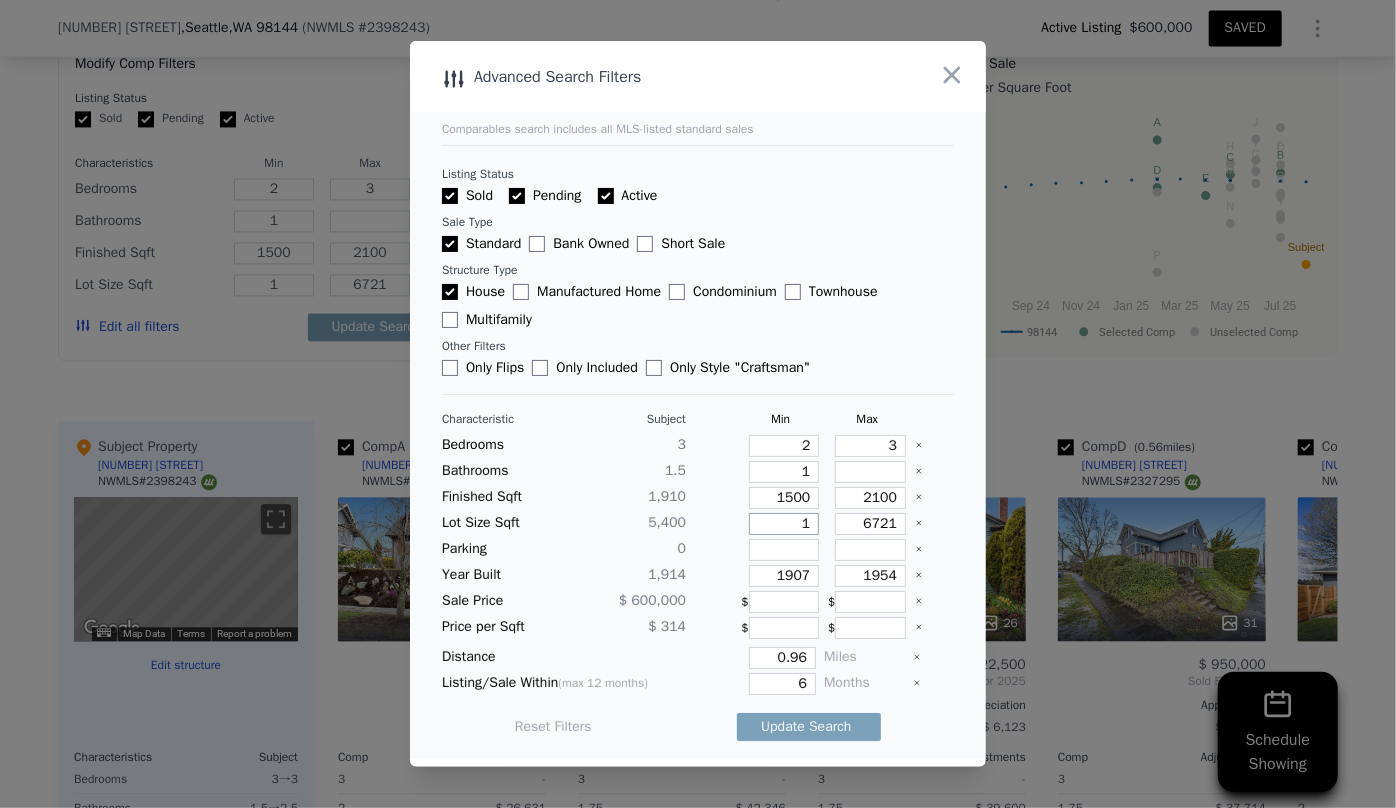 drag, startPoint x: 808, startPoint y: 526, endPoint x: 790, endPoint y: 525, distance: 18.027756 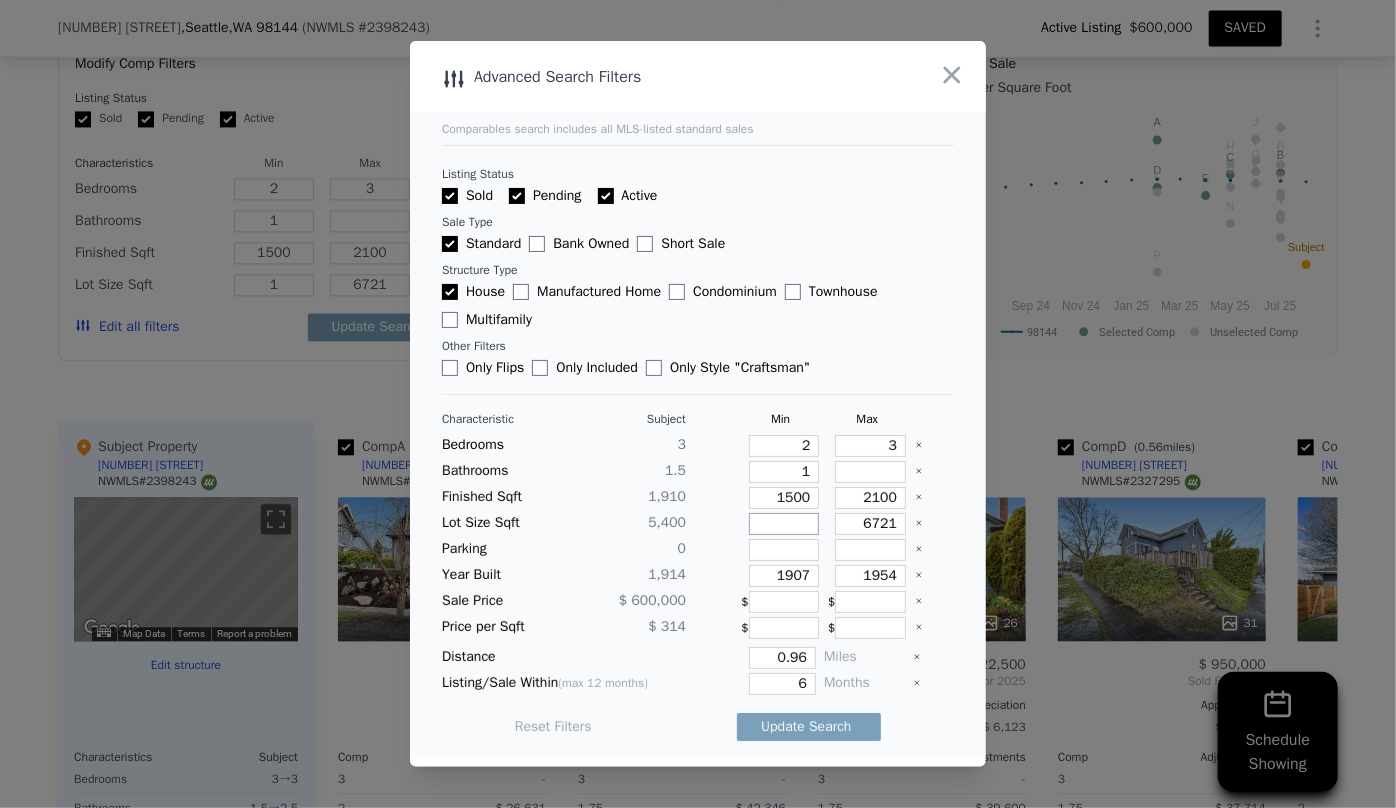 type 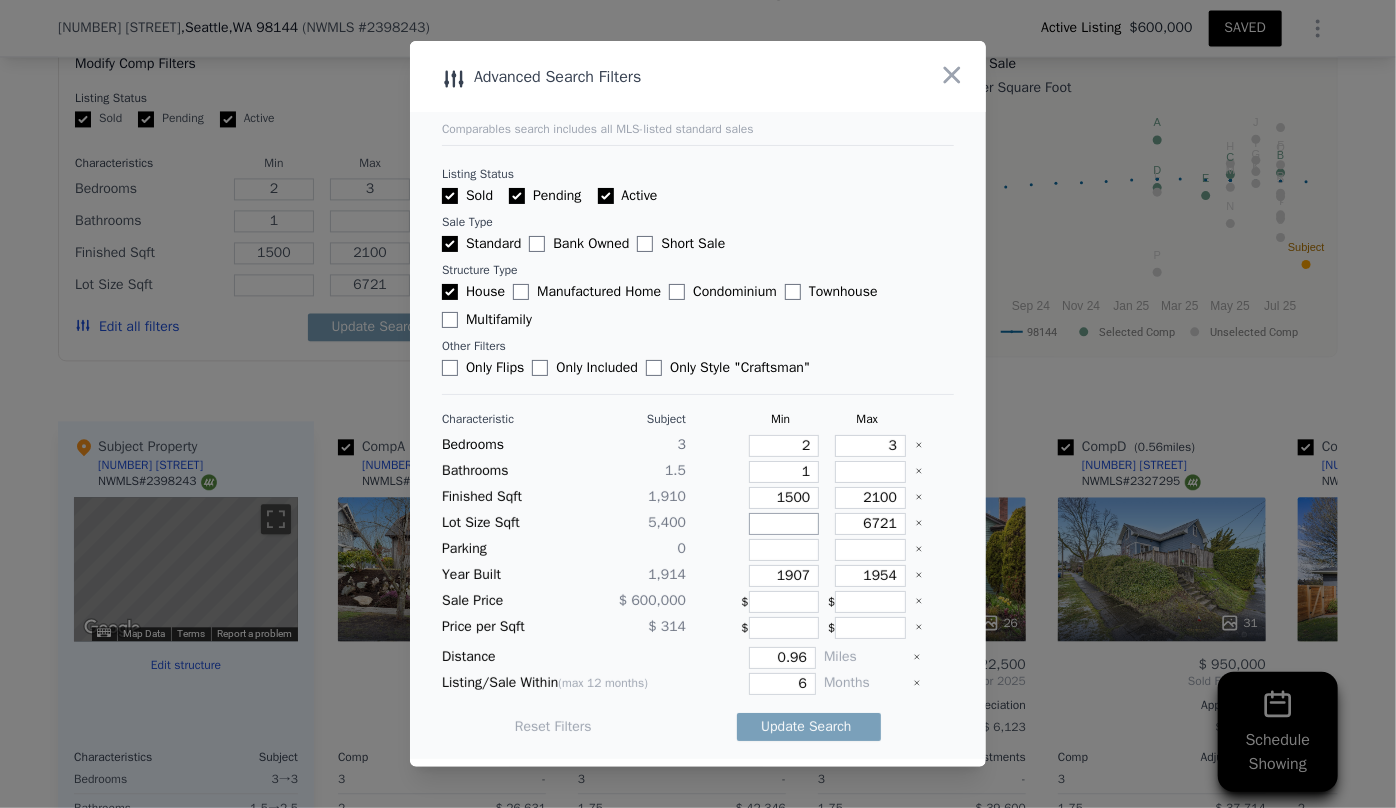 type 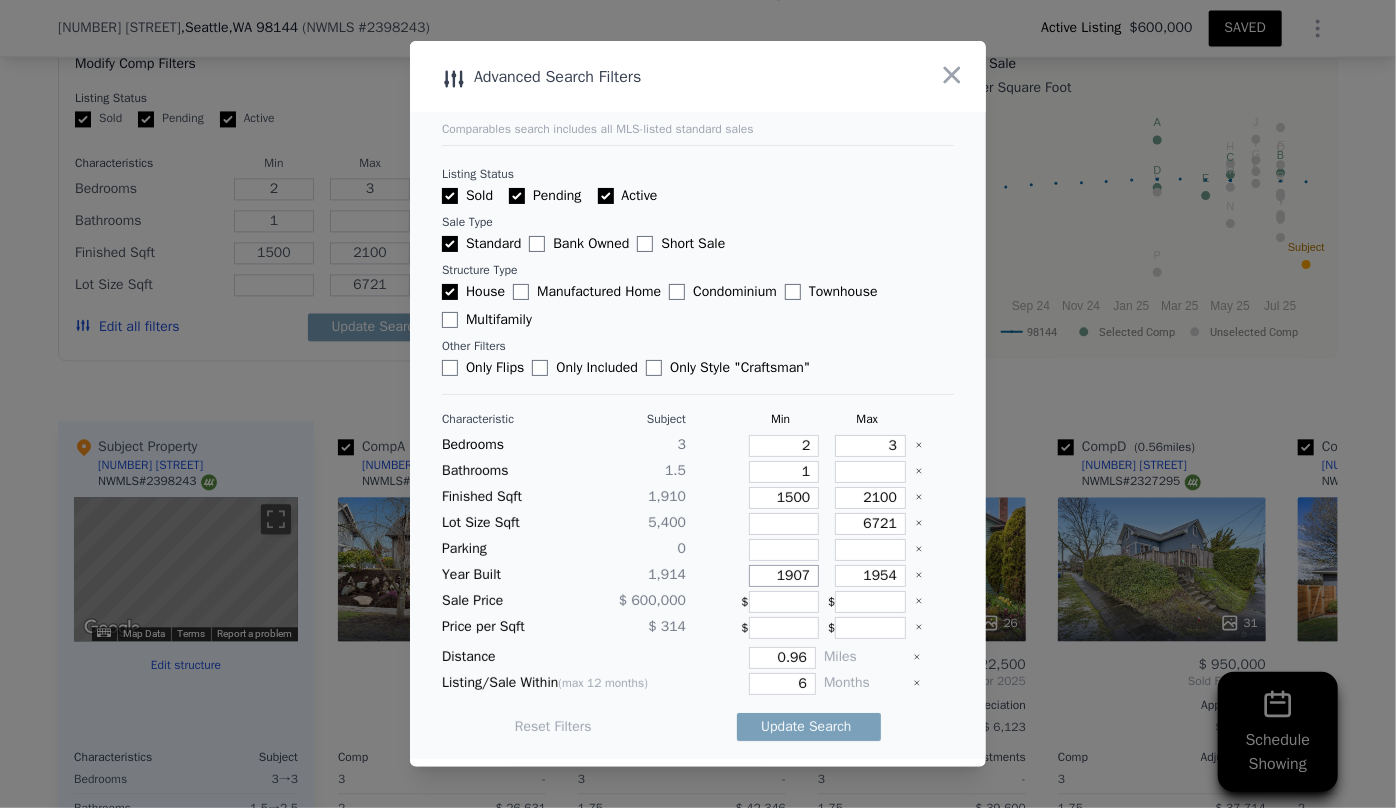 drag, startPoint x: 806, startPoint y: 577, endPoint x: 730, endPoint y: 573, distance: 76.105194 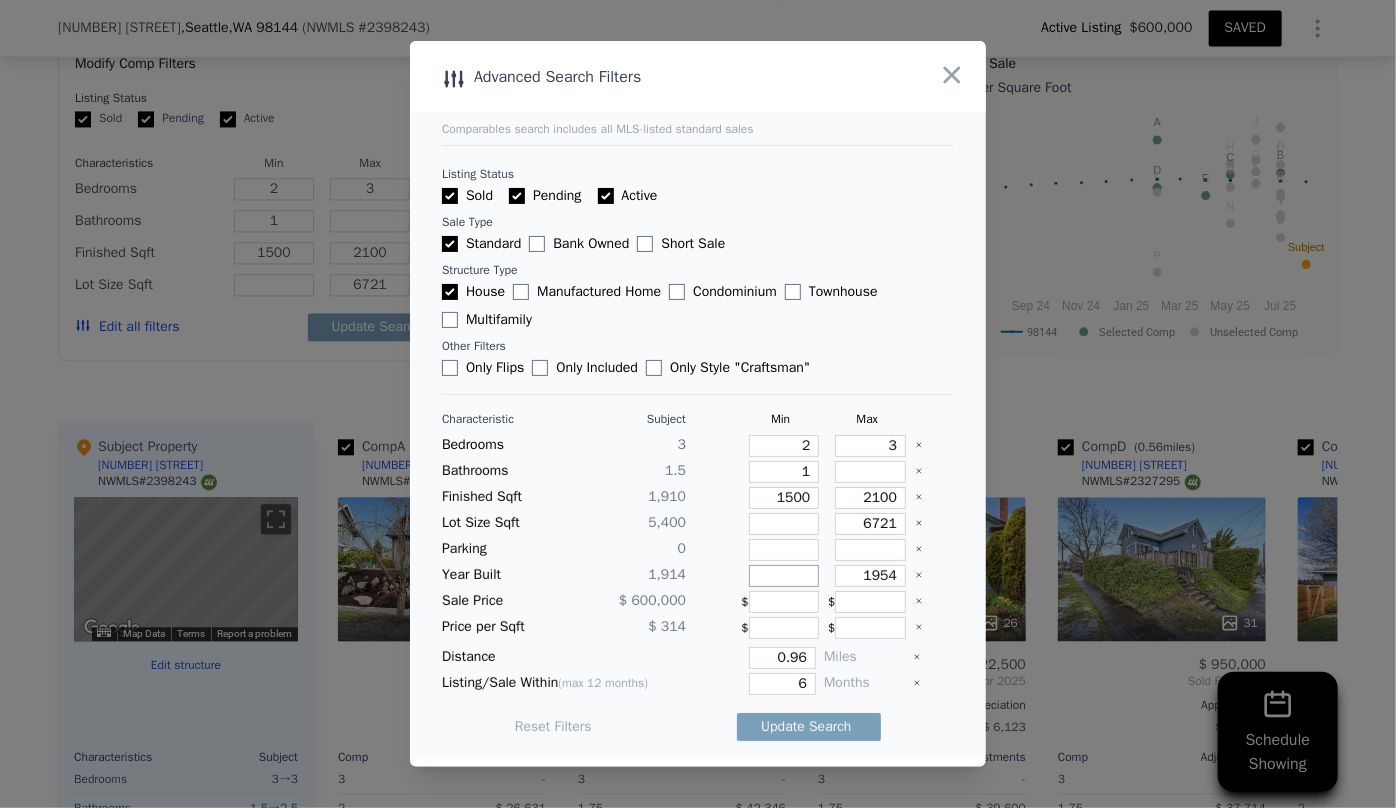type 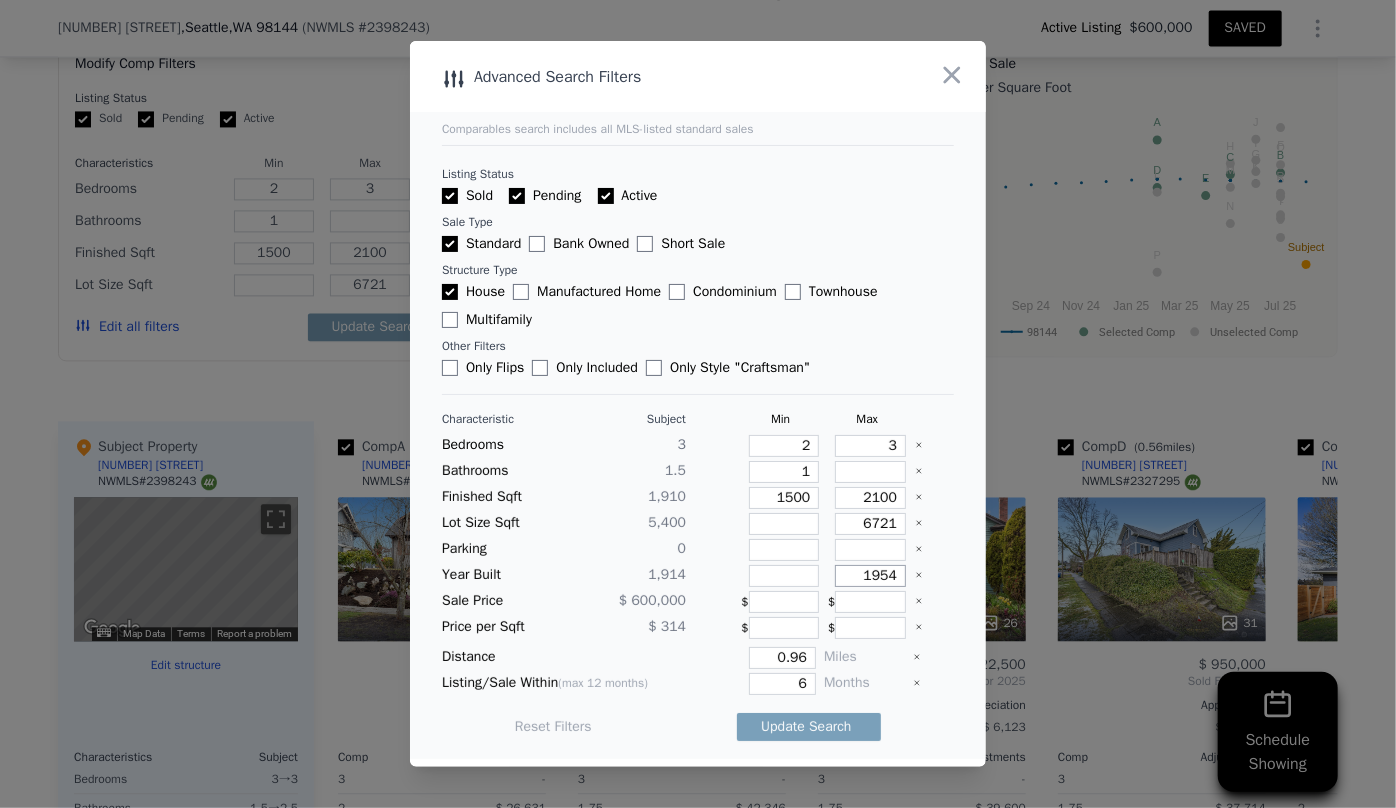click on "1954" at bounding box center [870, 576] 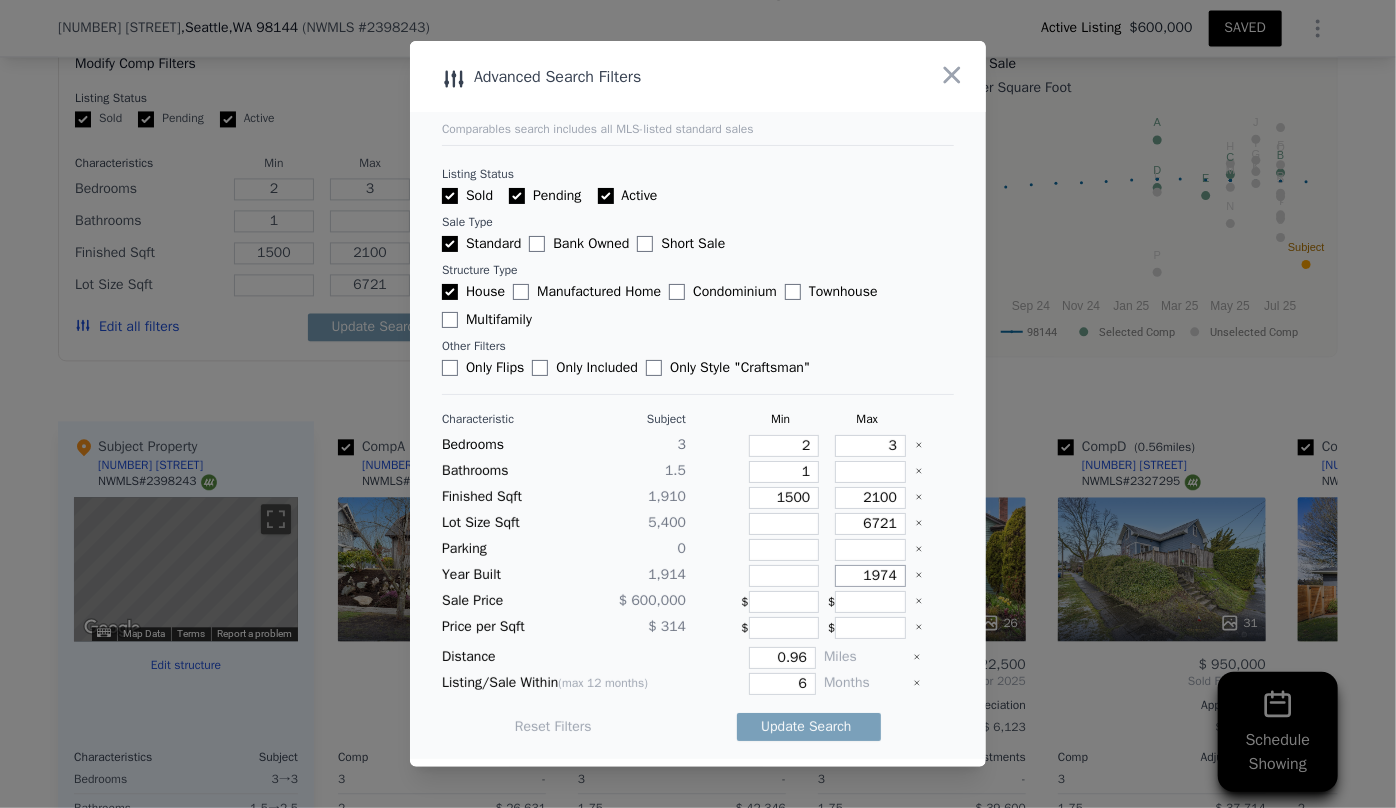 type on "1974" 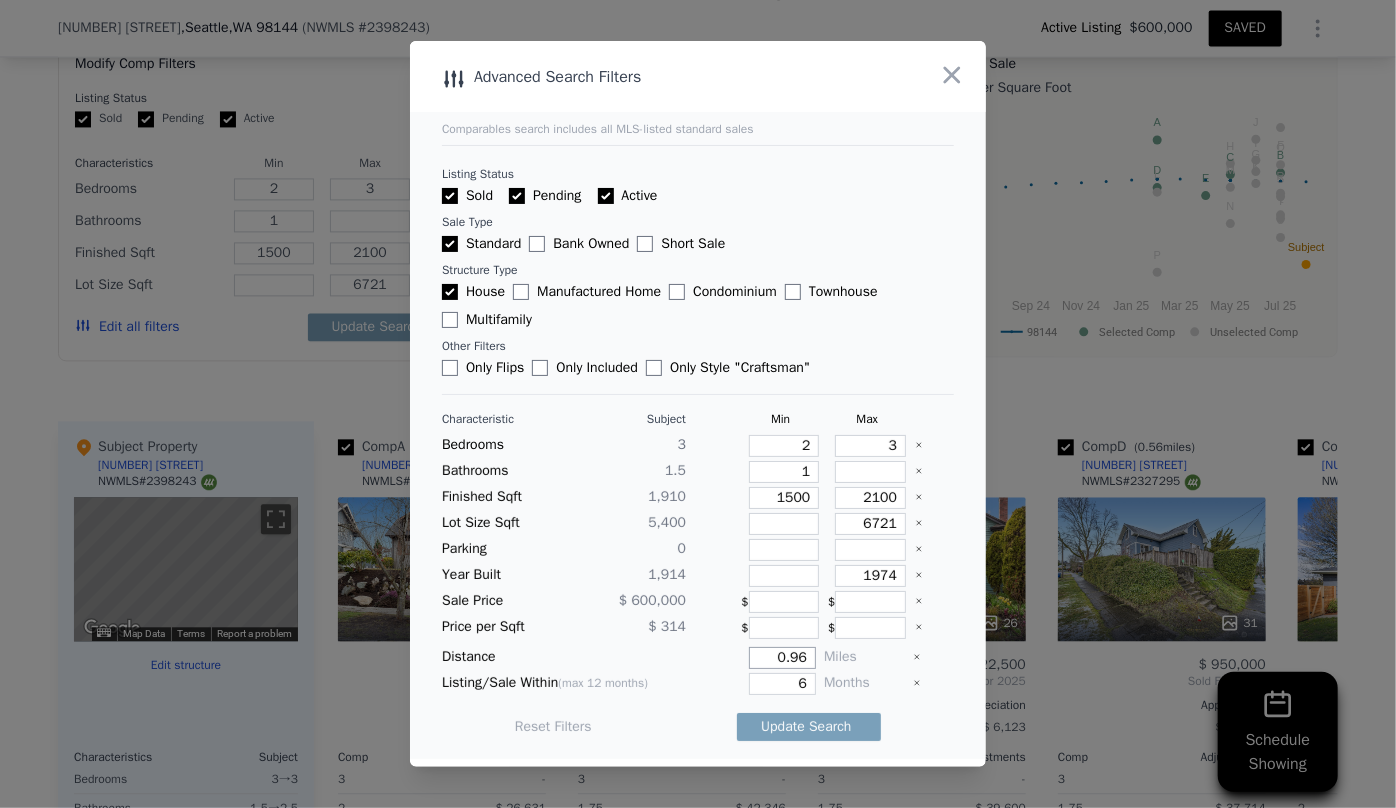 drag, startPoint x: 802, startPoint y: 654, endPoint x: 741, endPoint y: 651, distance: 61.073727 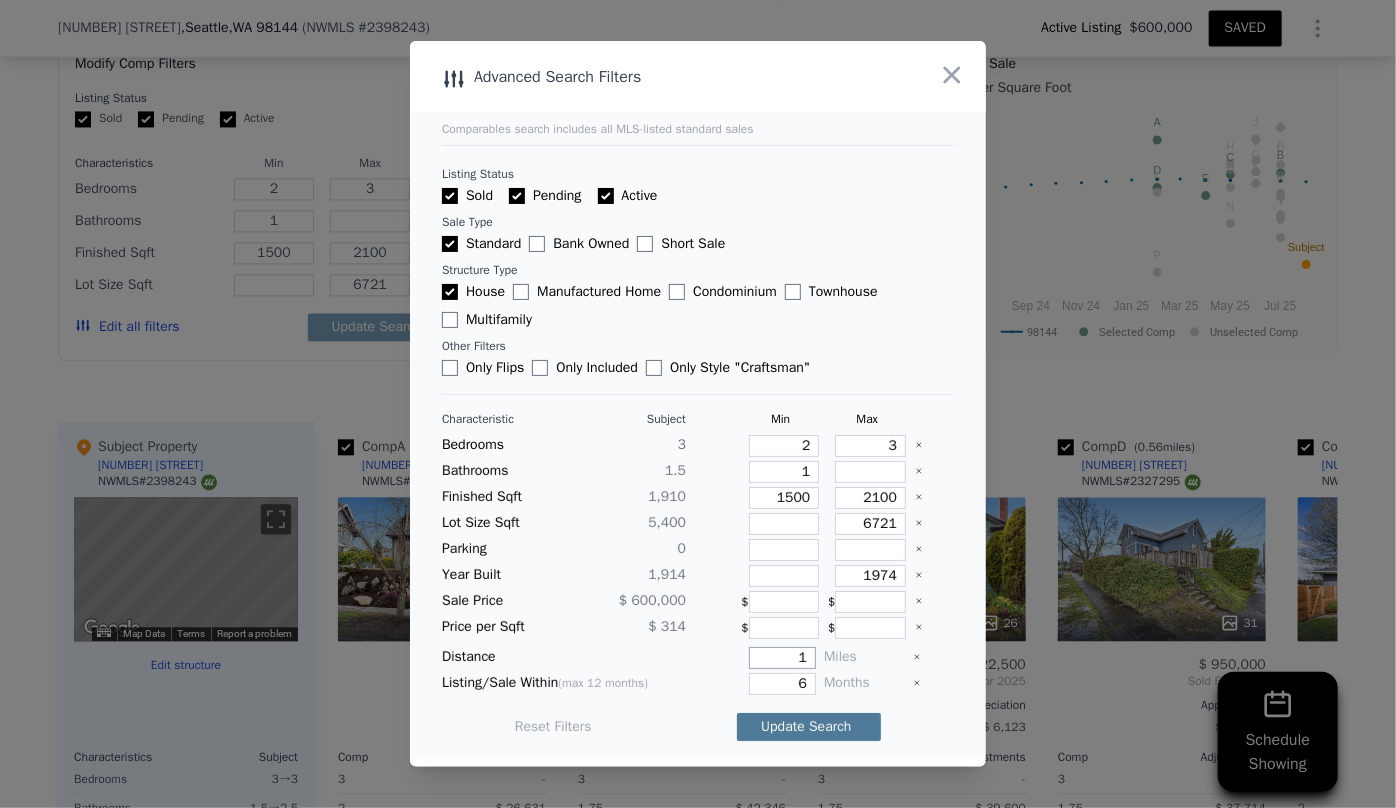 type on "1" 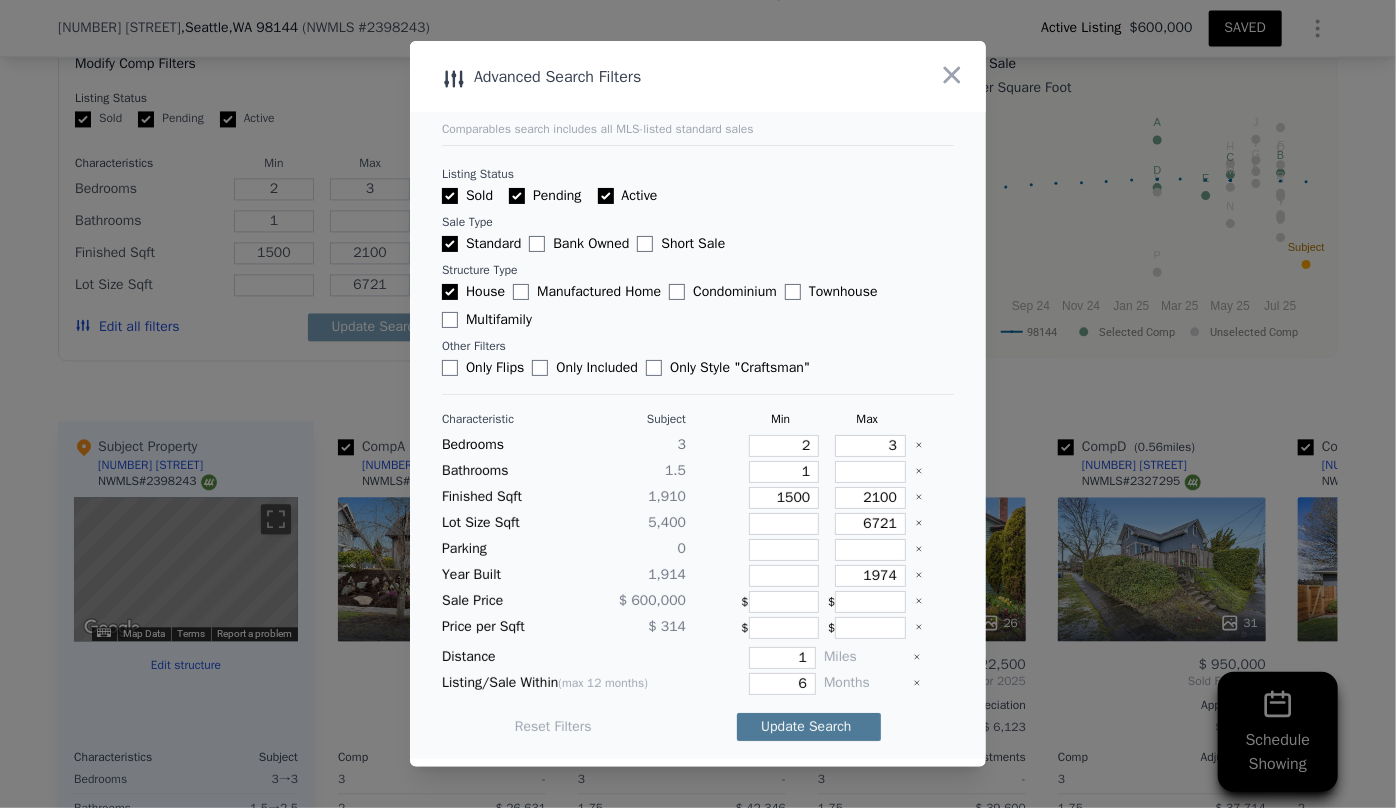 click on "Update Search" at bounding box center [809, 727] 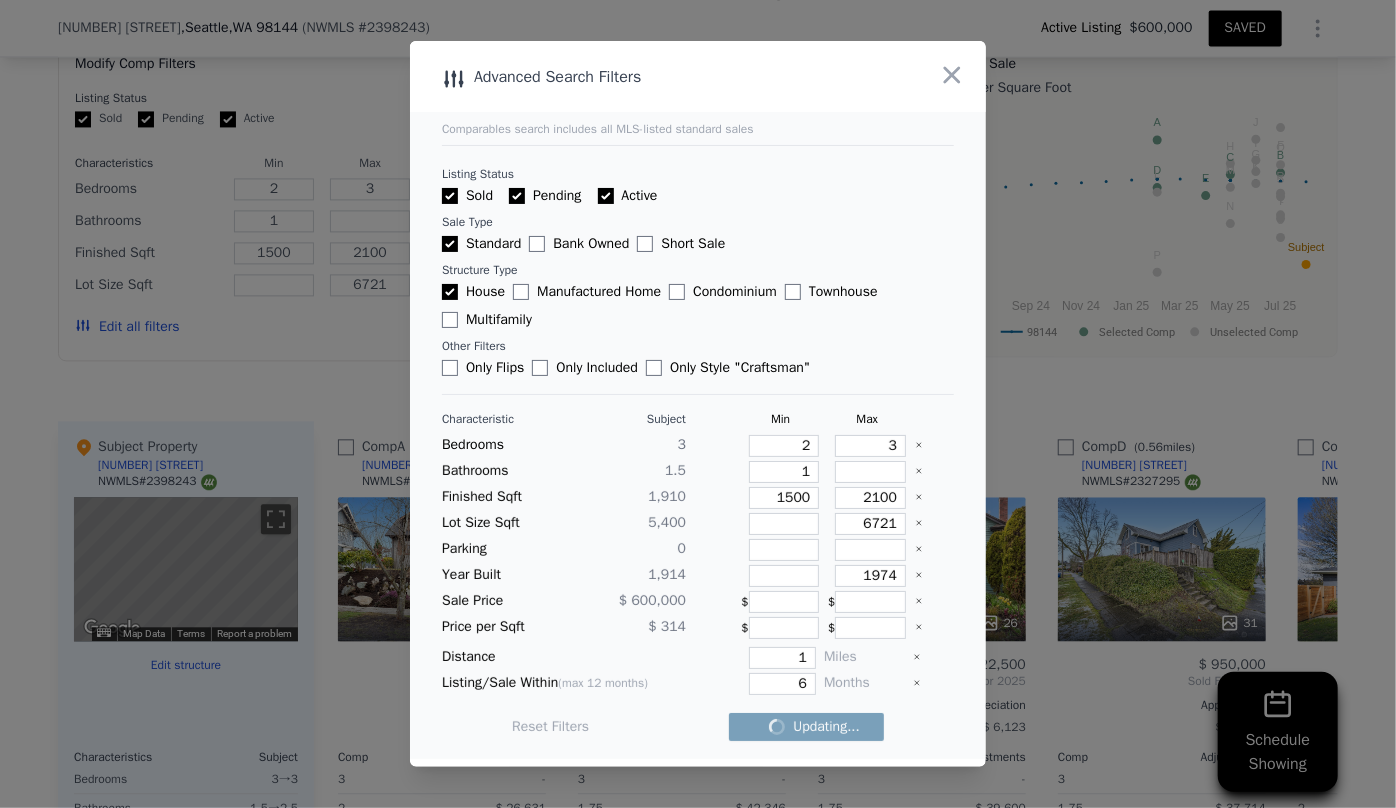 checkbox on "false" 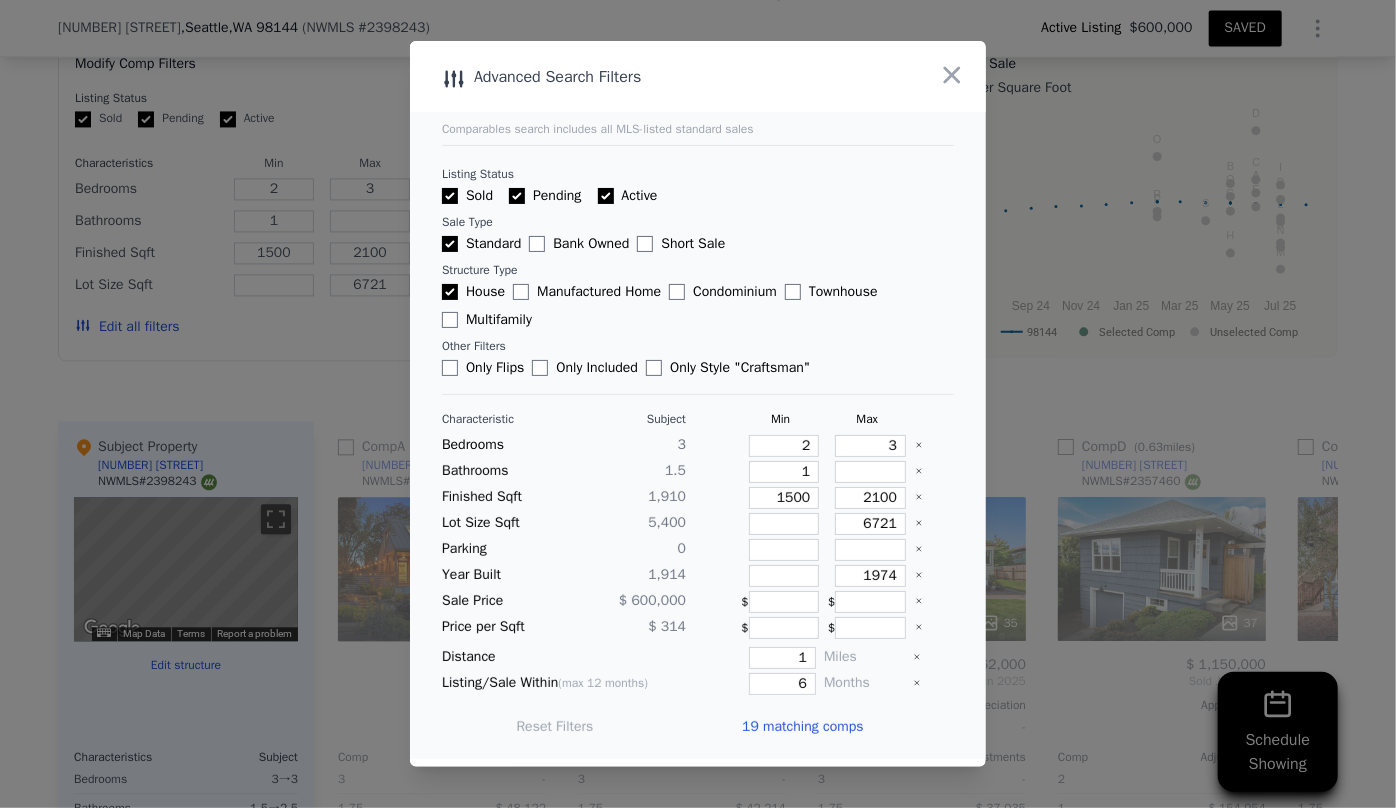 click on "19 matching comps" at bounding box center (802, 727) 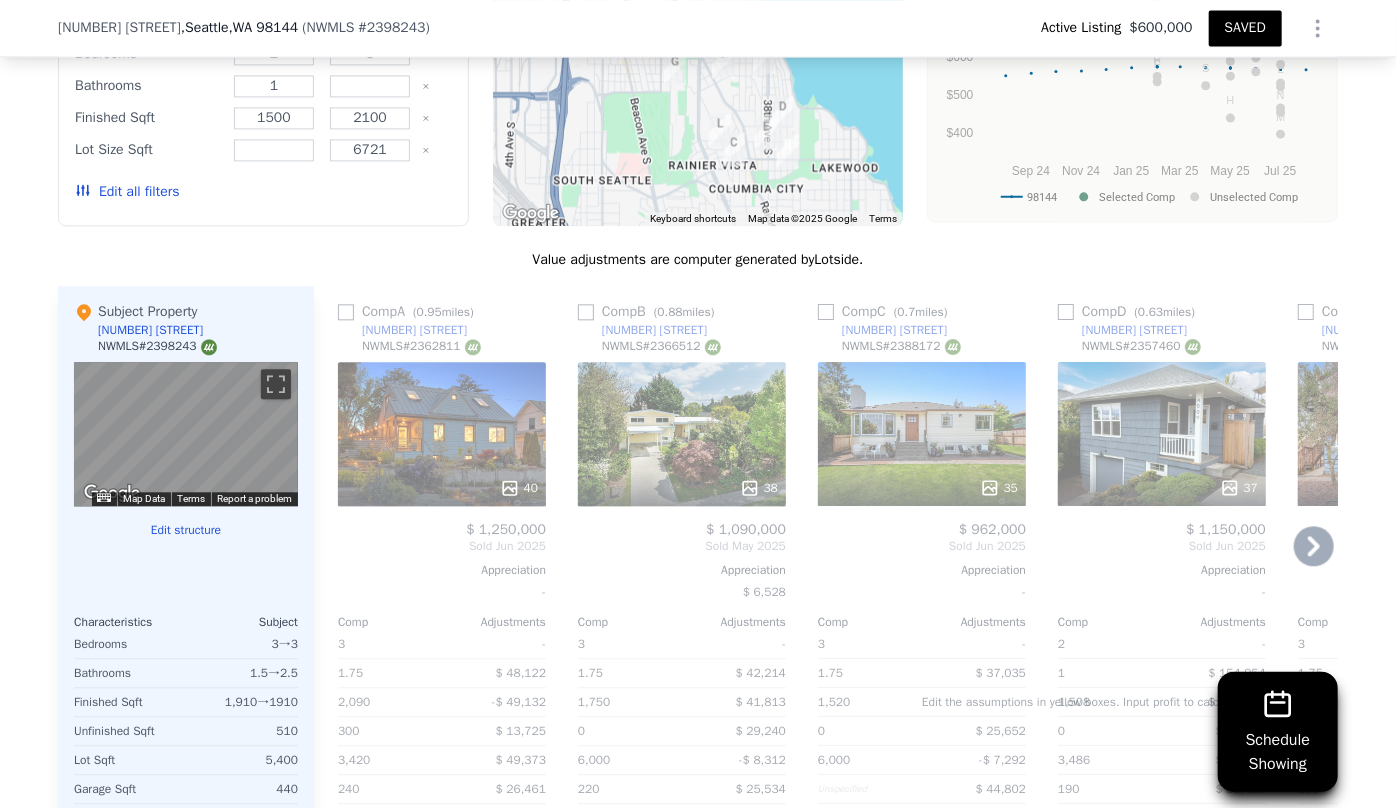 scroll, scrollTop: 2265, scrollLeft: 0, axis: vertical 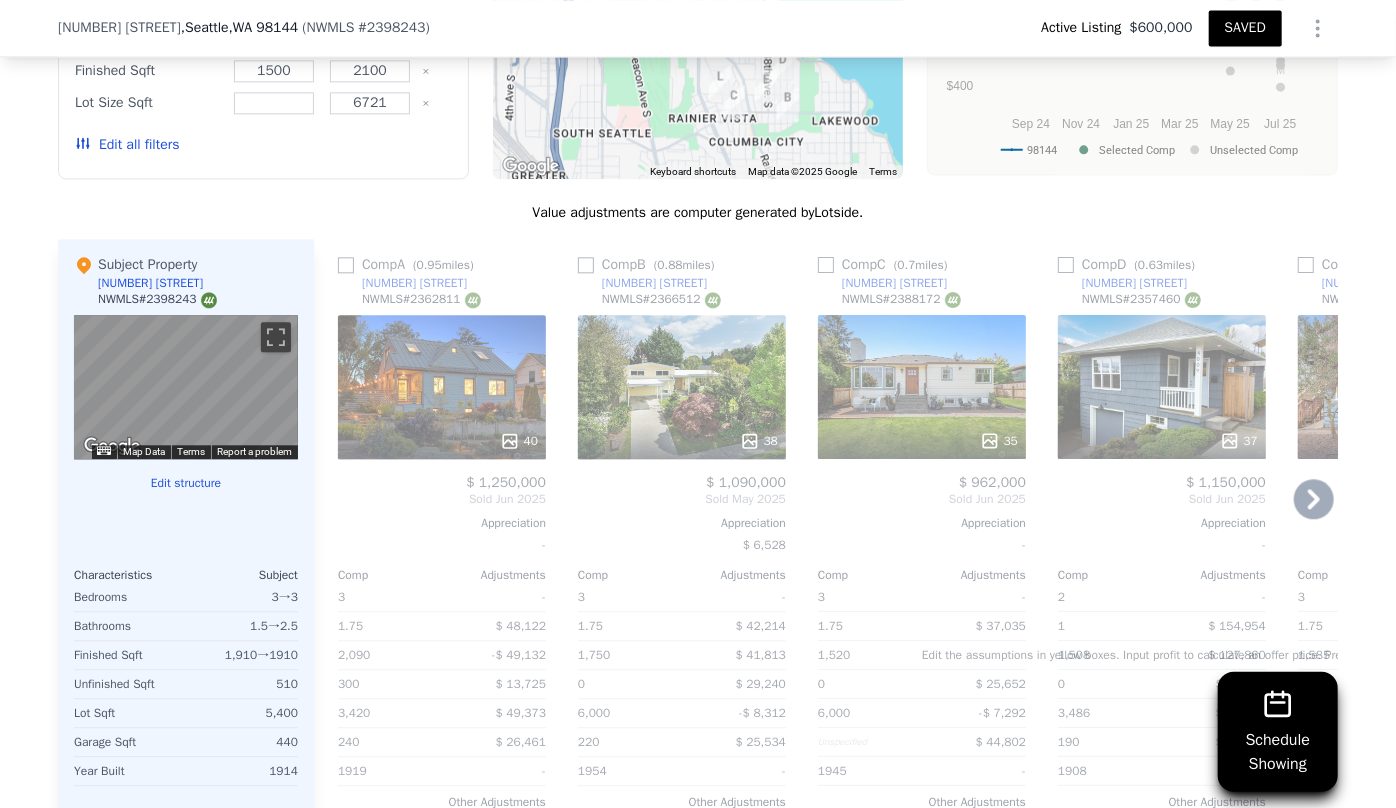 click on "40" at bounding box center (442, 387) 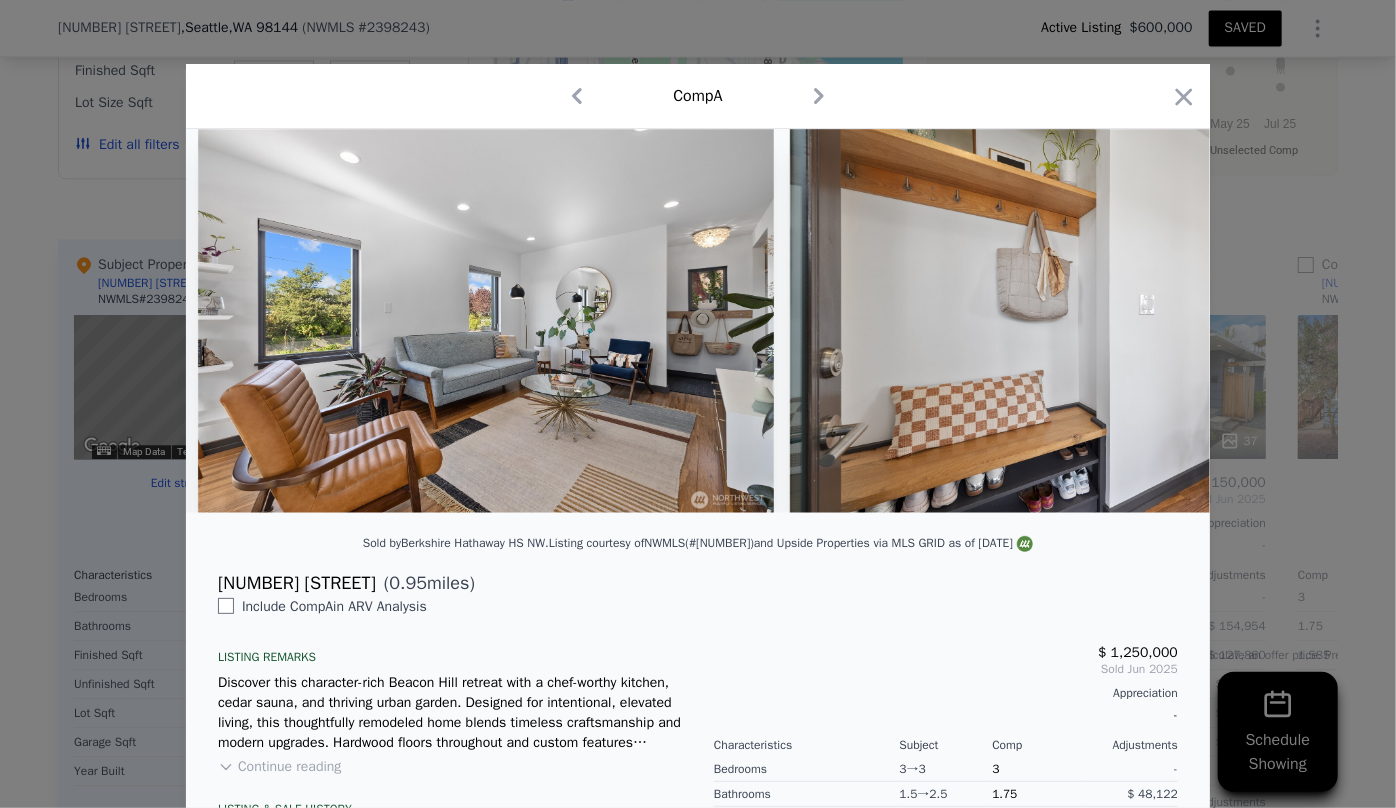 scroll, scrollTop: 0, scrollLeft: 9928, axis: horizontal 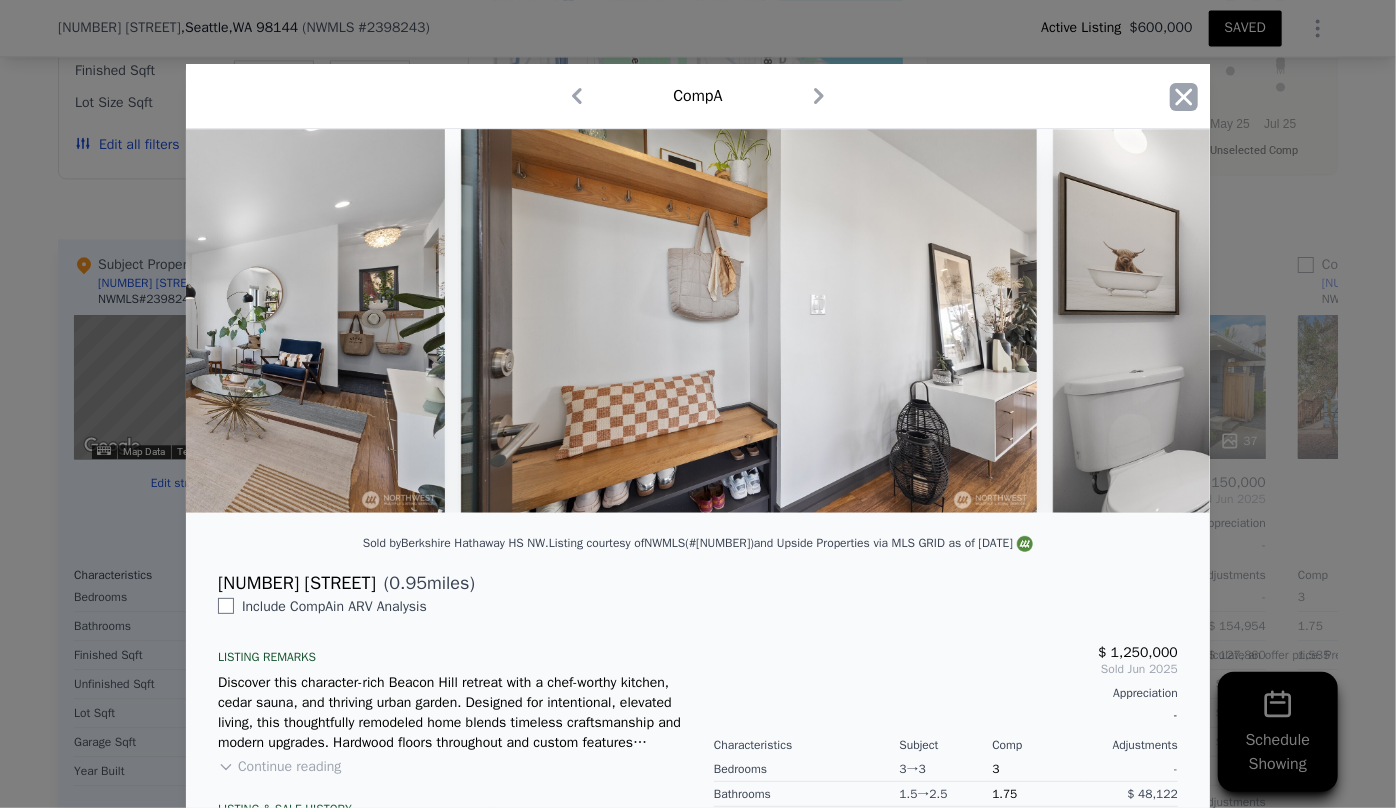 click 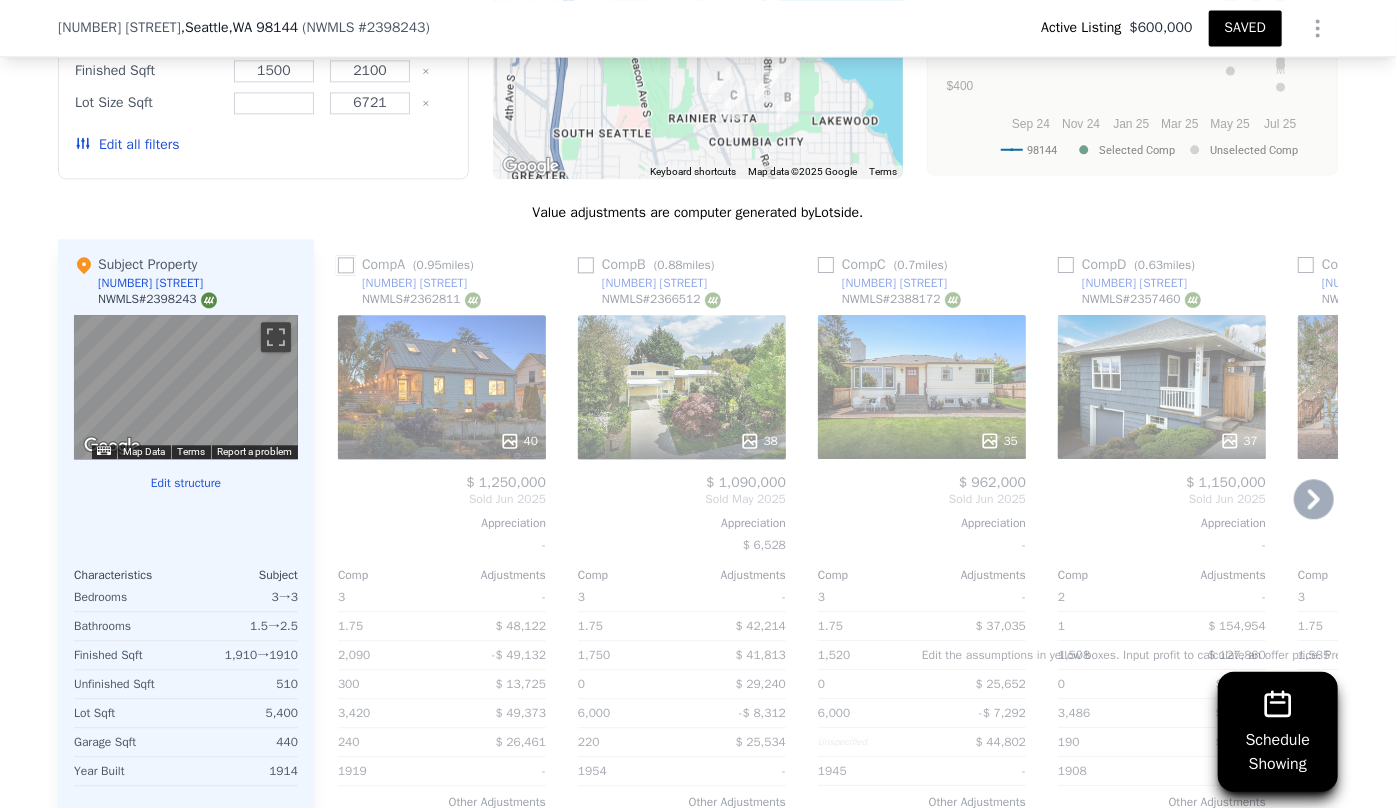 click at bounding box center (346, 265) 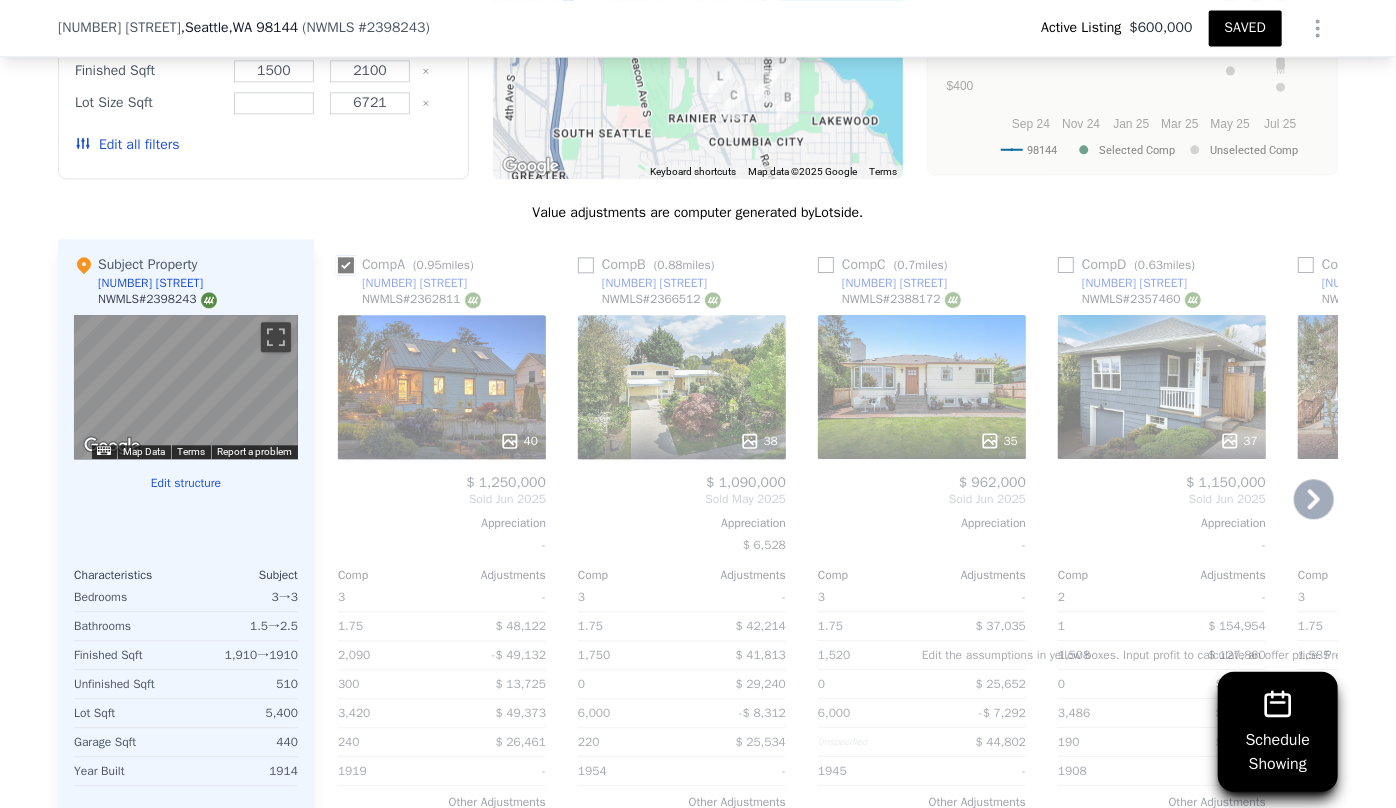 checkbox on "true" 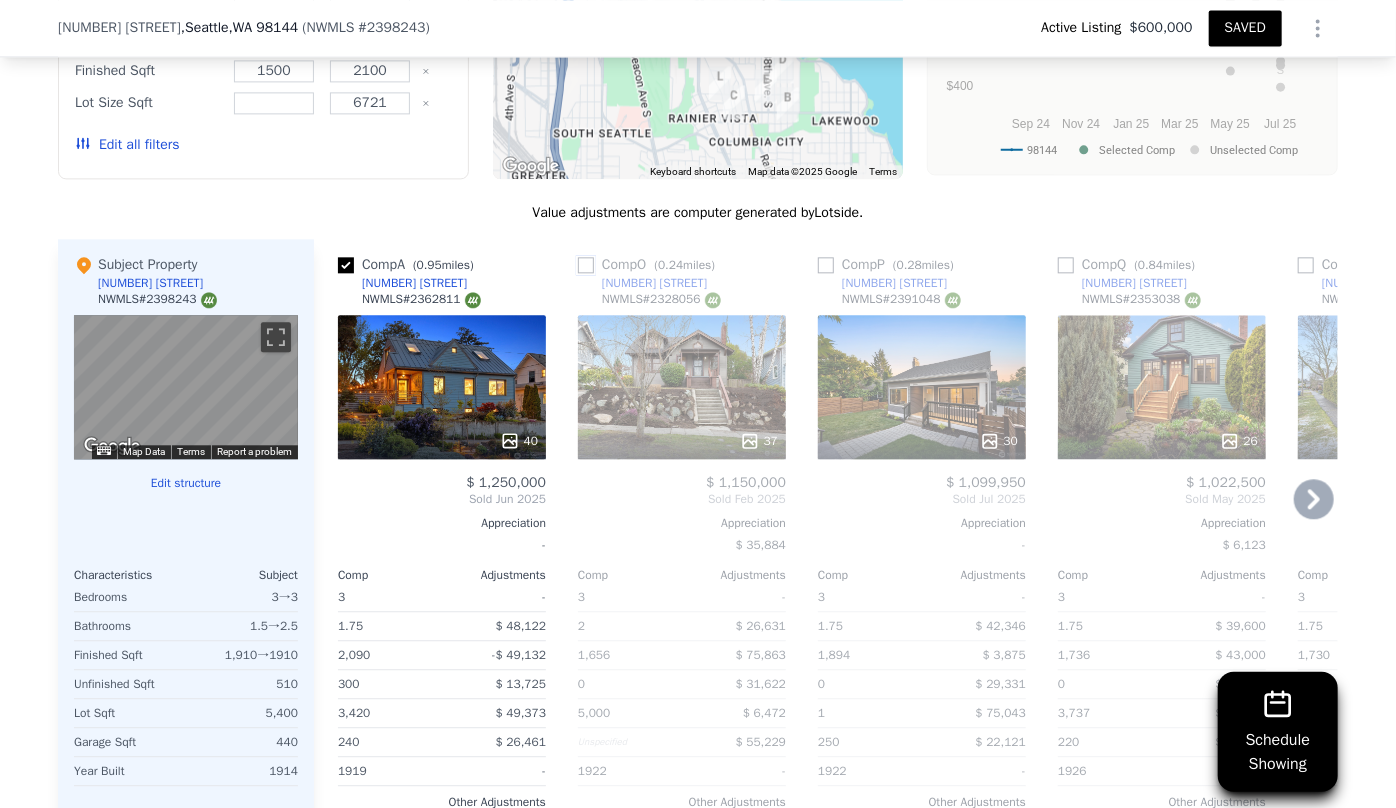 click at bounding box center (586, 265) 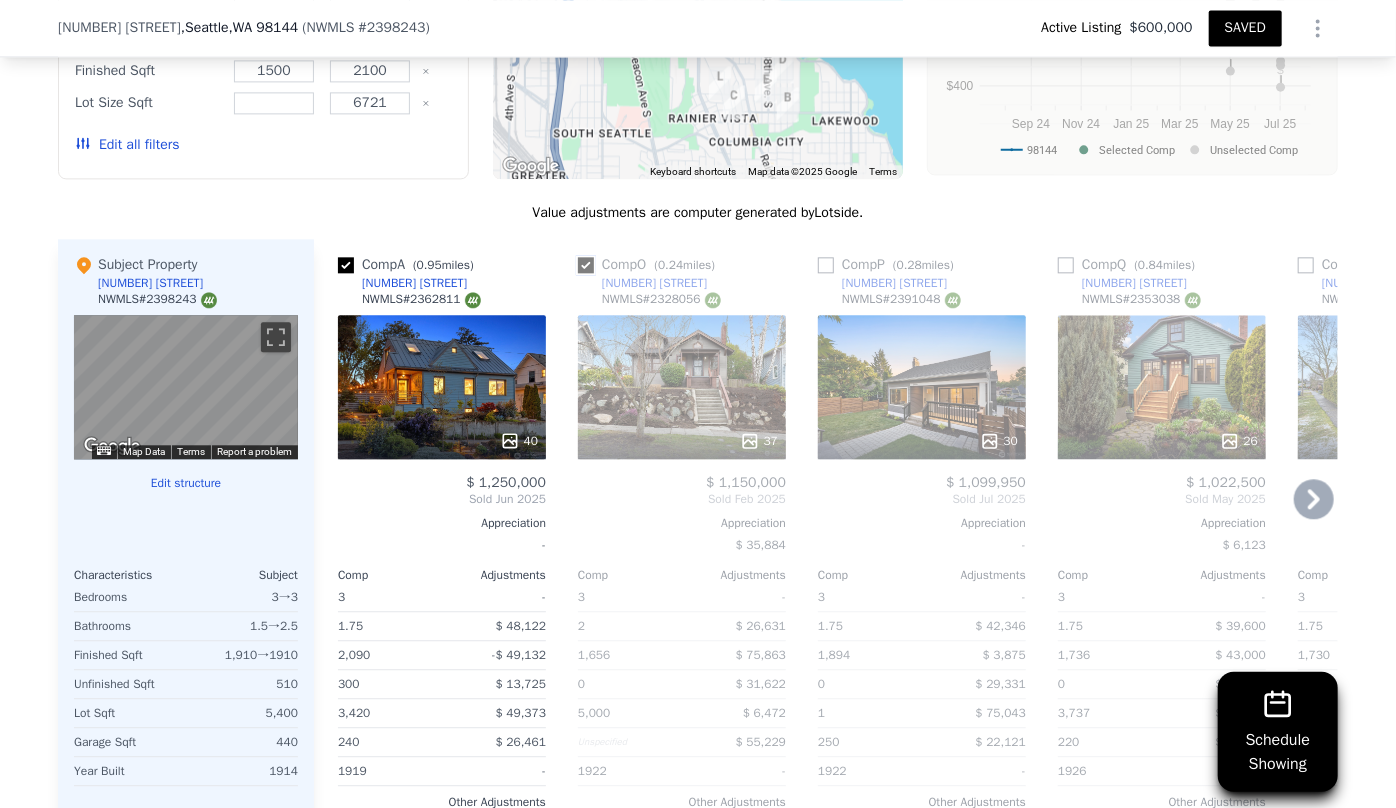checkbox on "true" 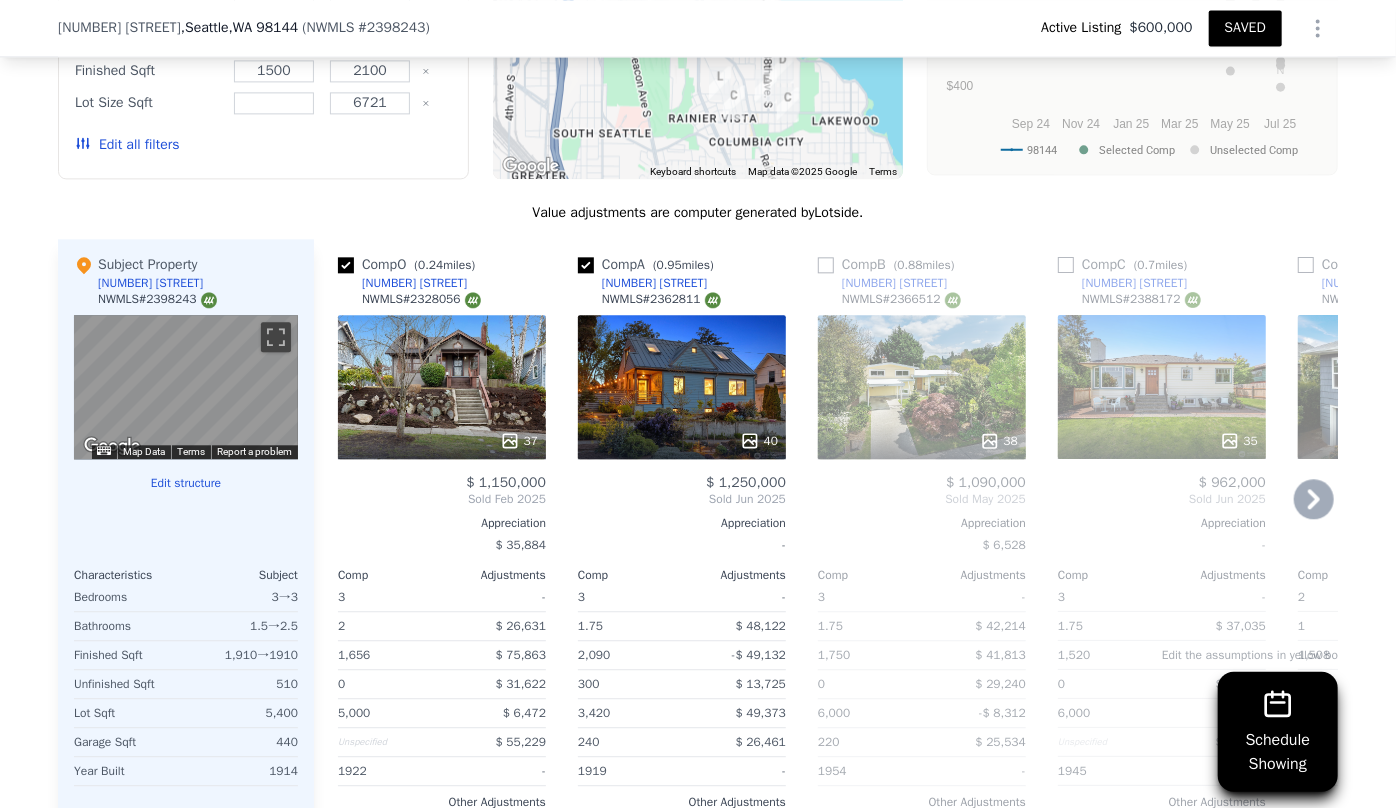 click on "38" at bounding box center [922, 387] 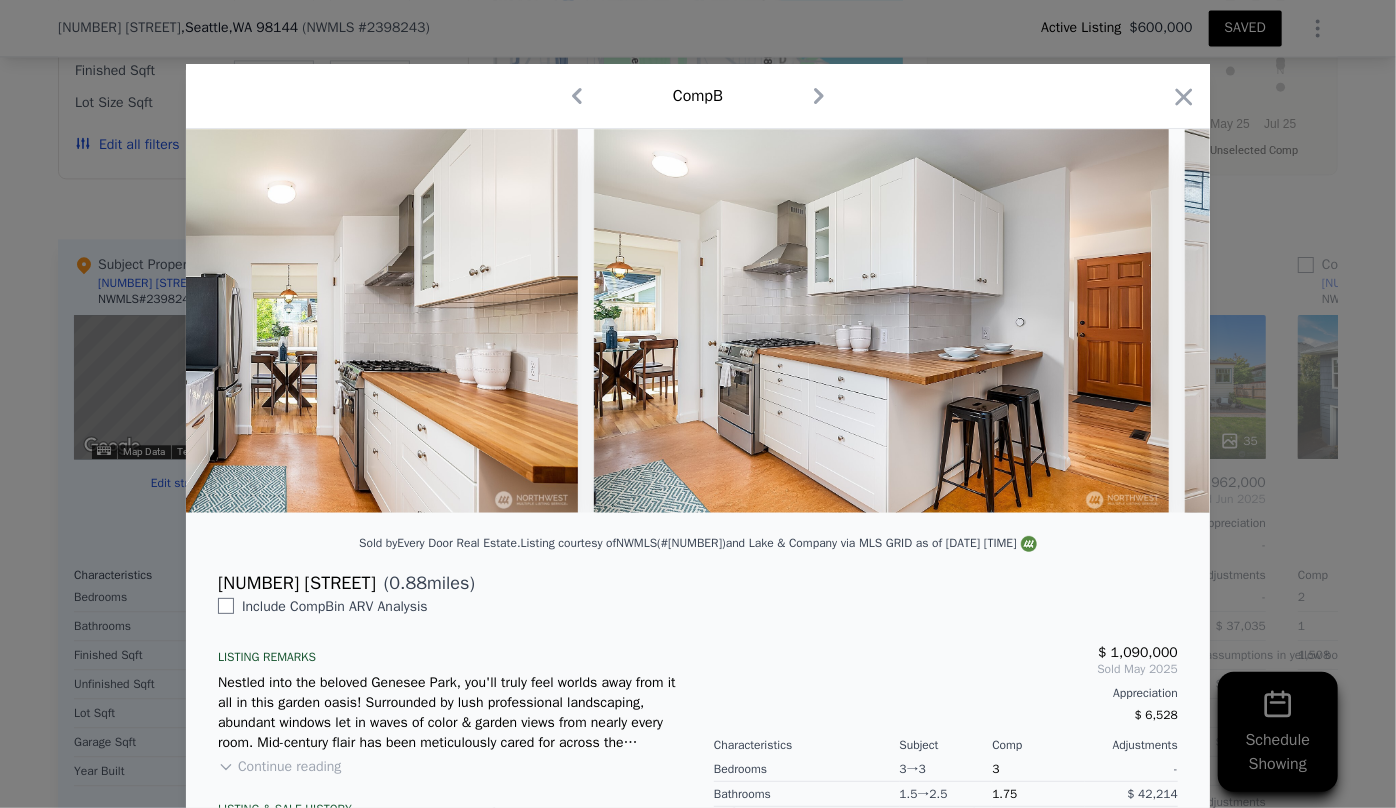 scroll, scrollTop: 0, scrollLeft: 4179, axis: horizontal 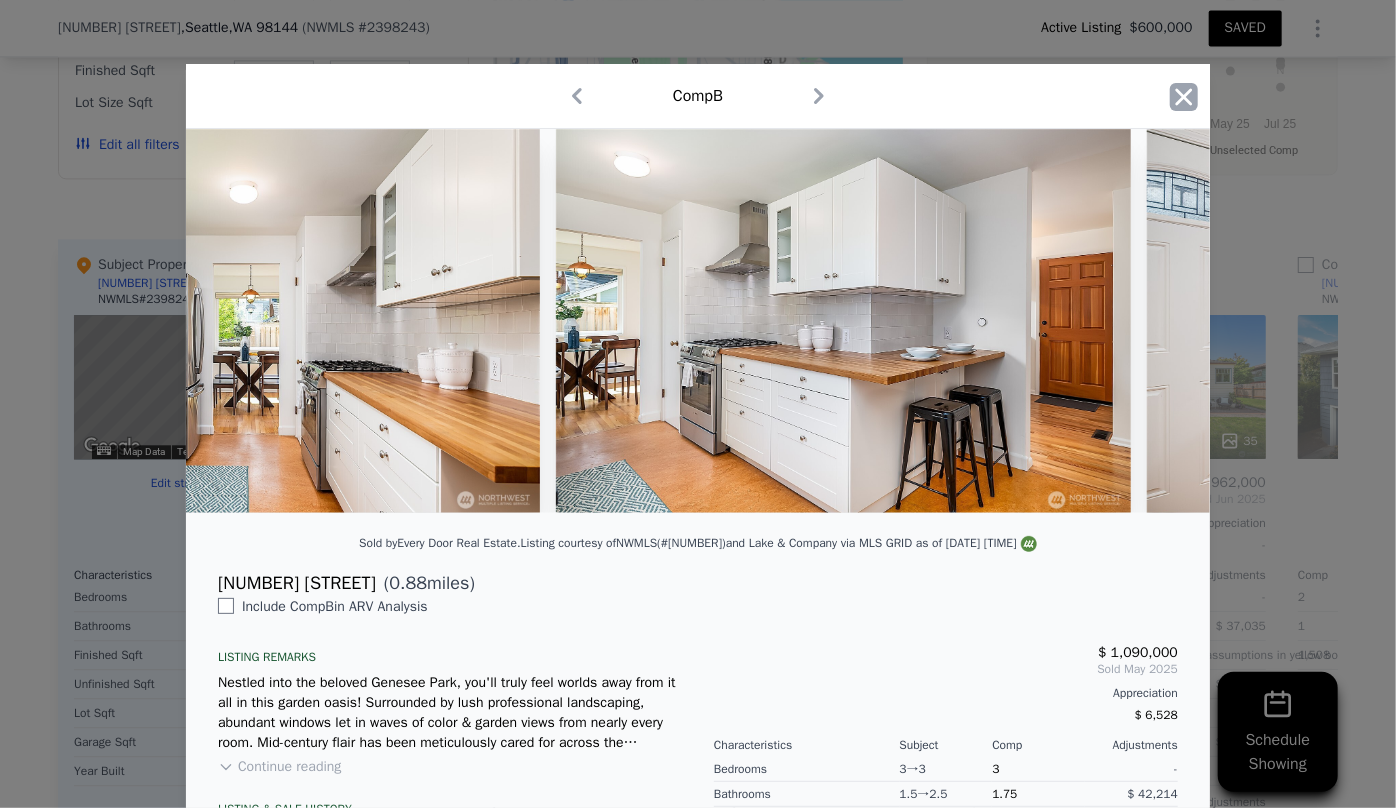 click 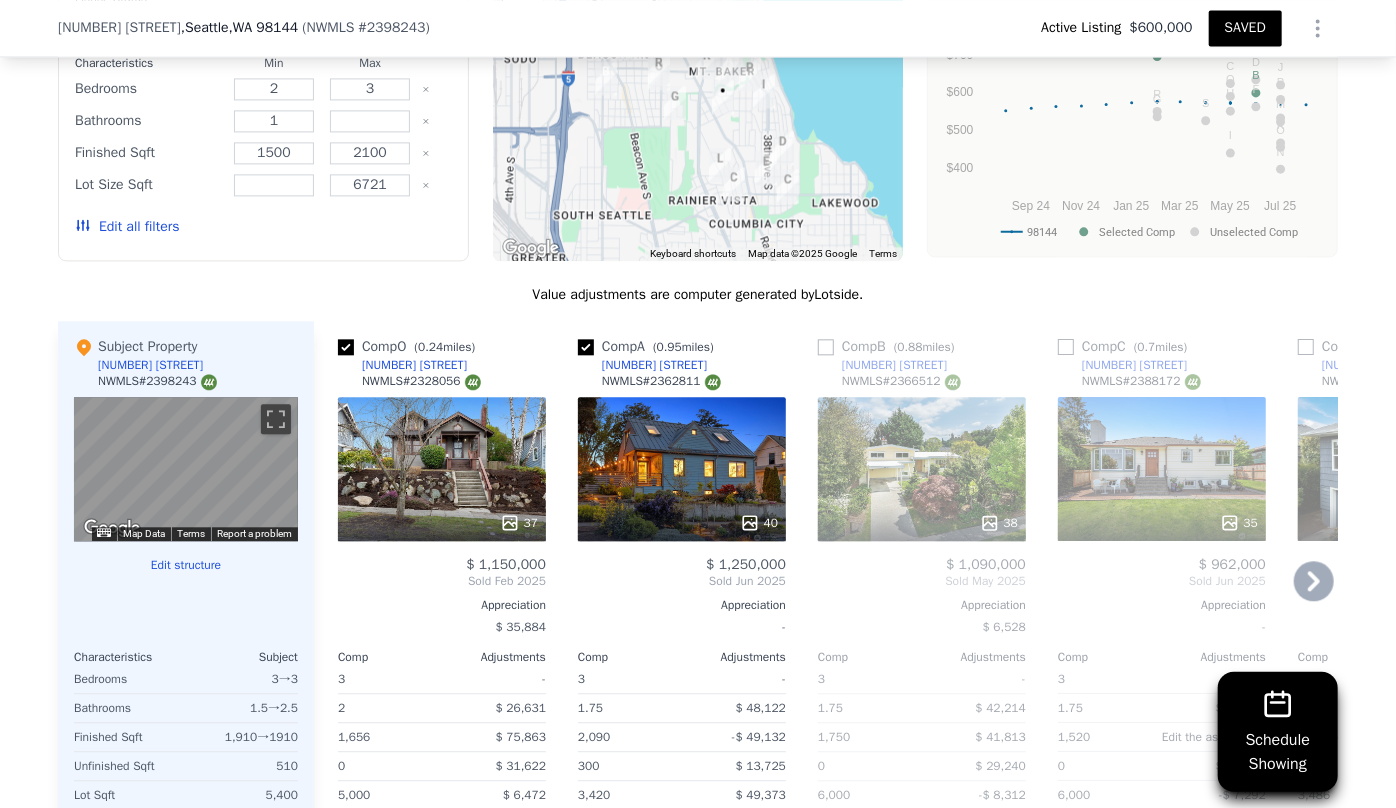 scroll, scrollTop: 2265, scrollLeft: 0, axis: vertical 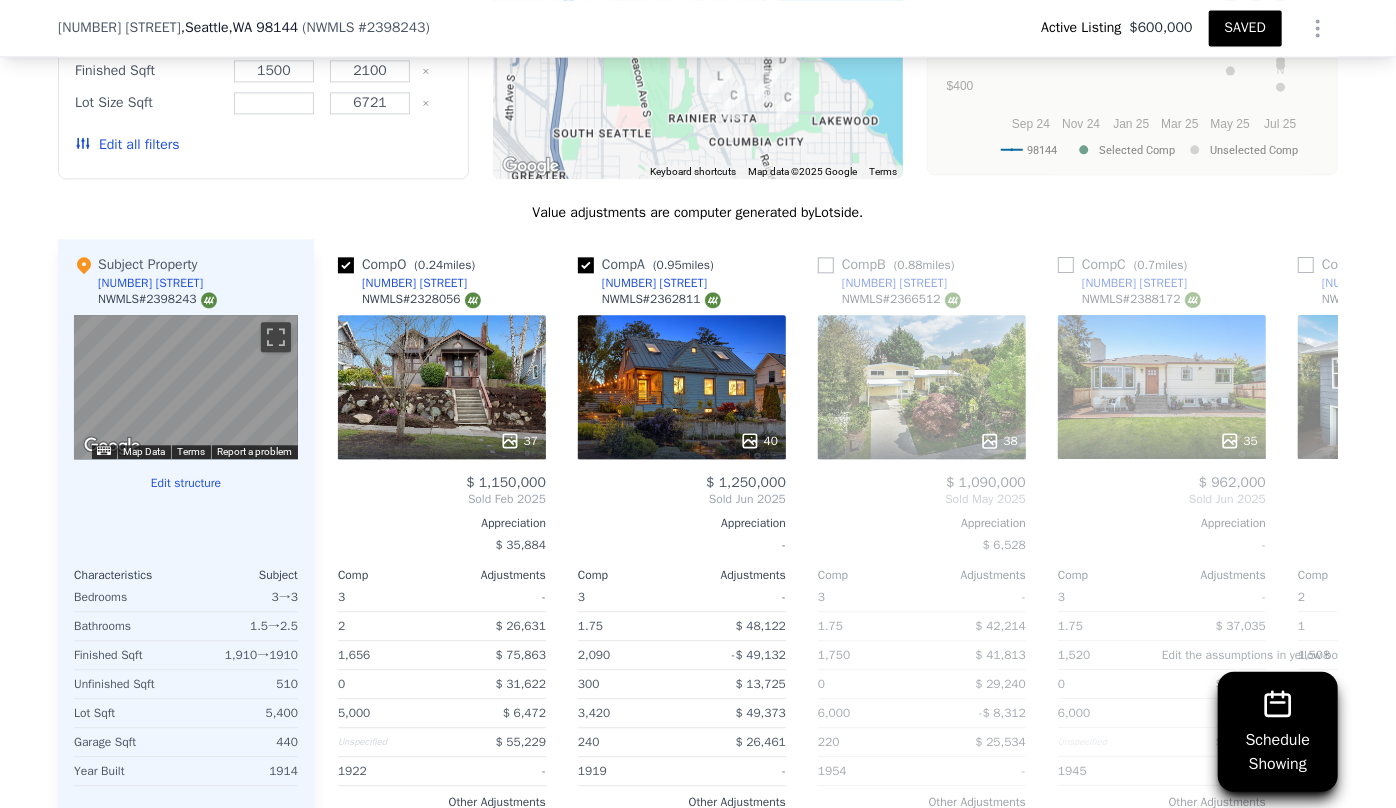 click on "Edit all filters" at bounding box center [127, 145] 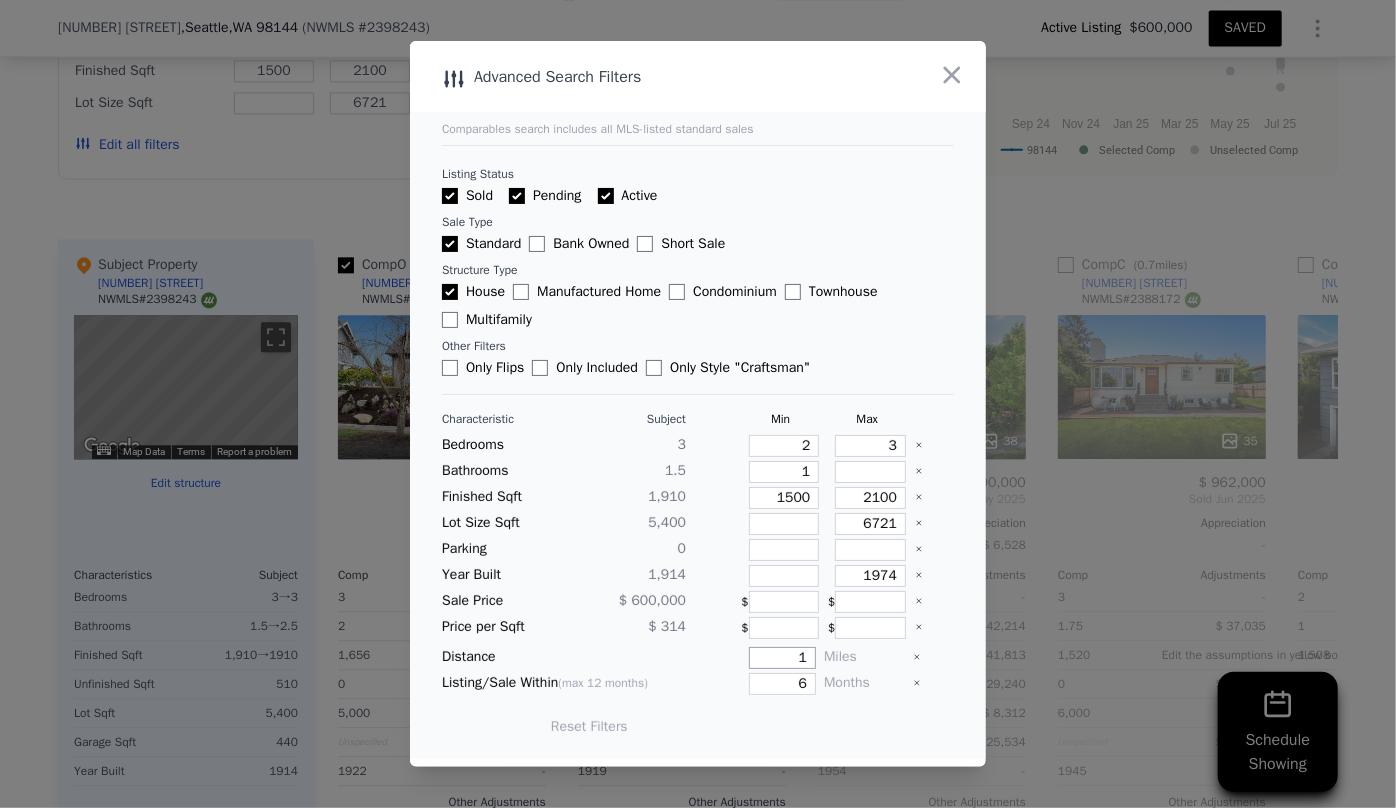 click on "1" at bounding box center (782, 658) 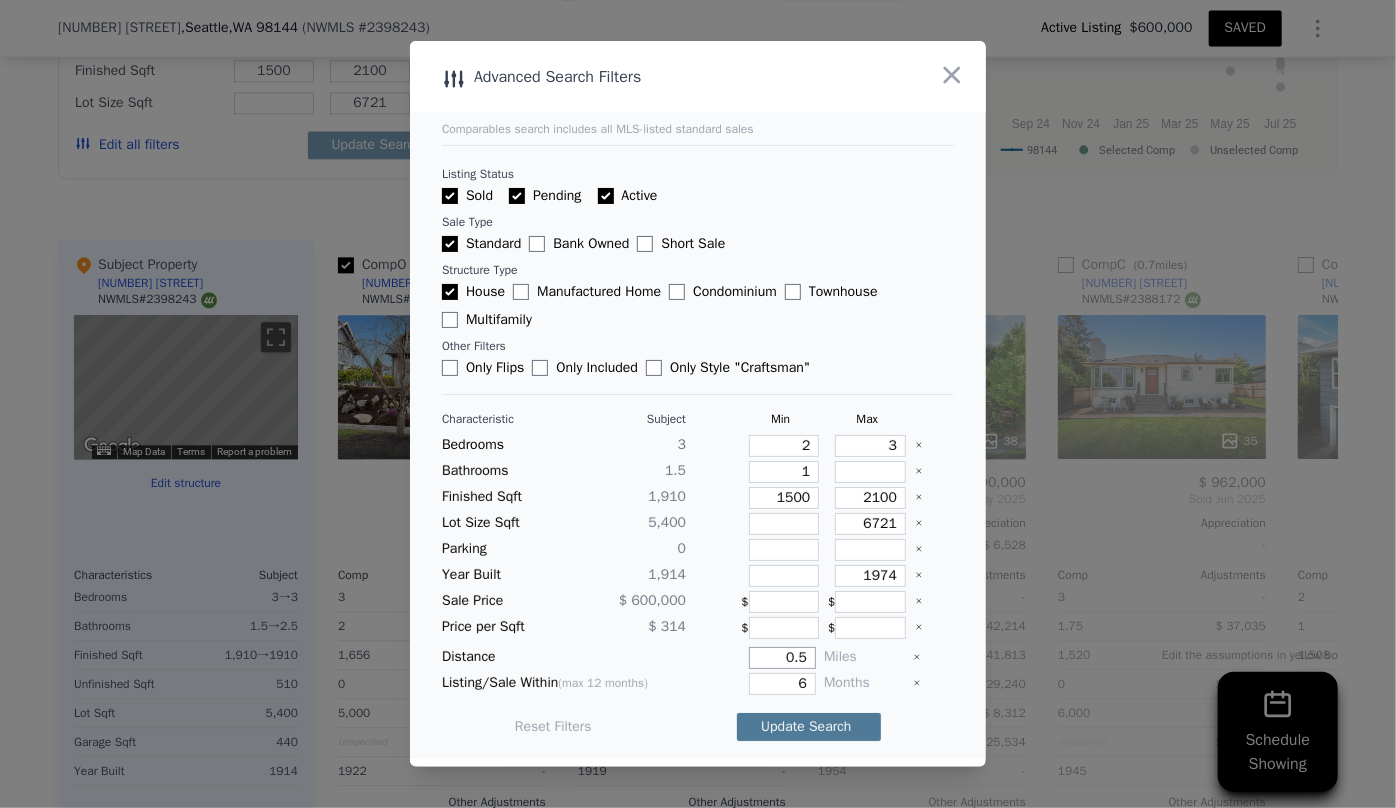 type on "0.5" 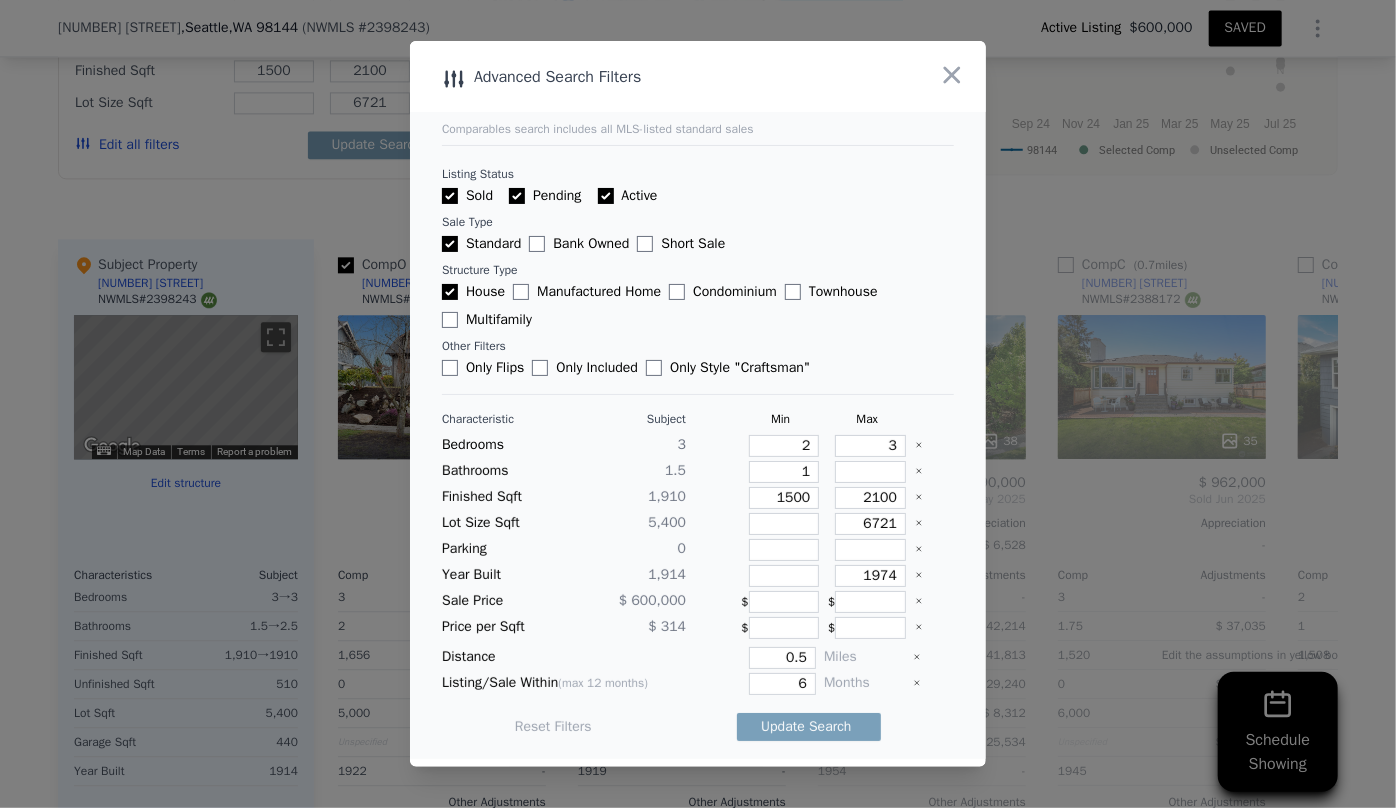 drag, startPoint x: 807, startPoint y: 715, endPoint x: 820, endPoint y: 708, distance: 14.764823 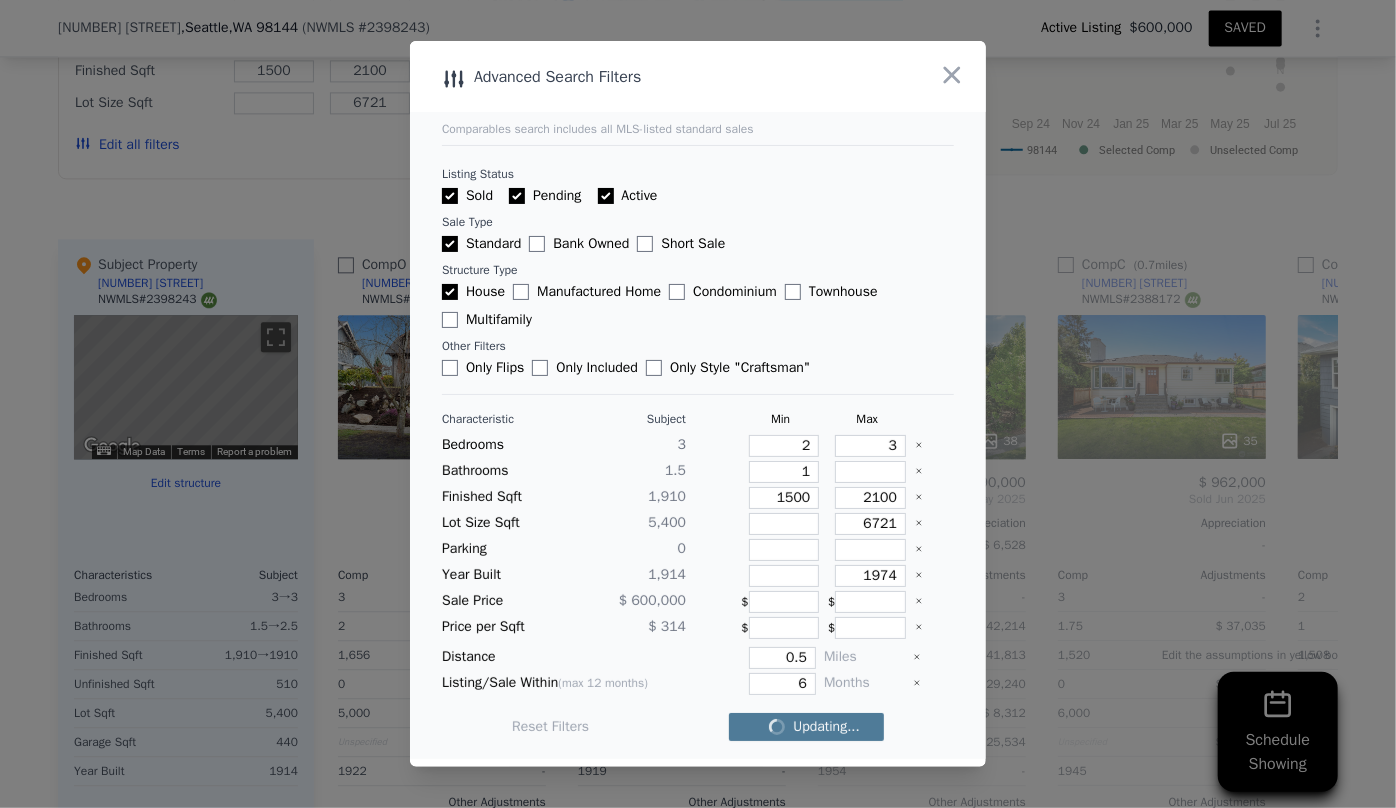 checkbox on "false" 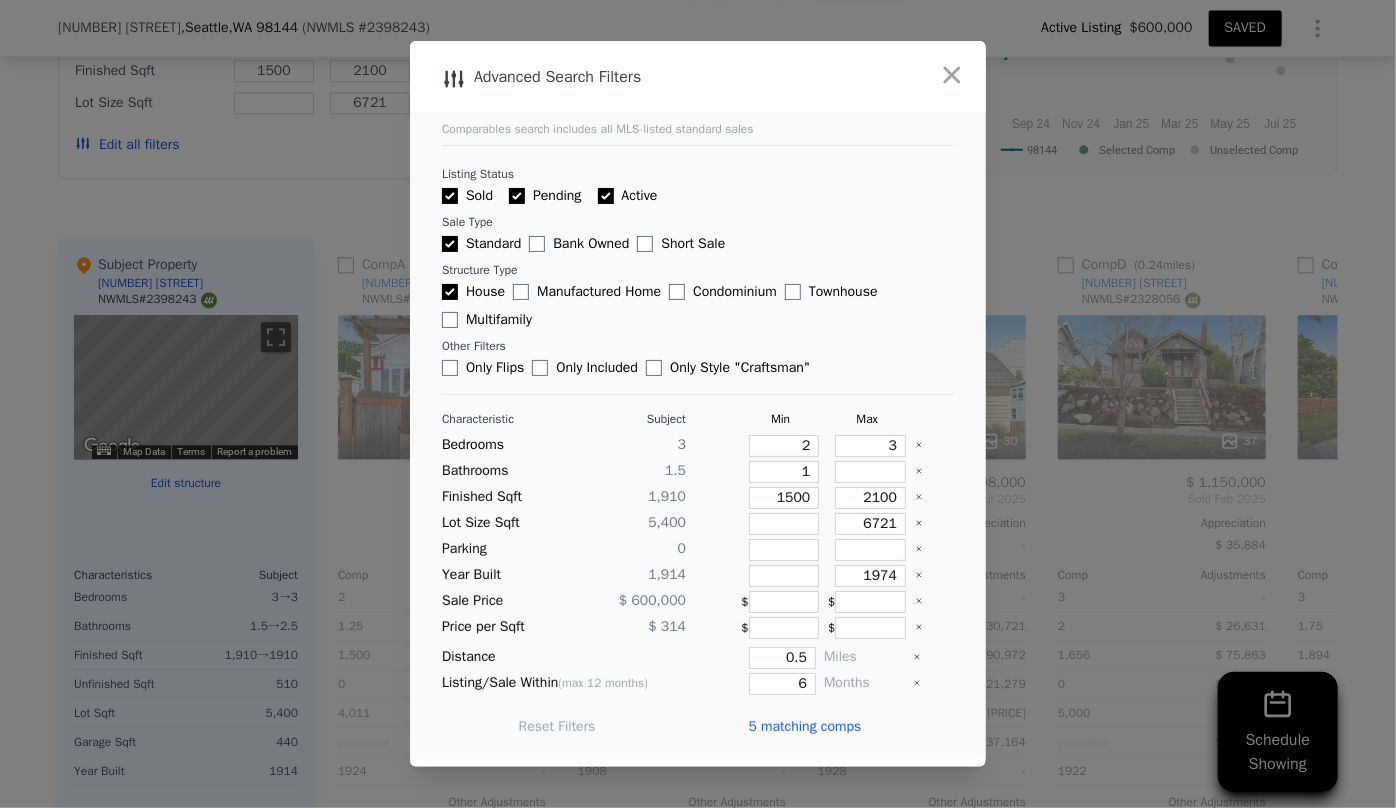 click on "5 matching comps" at bounding box center [804, 727] 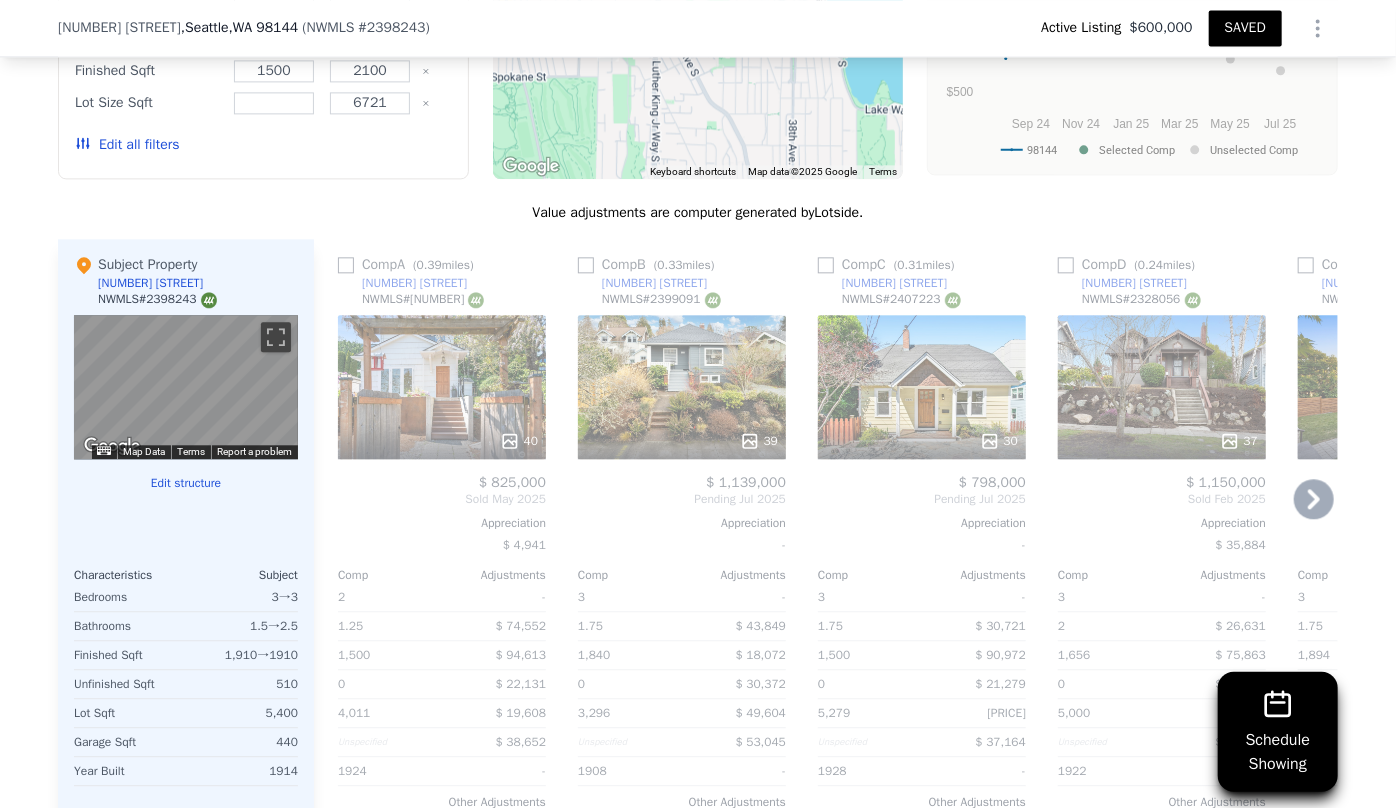 click on "39" at bounding box center [682, 387] 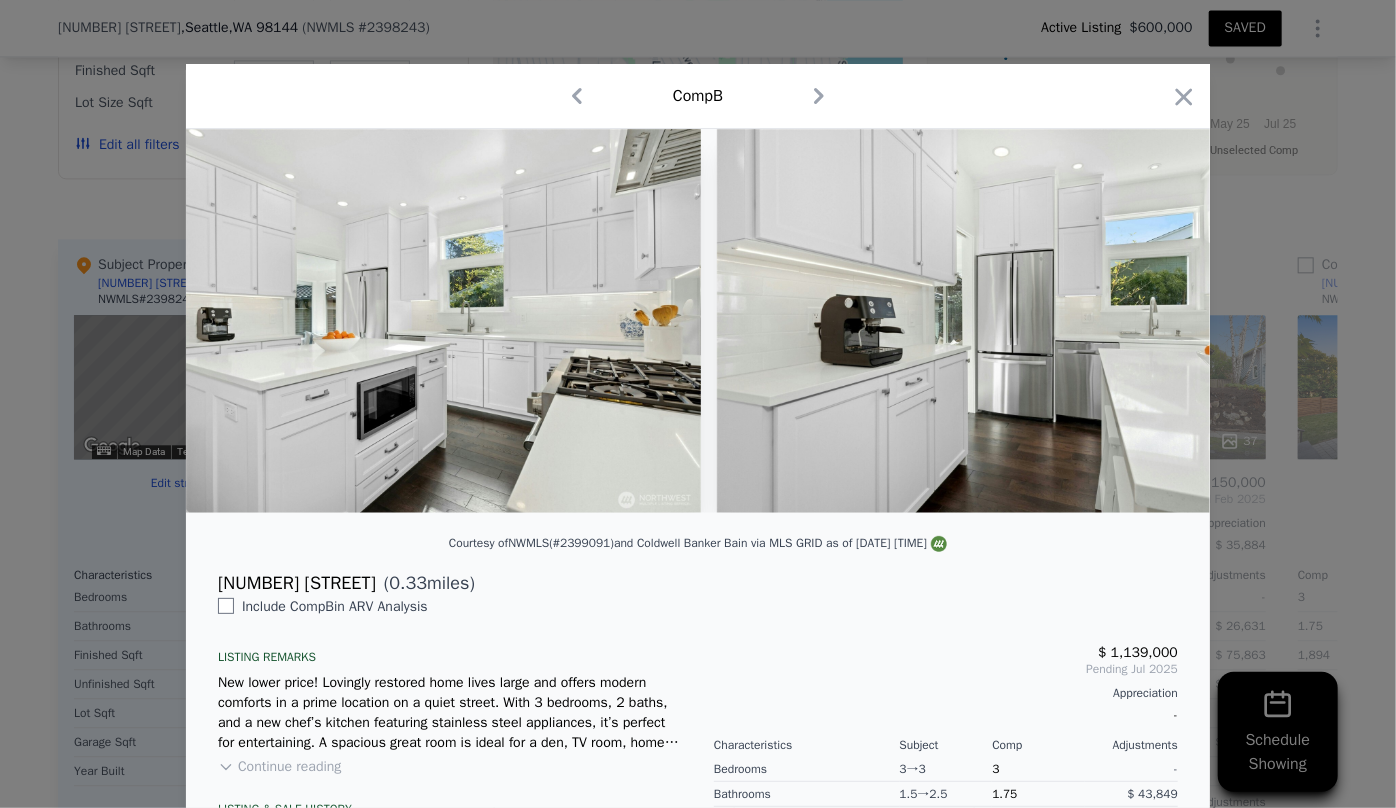 scroll, scrollTop: 0, scrollLeft: 8630, axis: horizontal 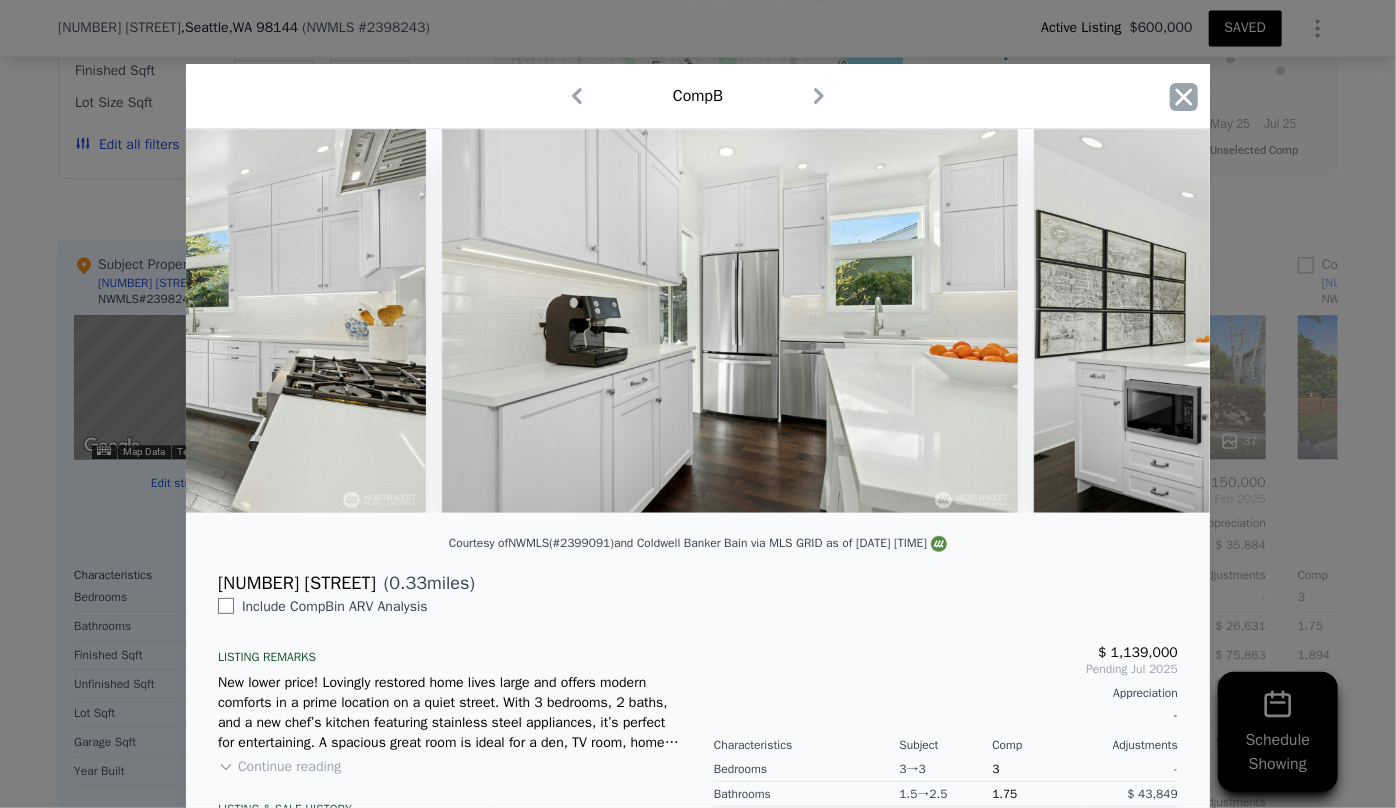 click 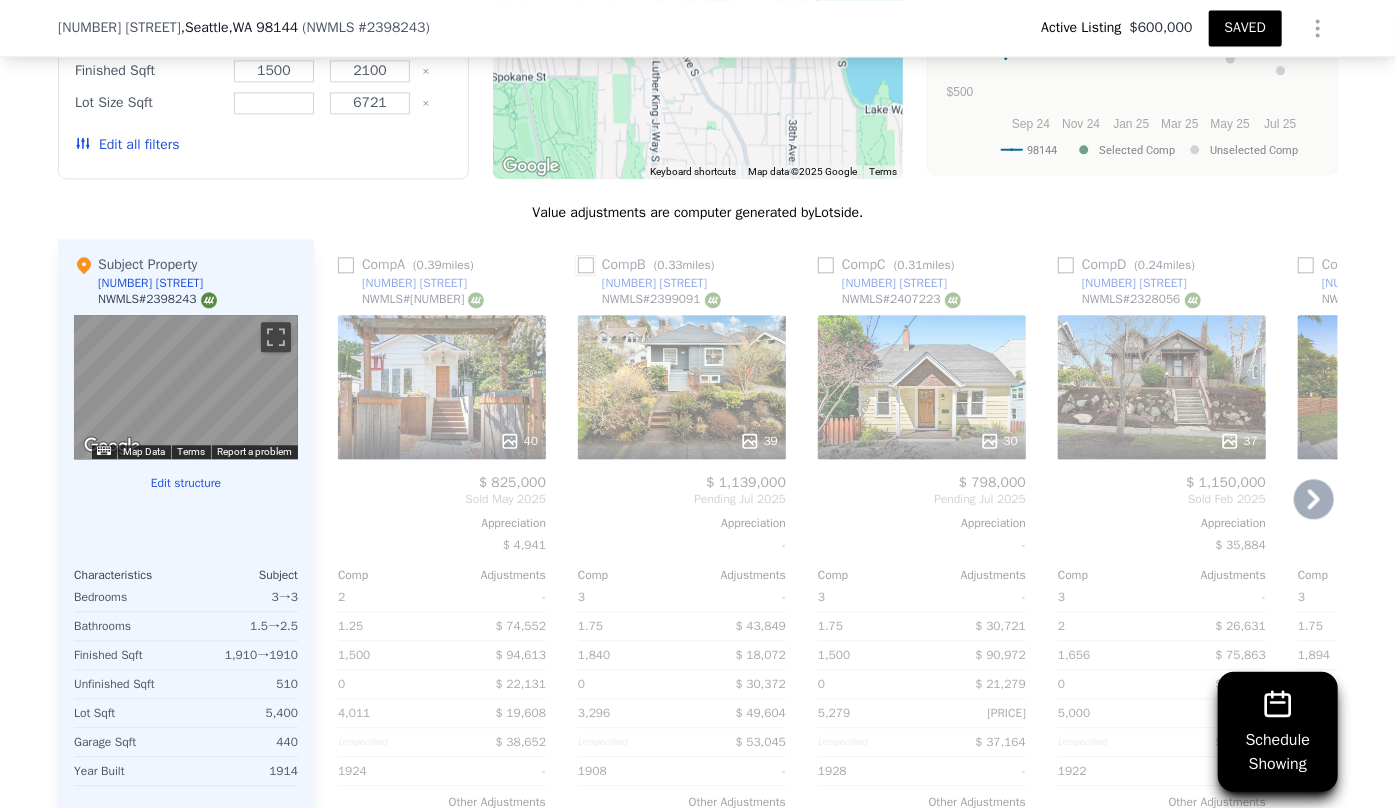 click at bounding box center (586, 265) 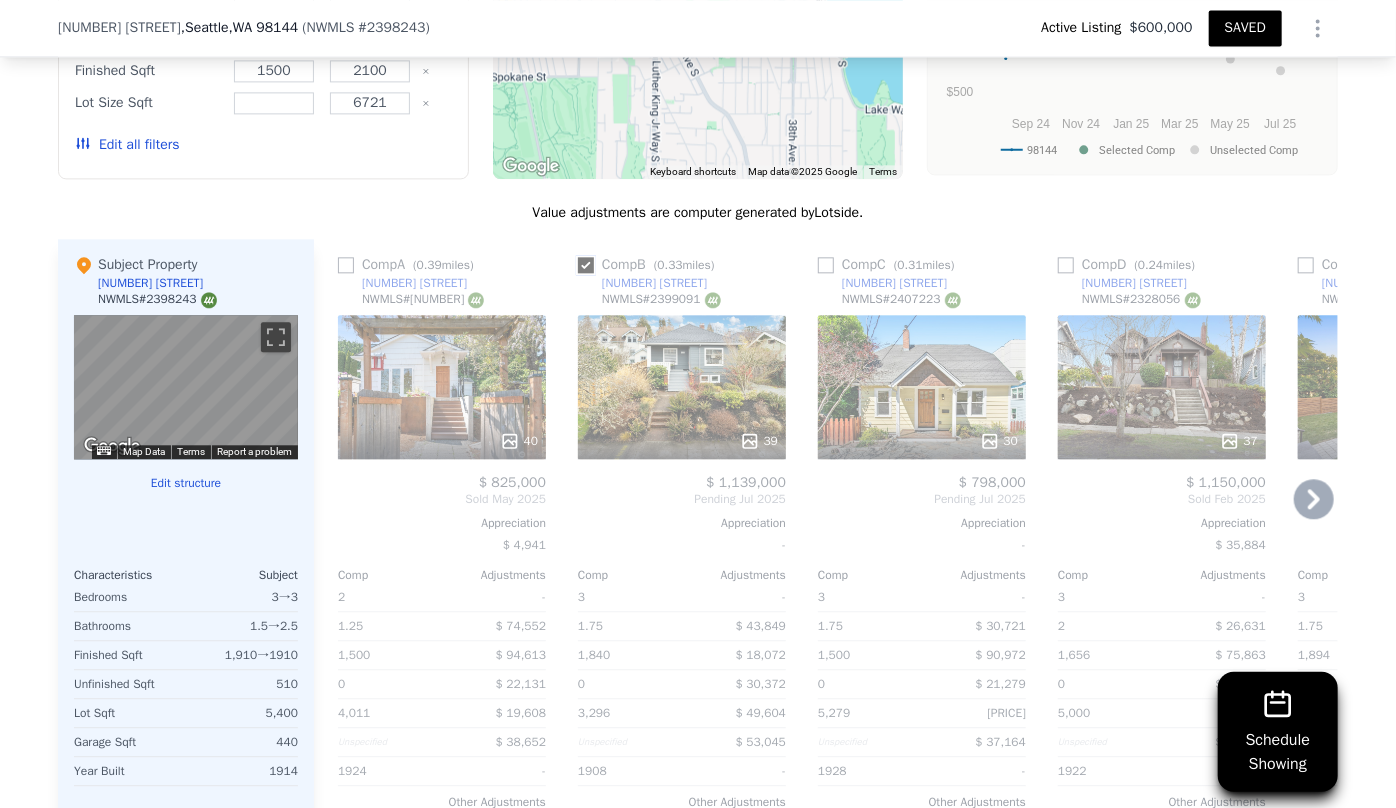 checkbox on "true" 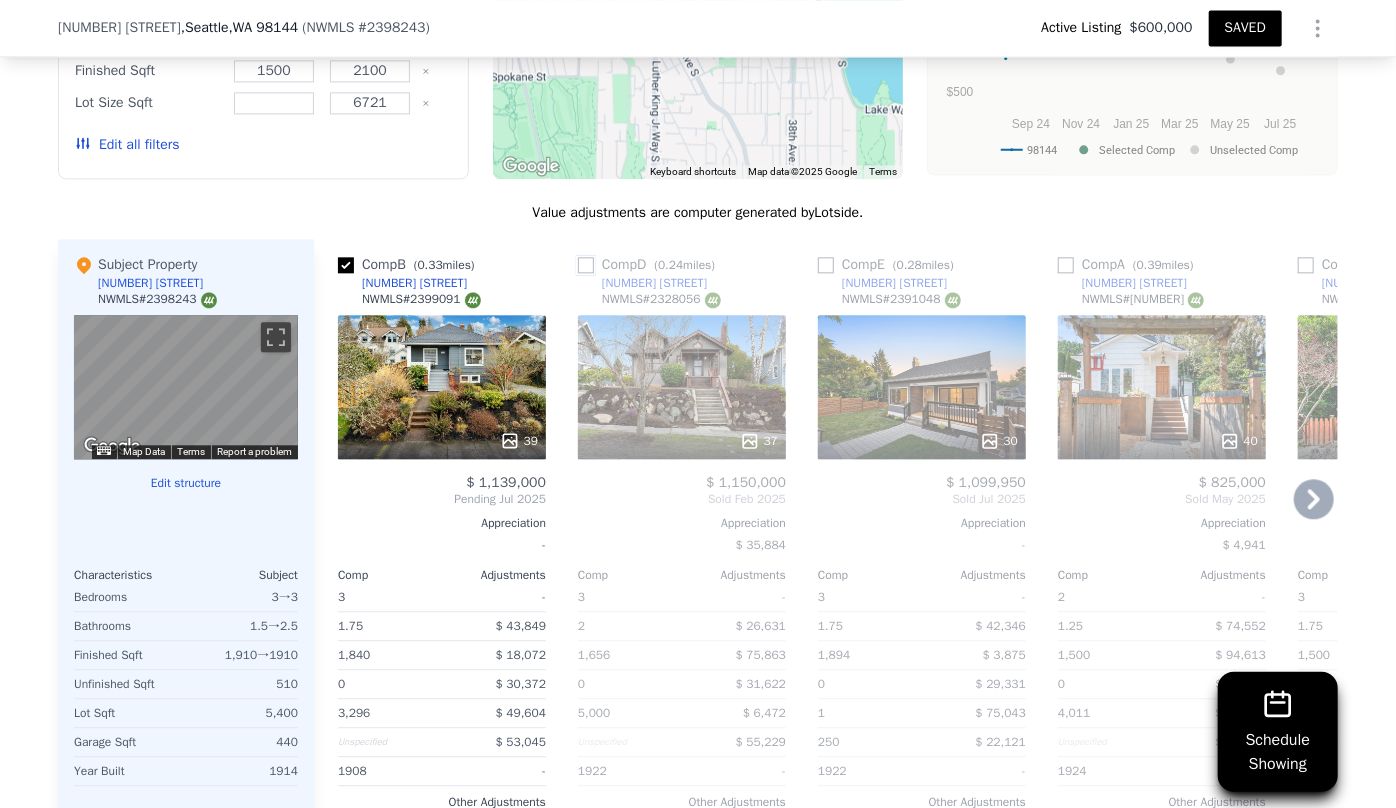 click at bounding box center [586, 265] 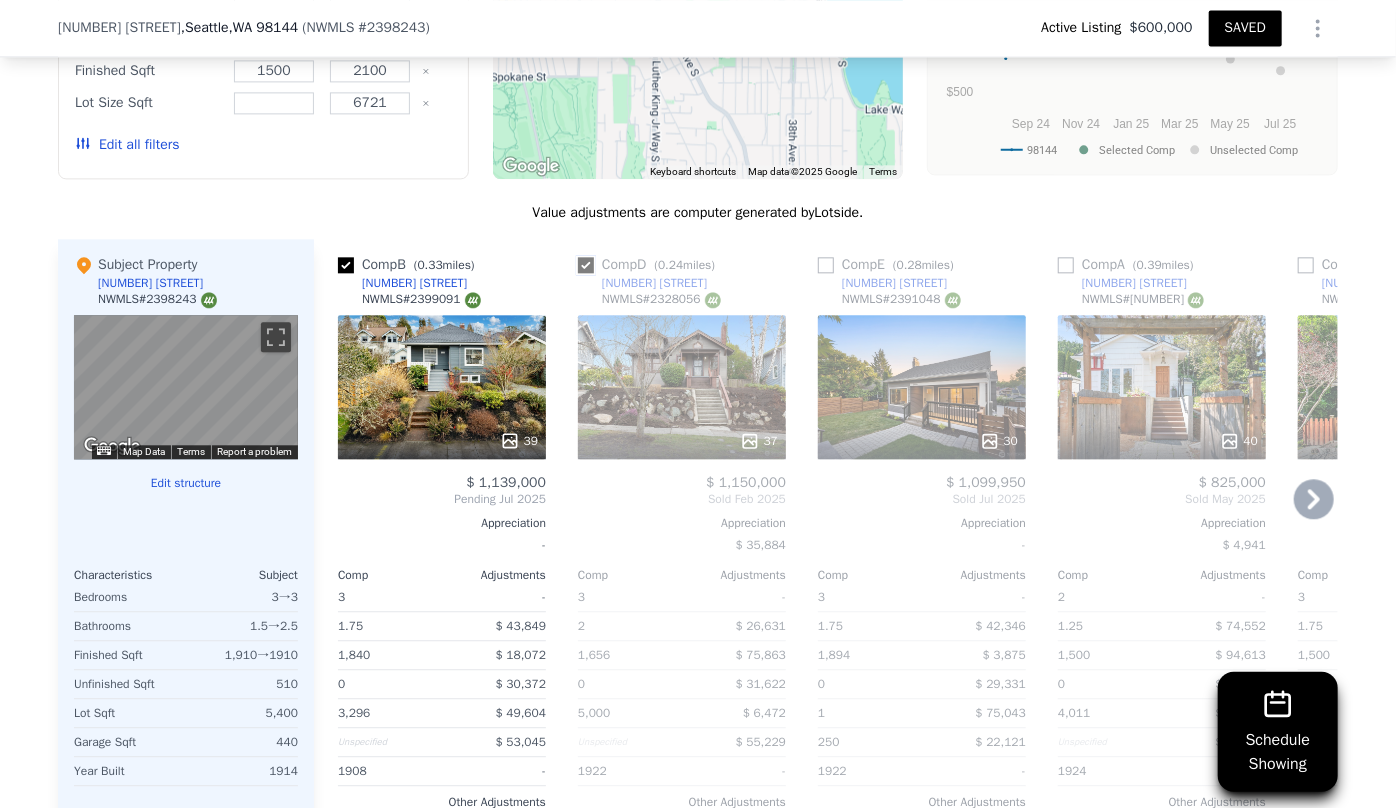 checkbox on "true" 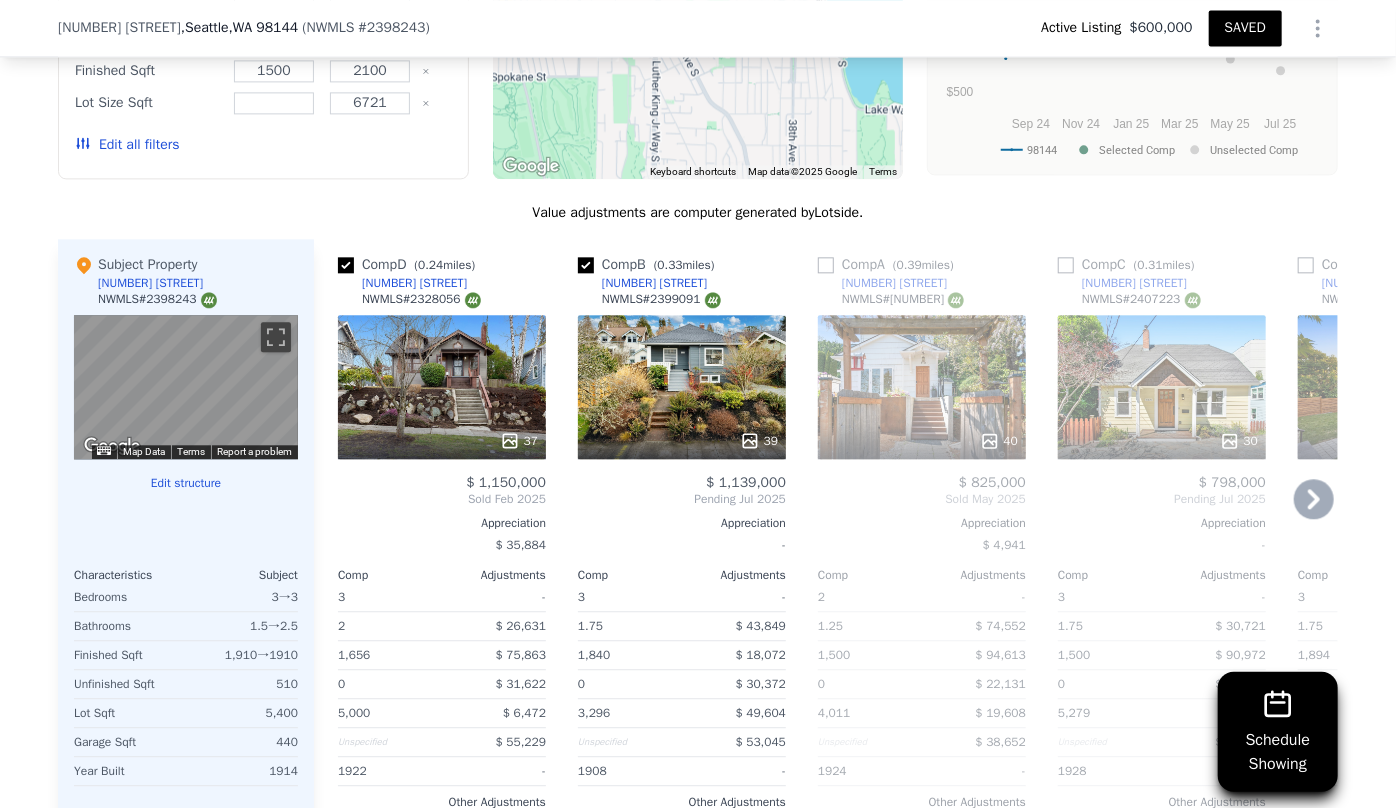 click on "30" at bounding box center [1162, 387] 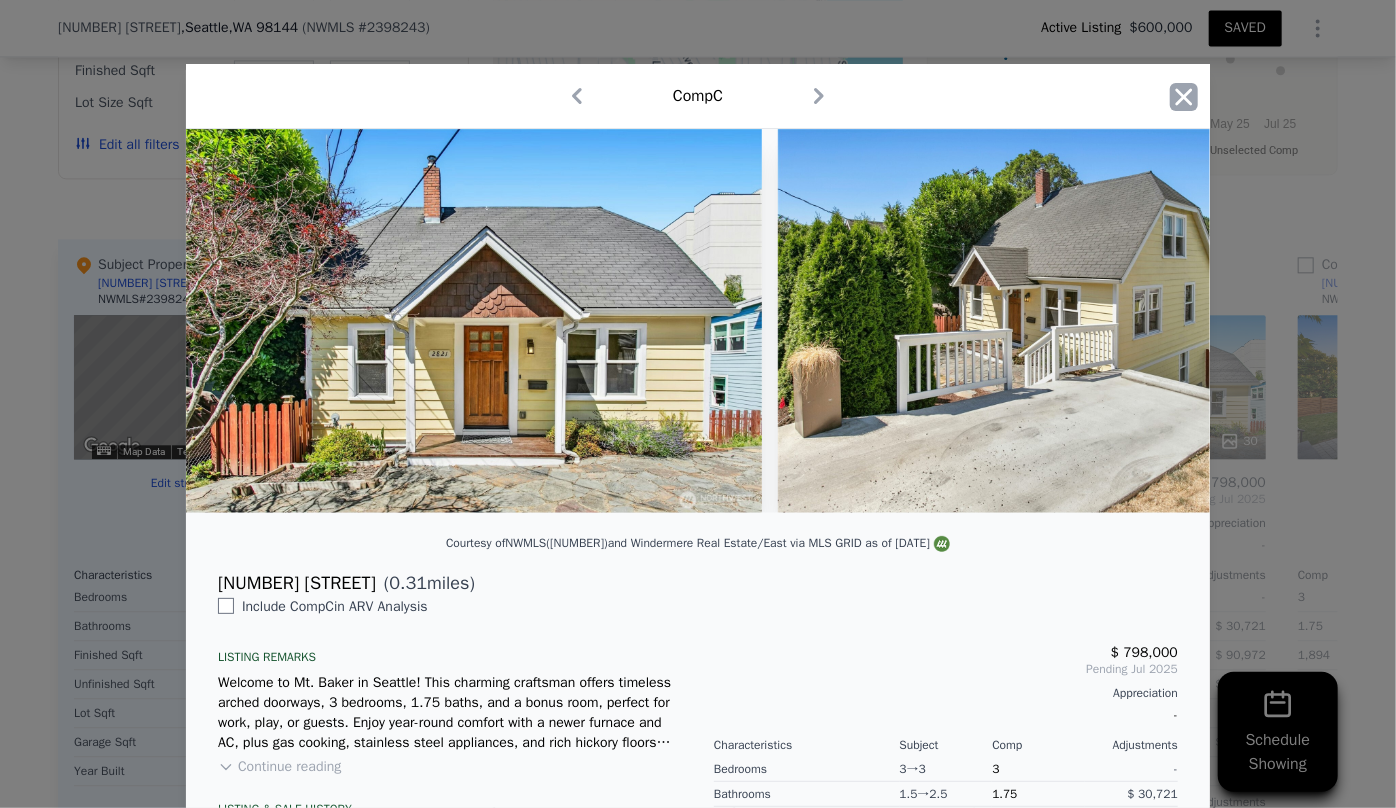 click 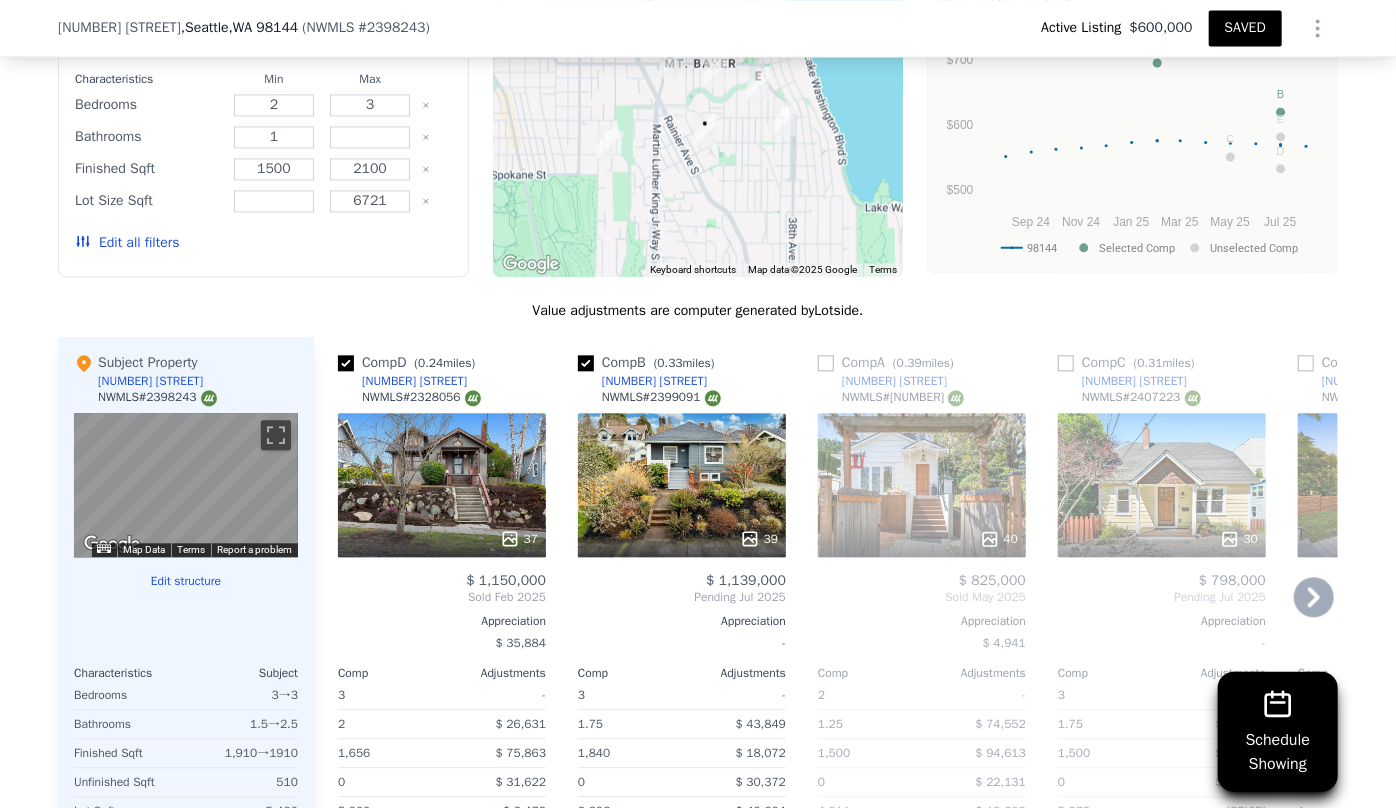 scroll, scrollTop: 2265, scrollLeft: 0, axis: vertical 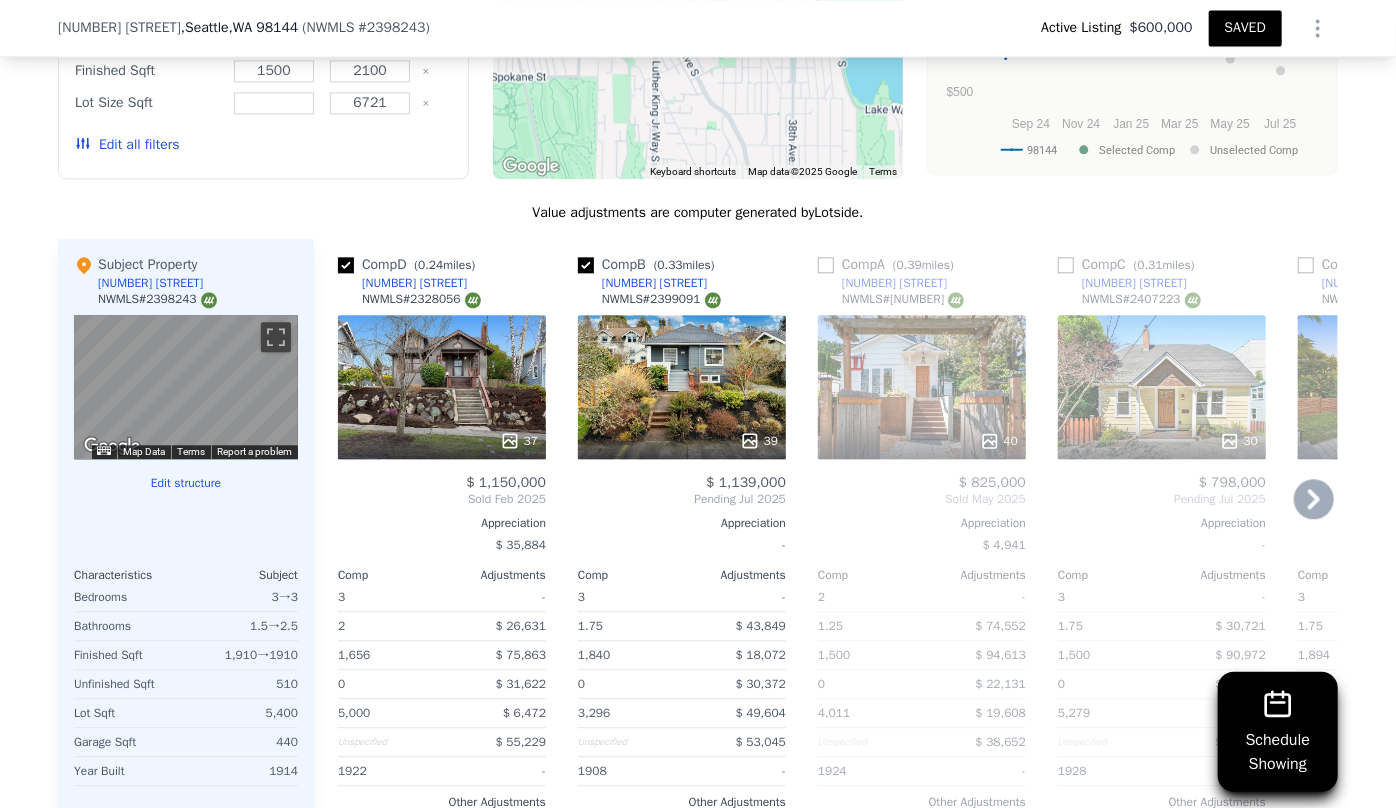 click on "30" at bounding box center [1162, 387] 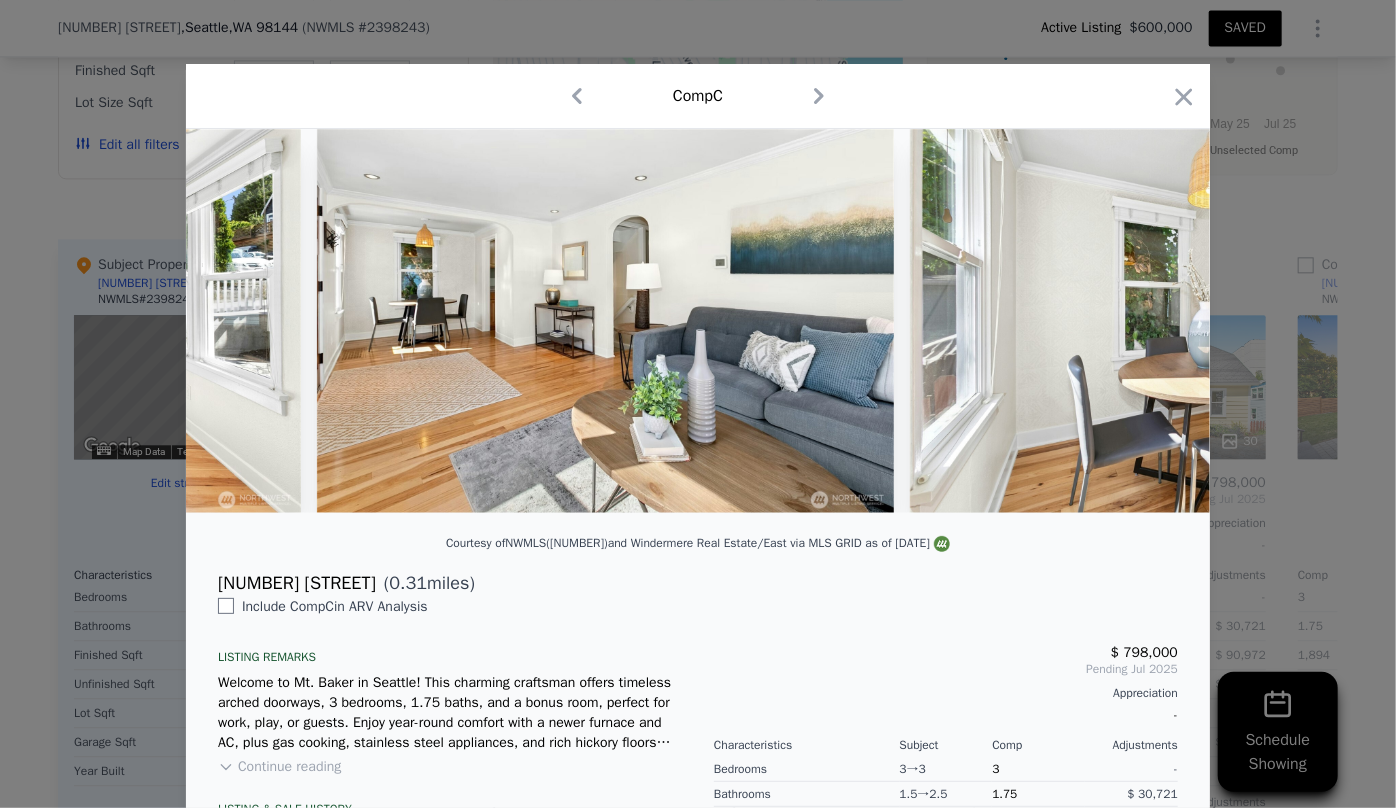scroll, scrollTop: 0, scrollLeft: 5130, axis: horizontal 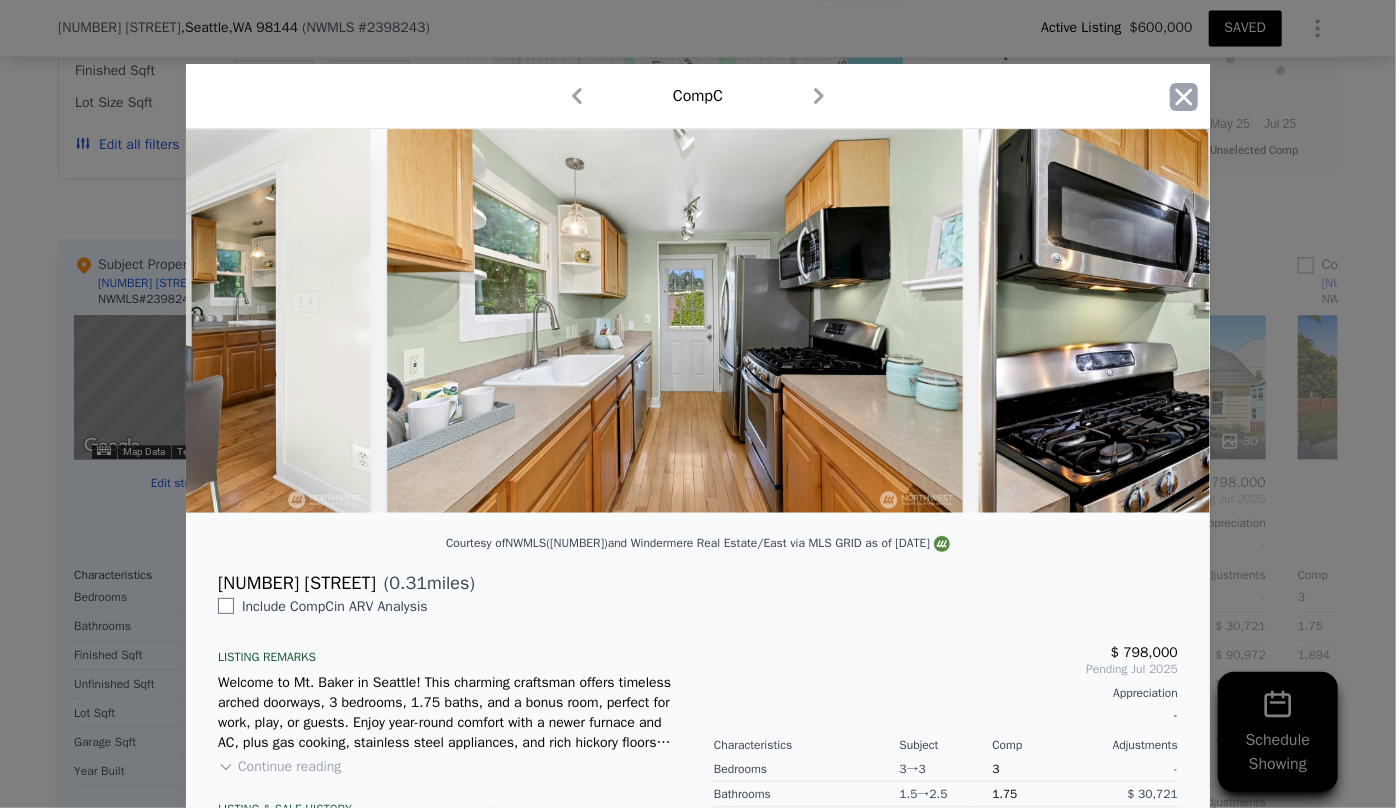 click 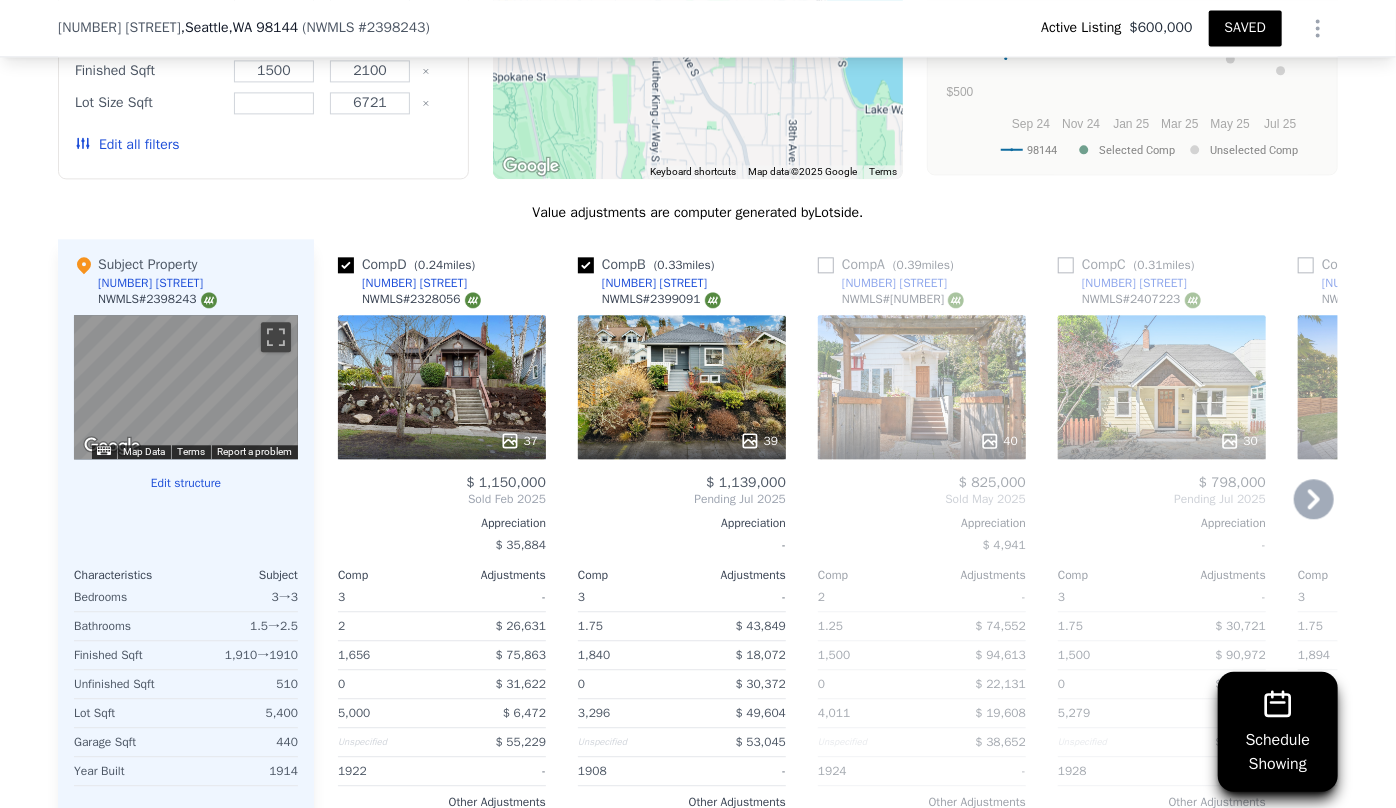 click on "40" at bounding box center (922, 387) 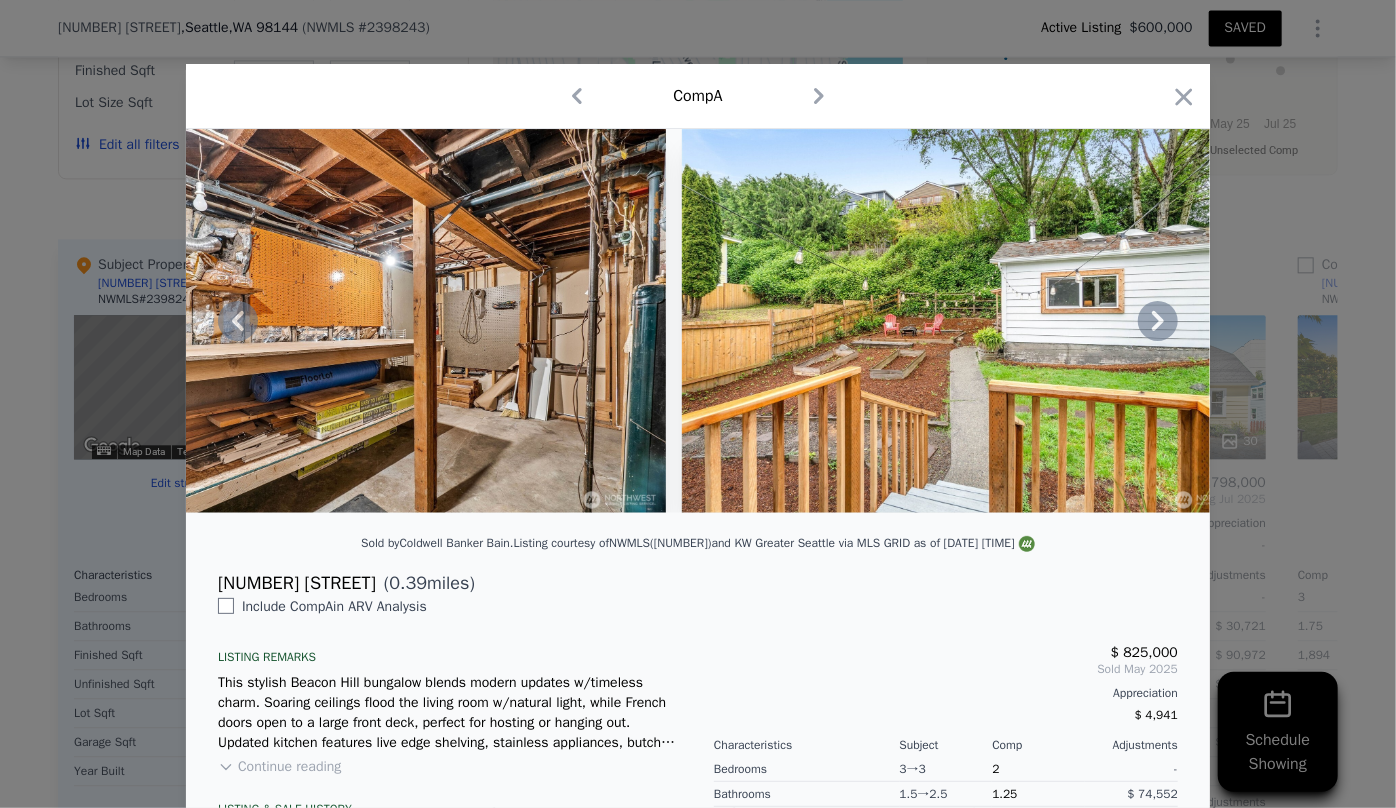 scroll, scrollTop: 0, scrollLeft: 11783, axis: horizontal 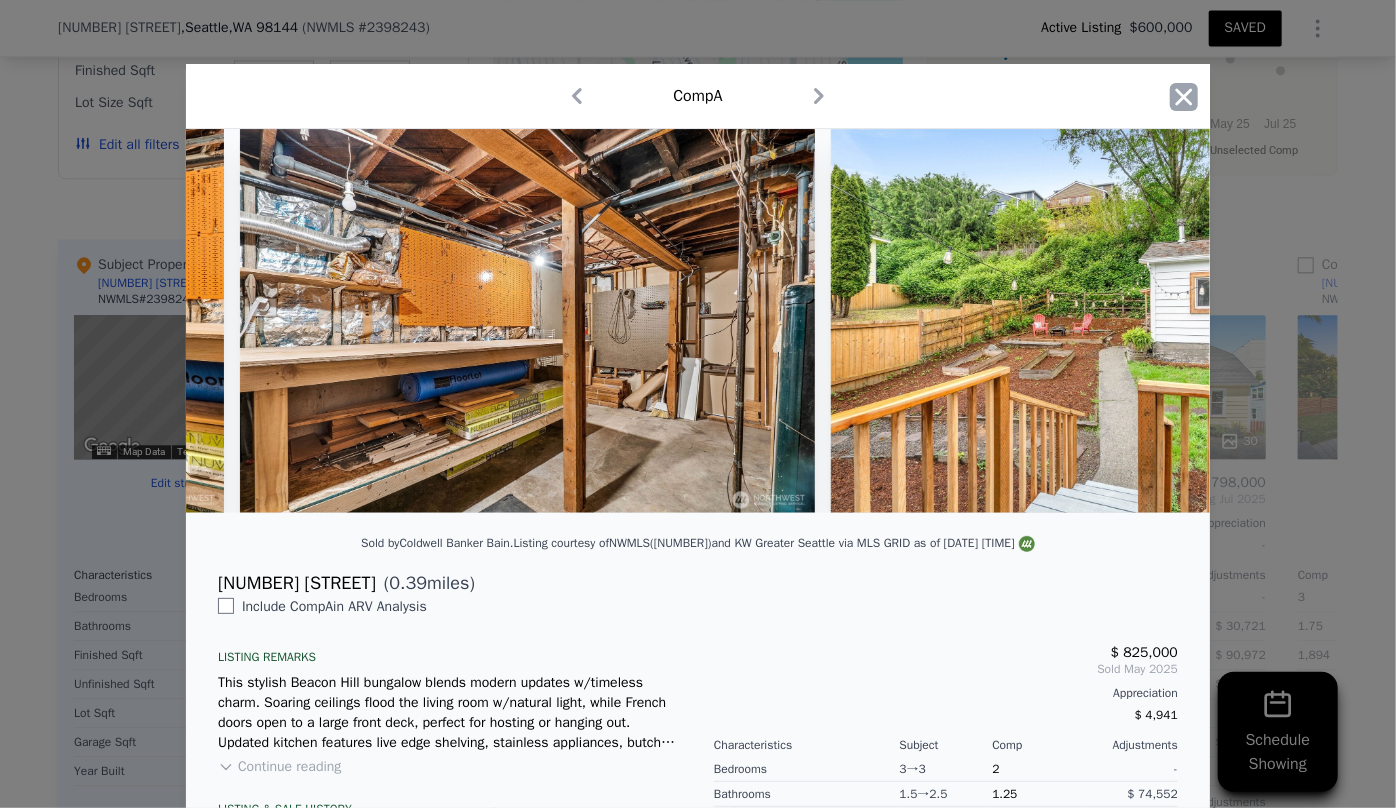 click 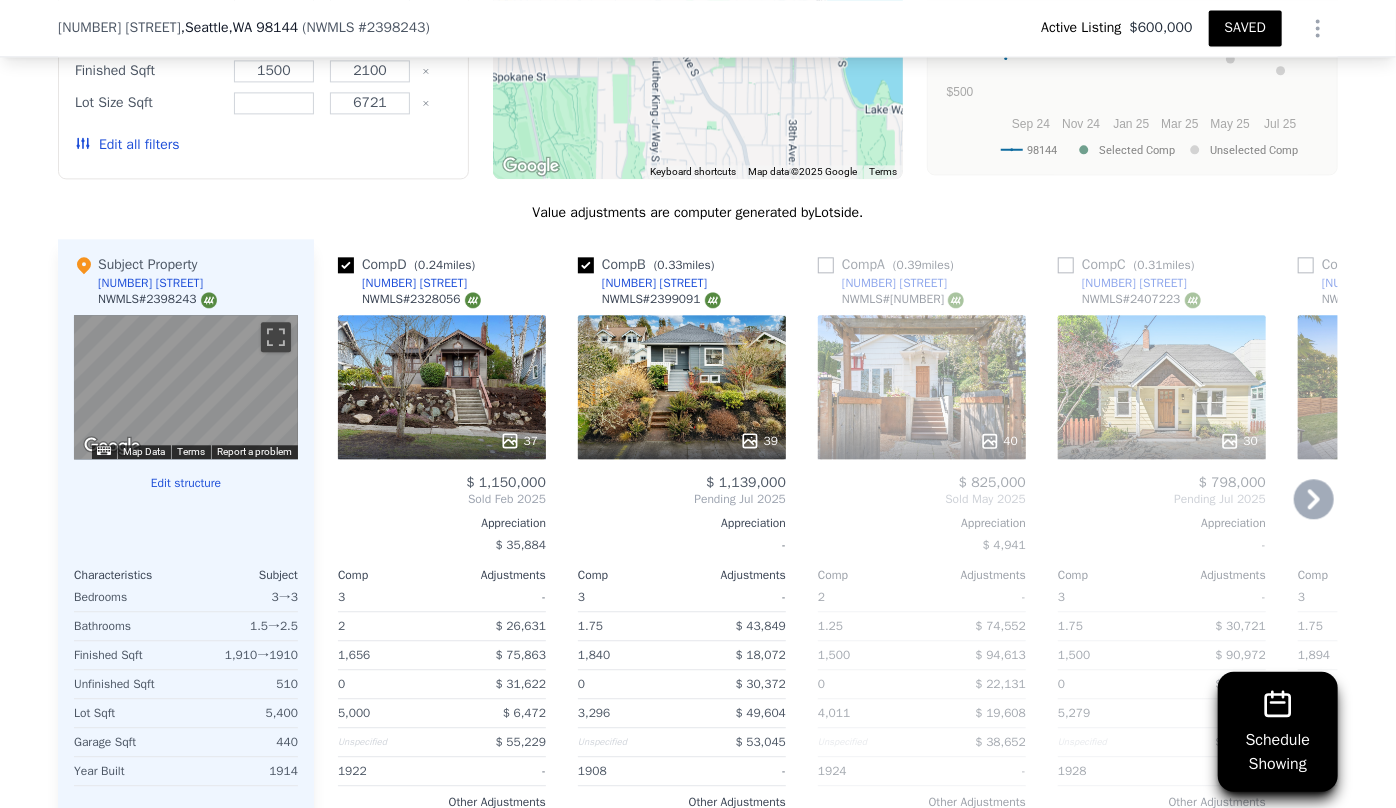 click 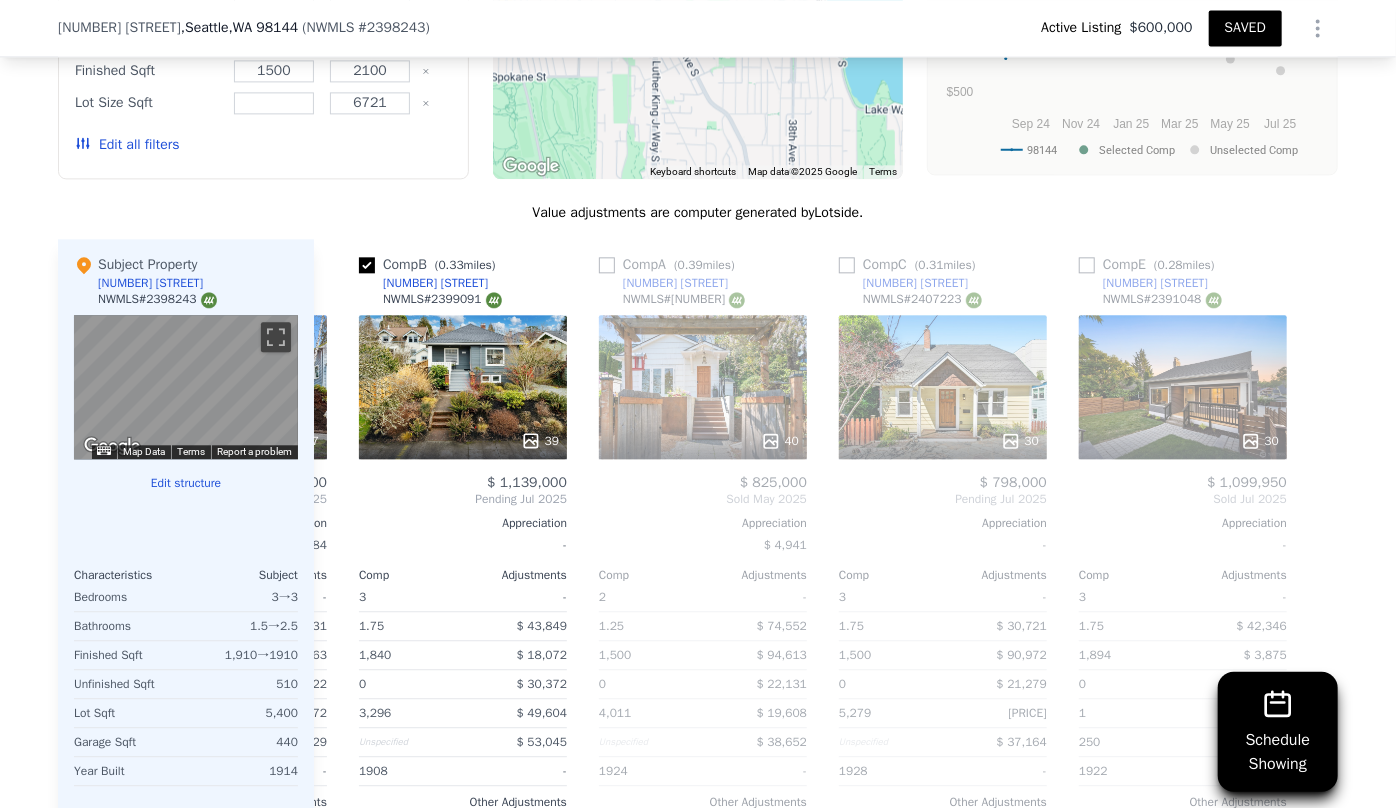 scroll, scrollTop: 0, scrollLeft: 223, axis: horizontal 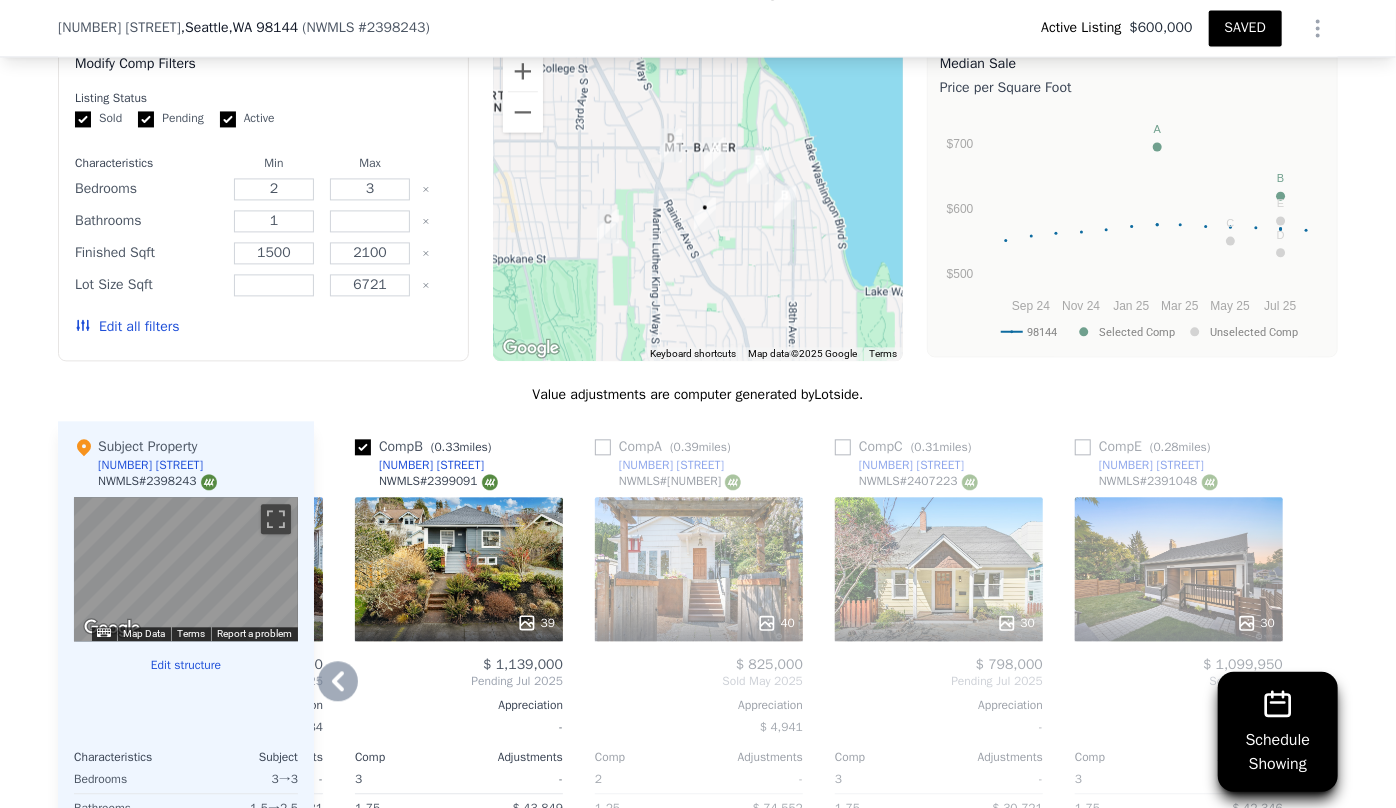 click on "30" at bounding box center (1179, 569) 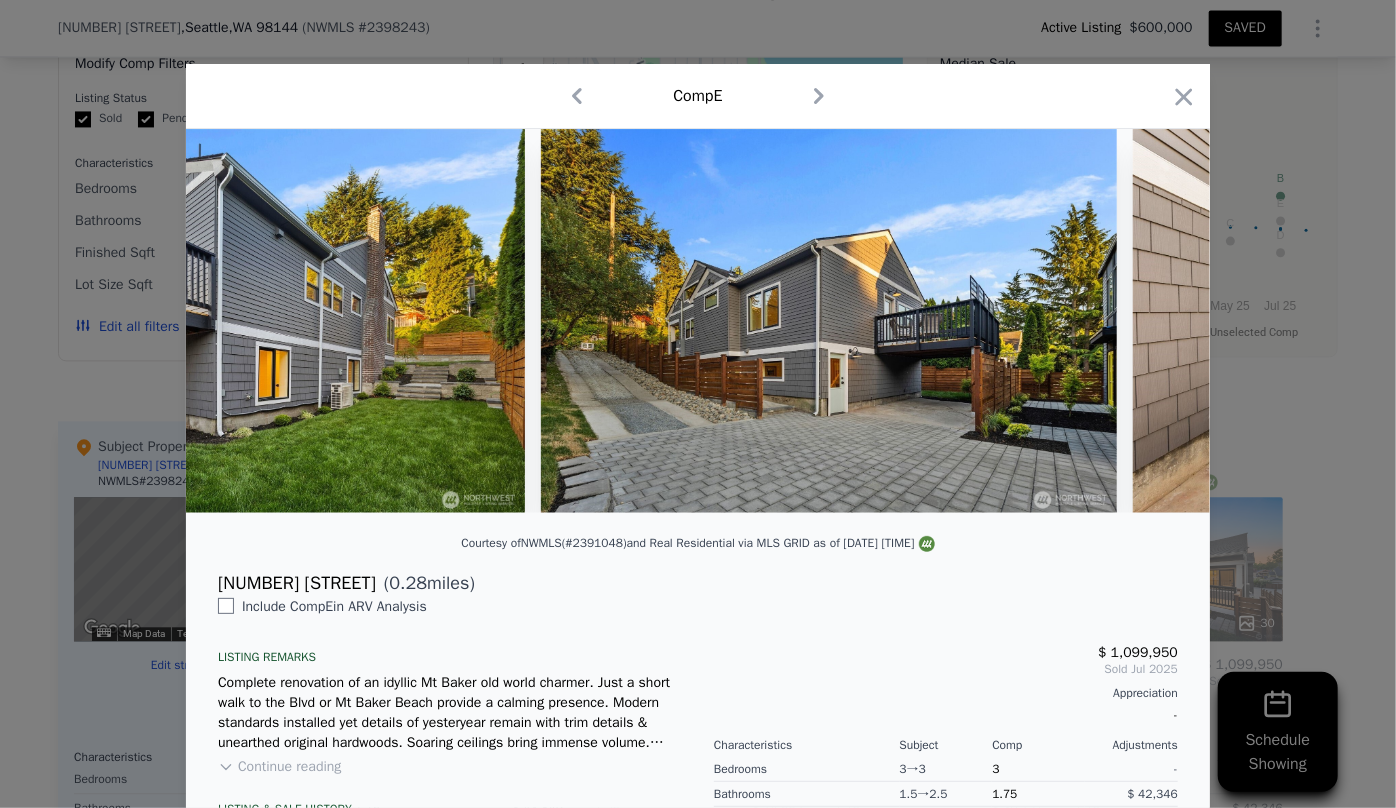 scroll, scrollTop: 0, scrollLeft: 15650, axis: horizontal 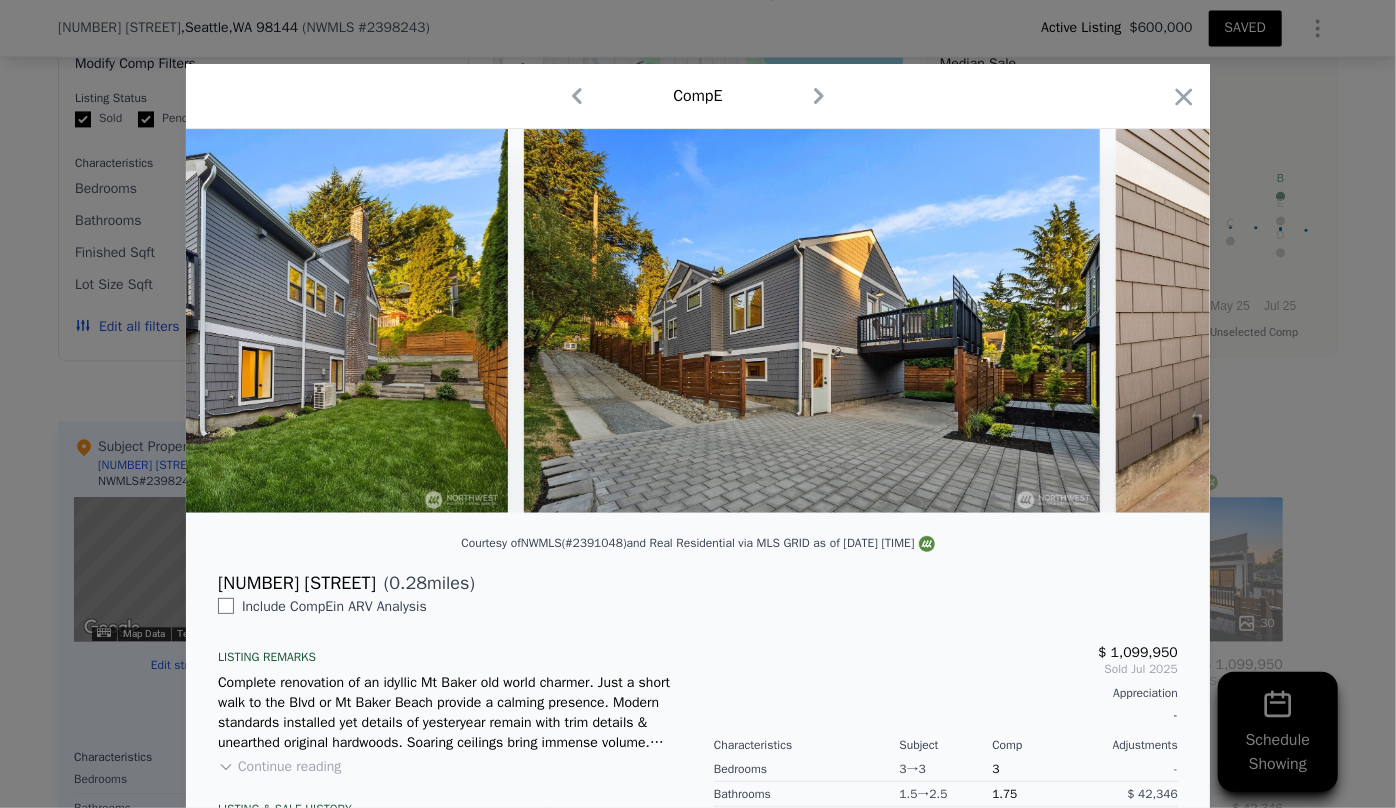 click 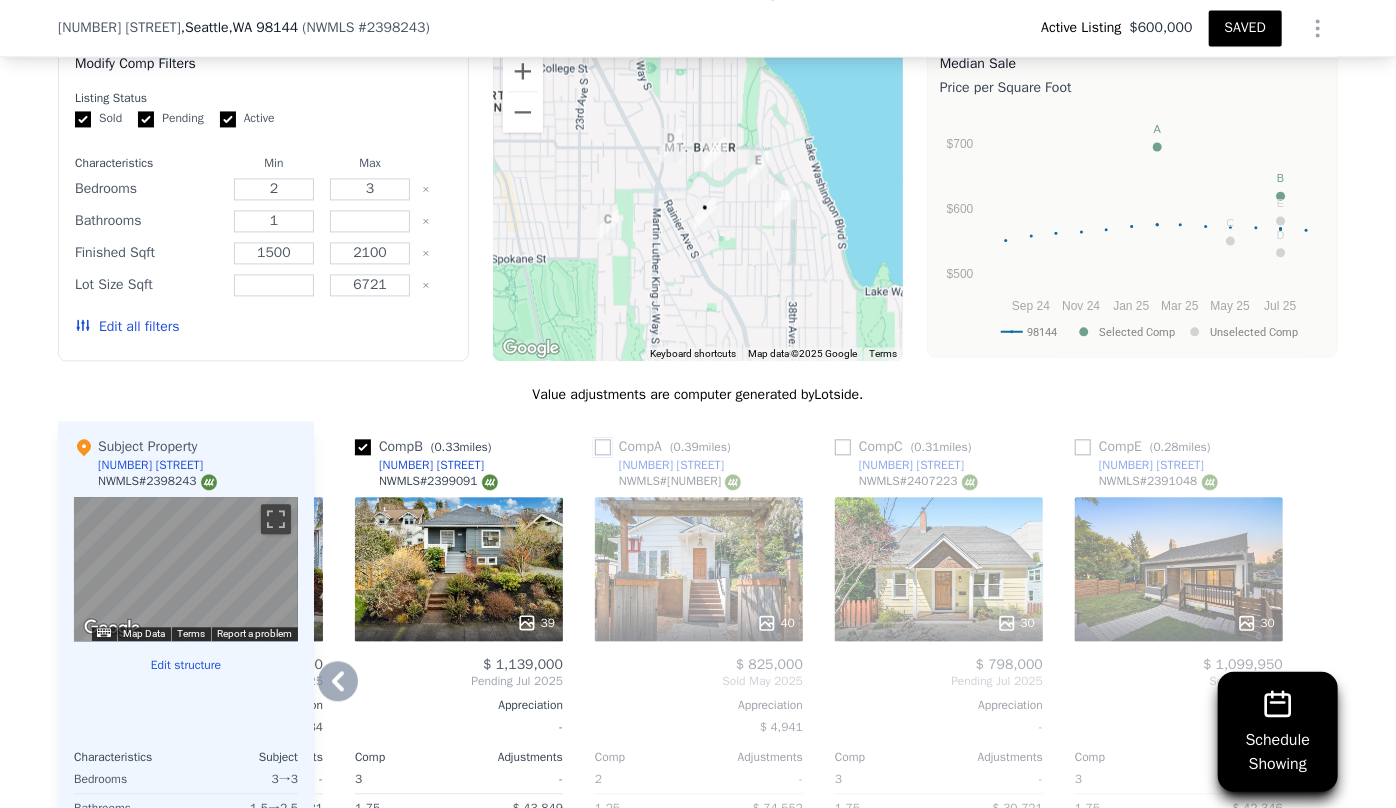 click at bounding box center [603, 447] 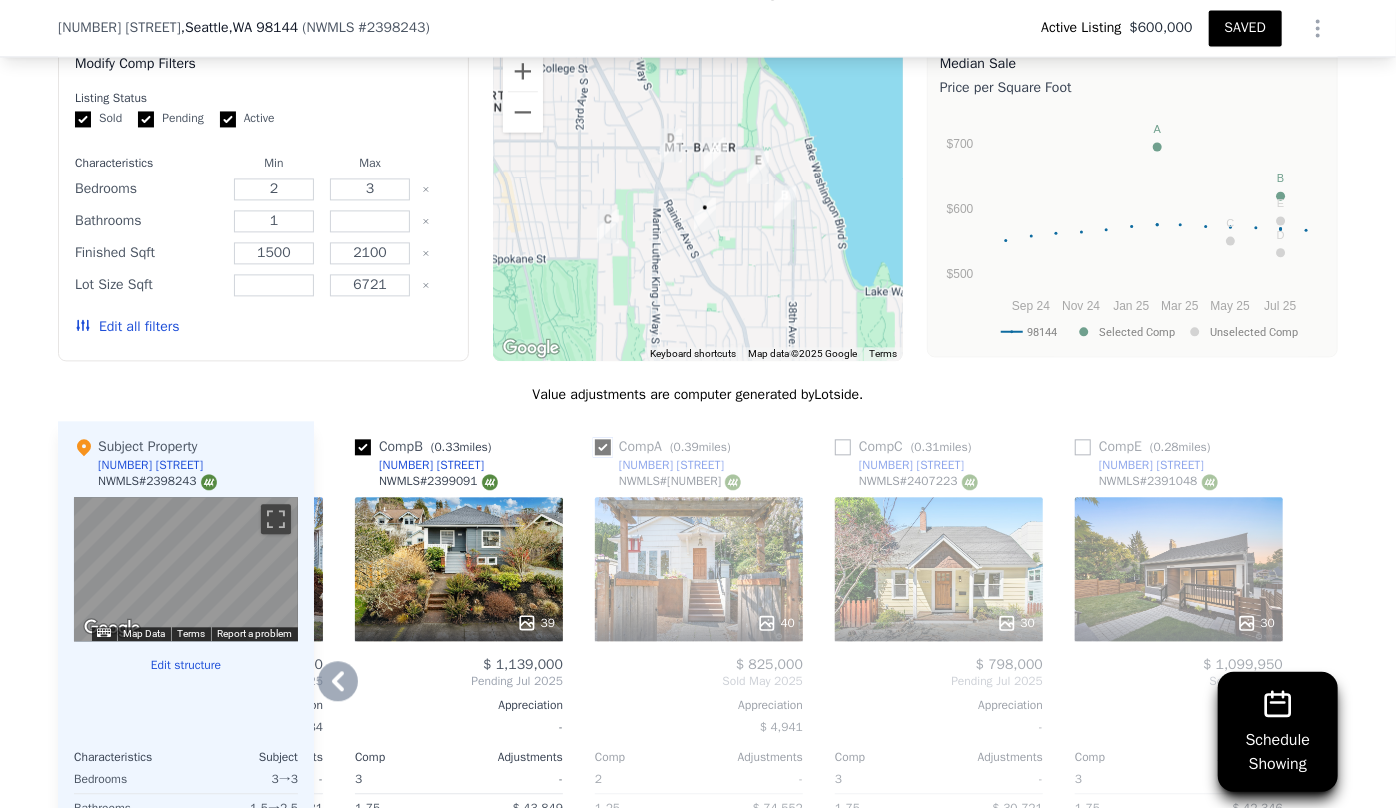 checkbox on "true" 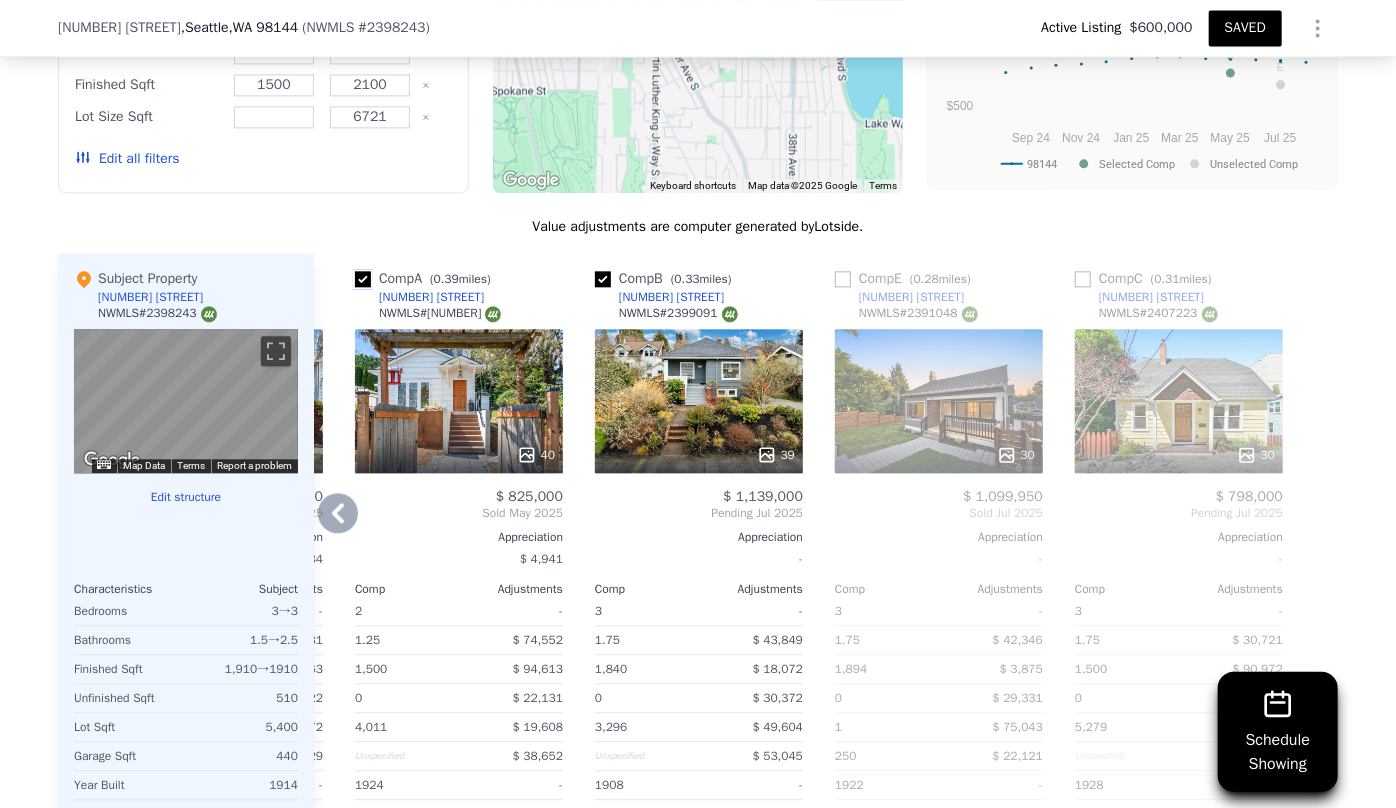 scroll, scrollTop: 2265, scrollLeft: 0, axis: vertical 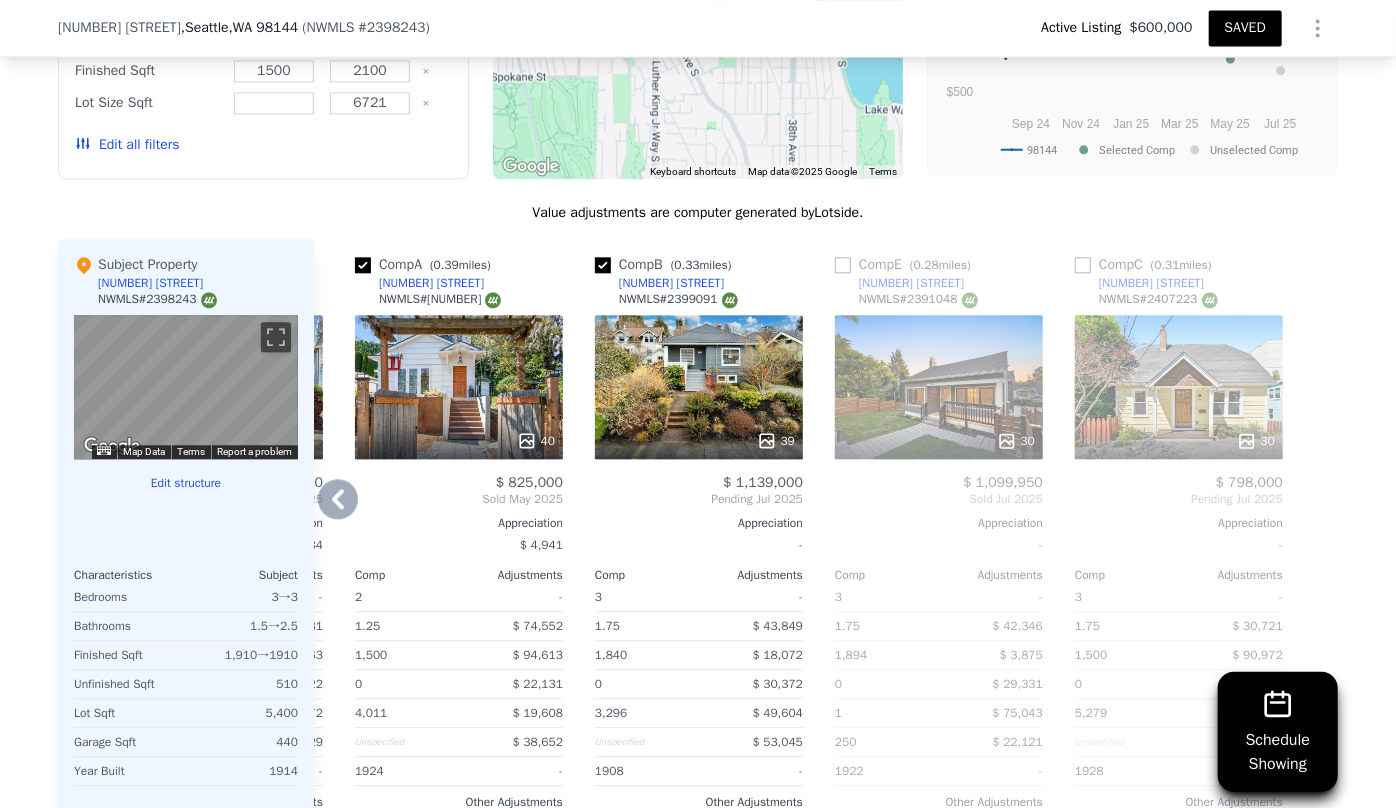 click 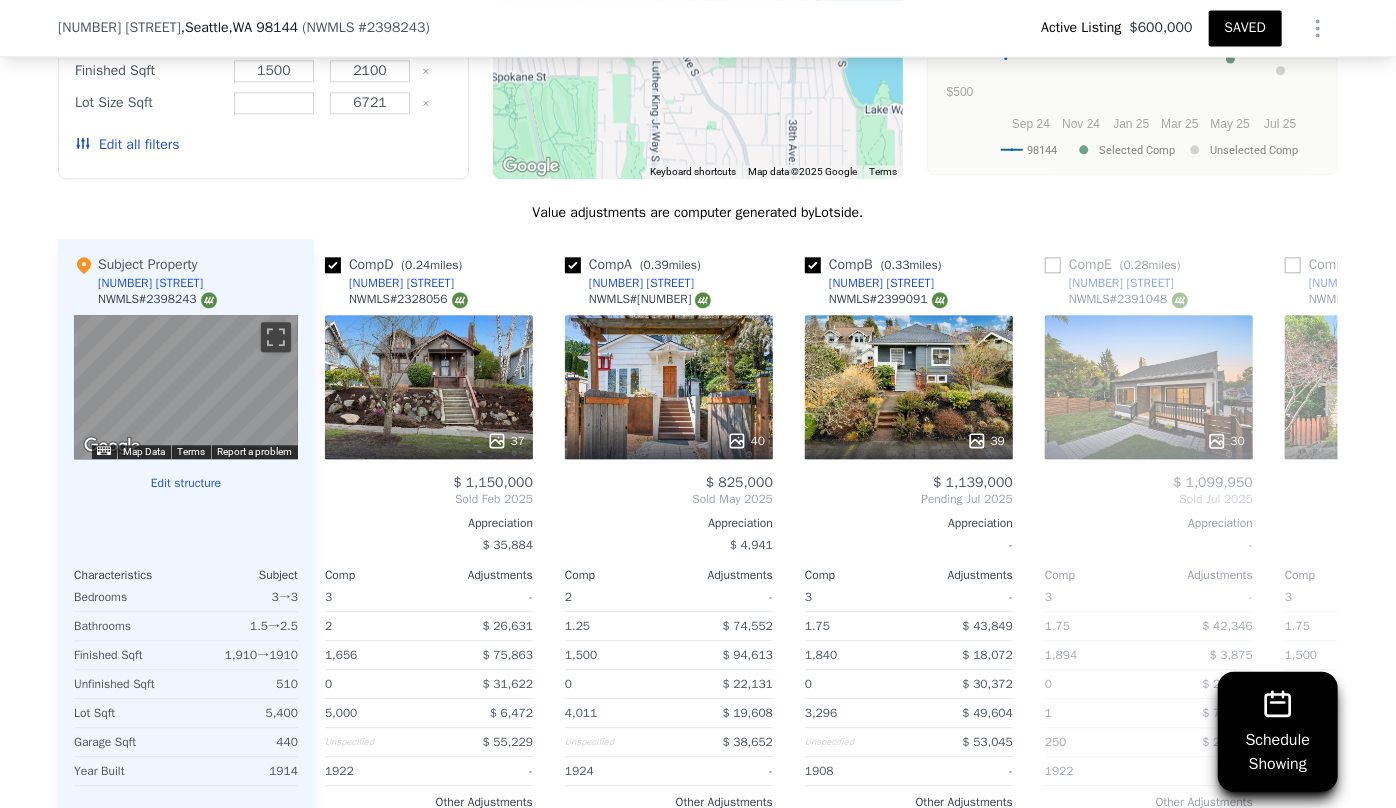scroll, scrollTop: 0, scrollLeft: 0, axis: both 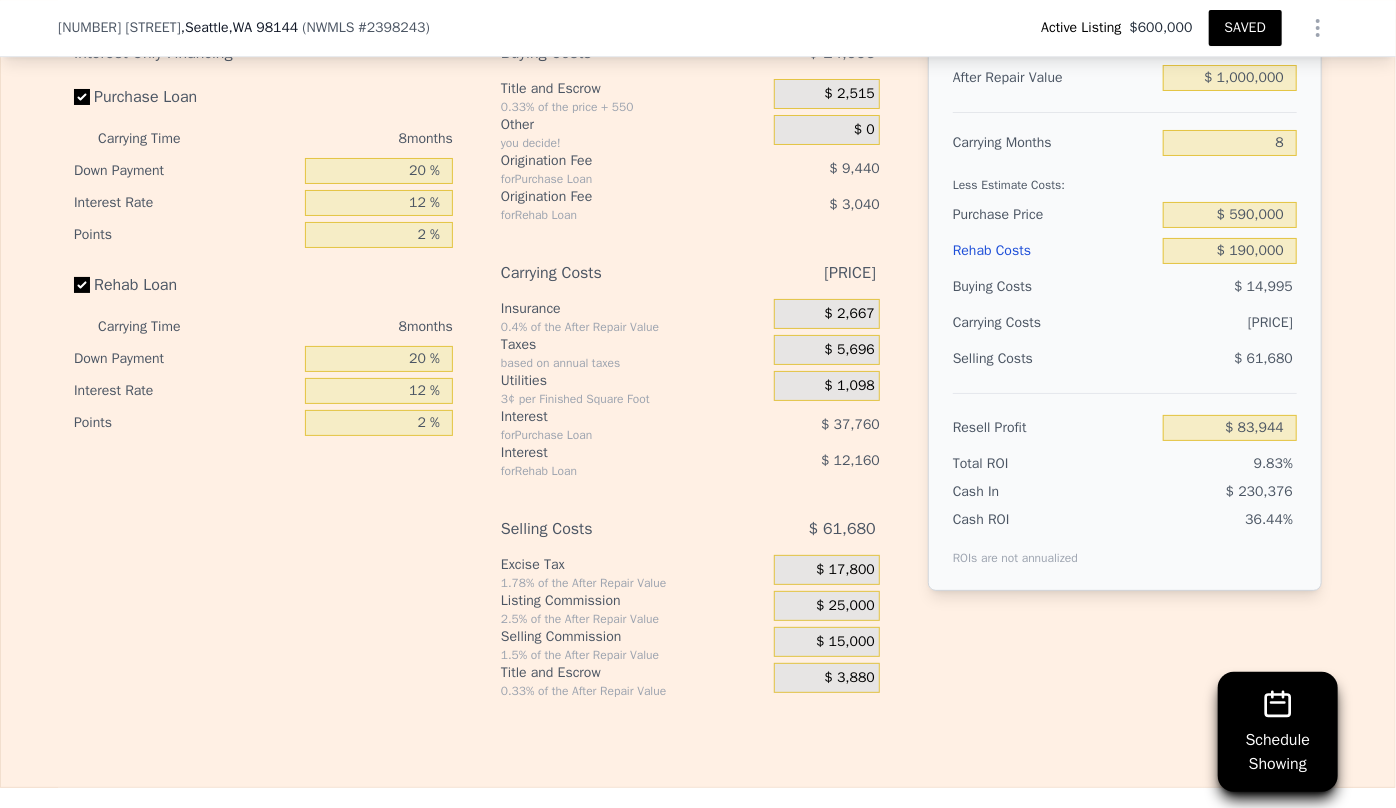 click on "Rehab Costs" at bounding box center [1054, 251] 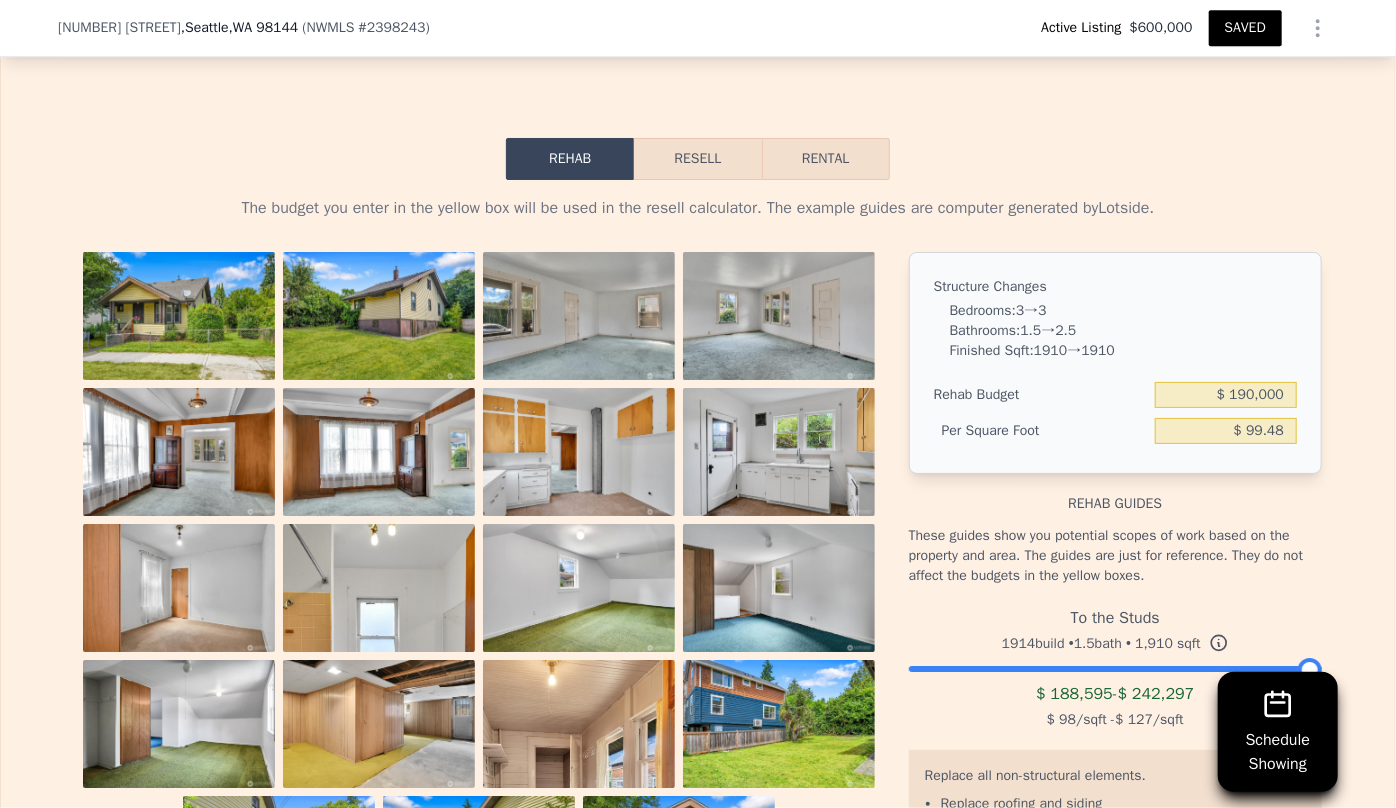 scroll, scrollTop: 3174, scrollLeft: 0, axis: vertical 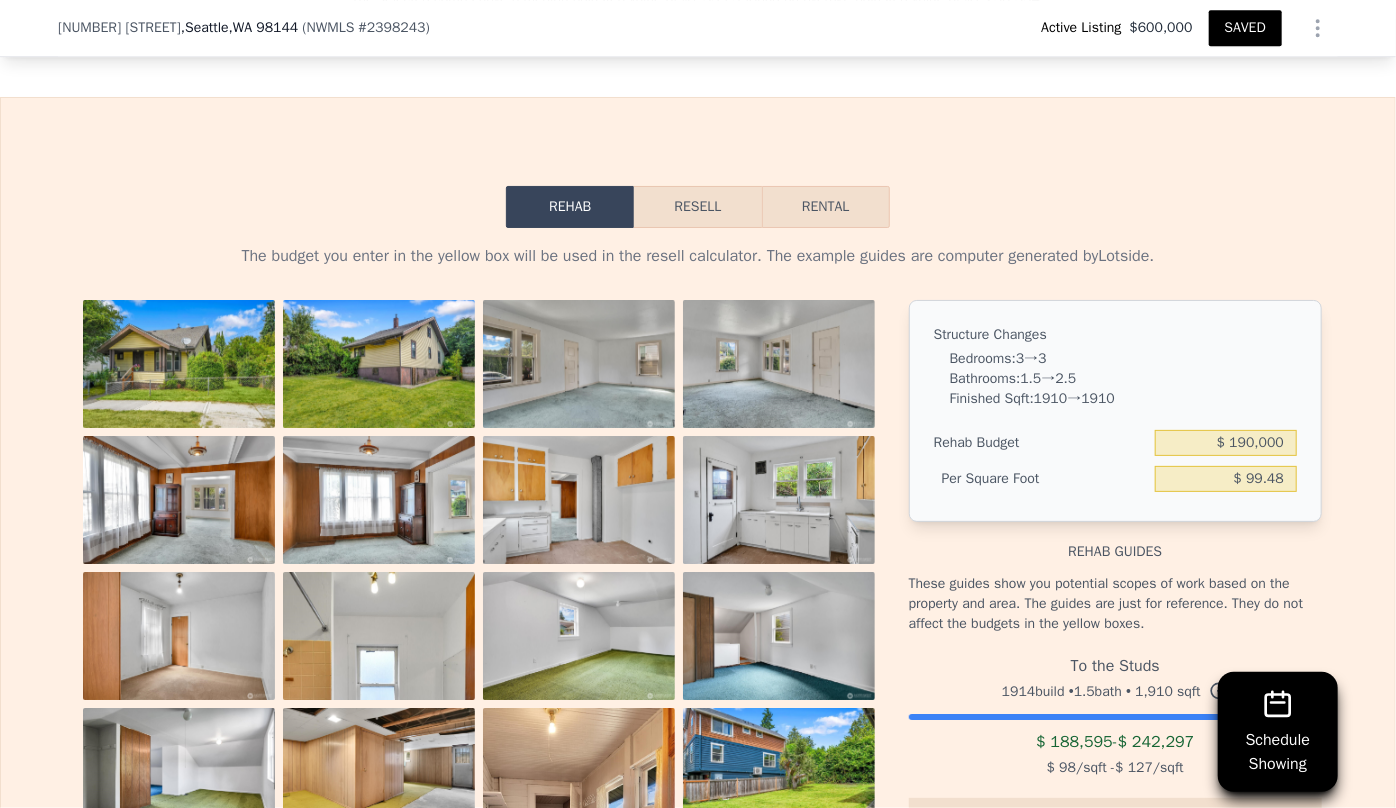 click on "Resell" at bounding box center [697, 207] 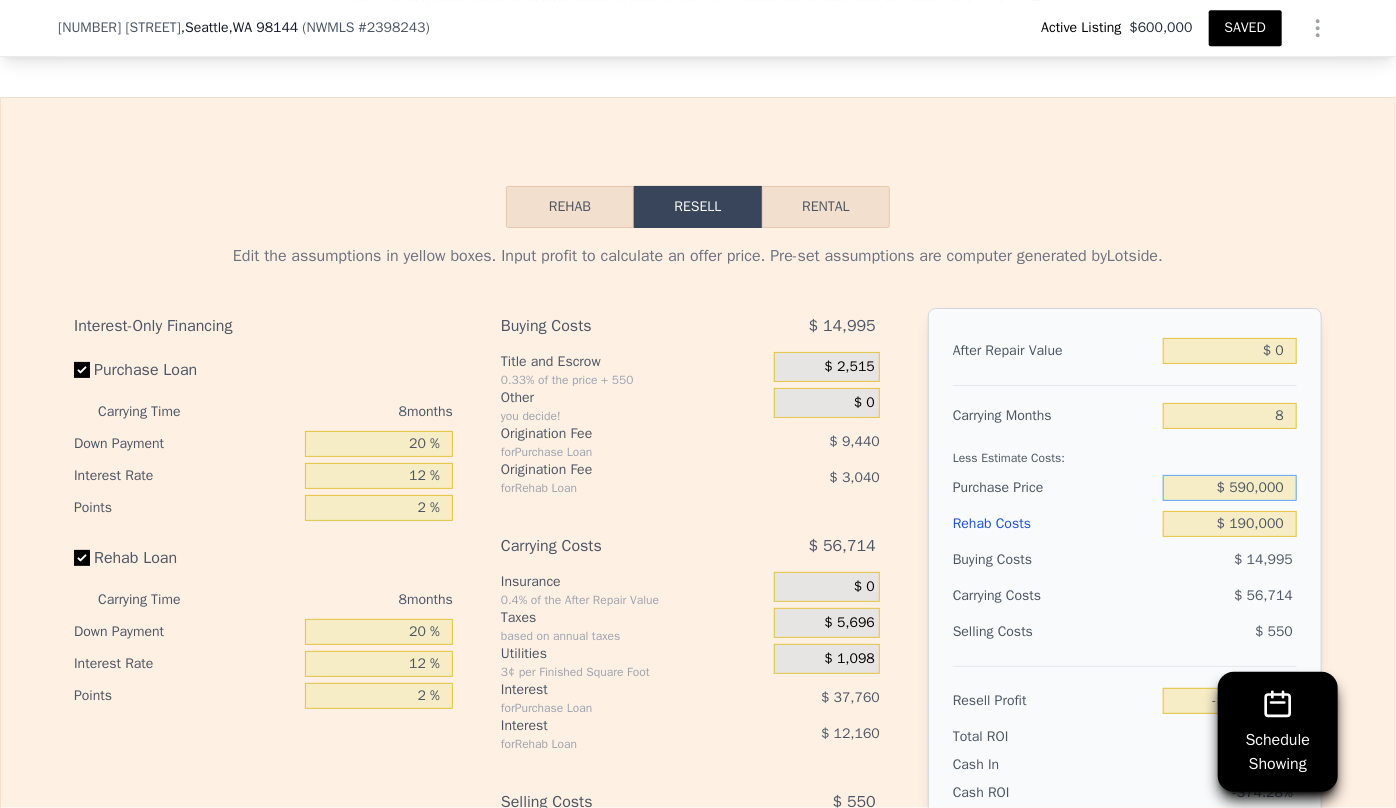 click on "$ 590,000" at bounding box center (1230, 488) 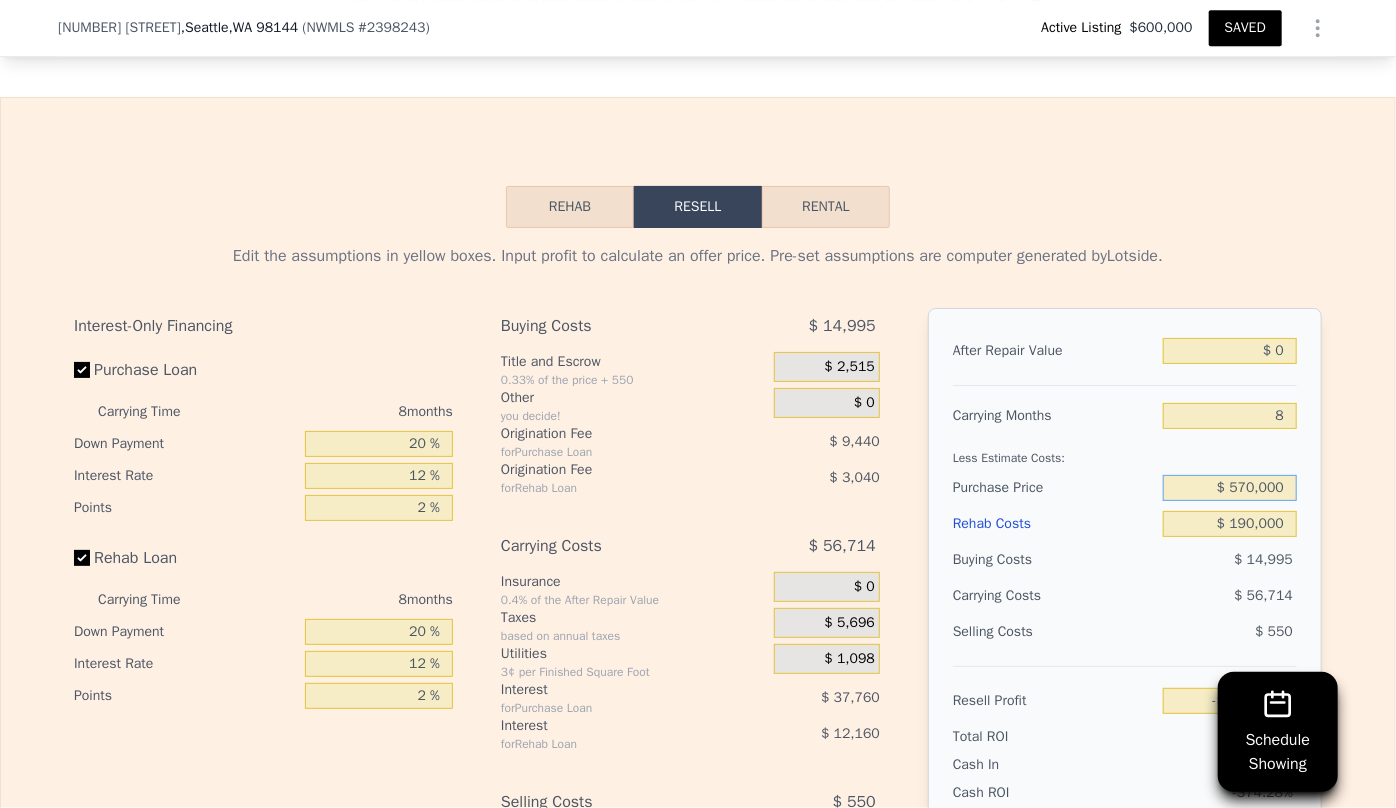 type on "$ 570,000" 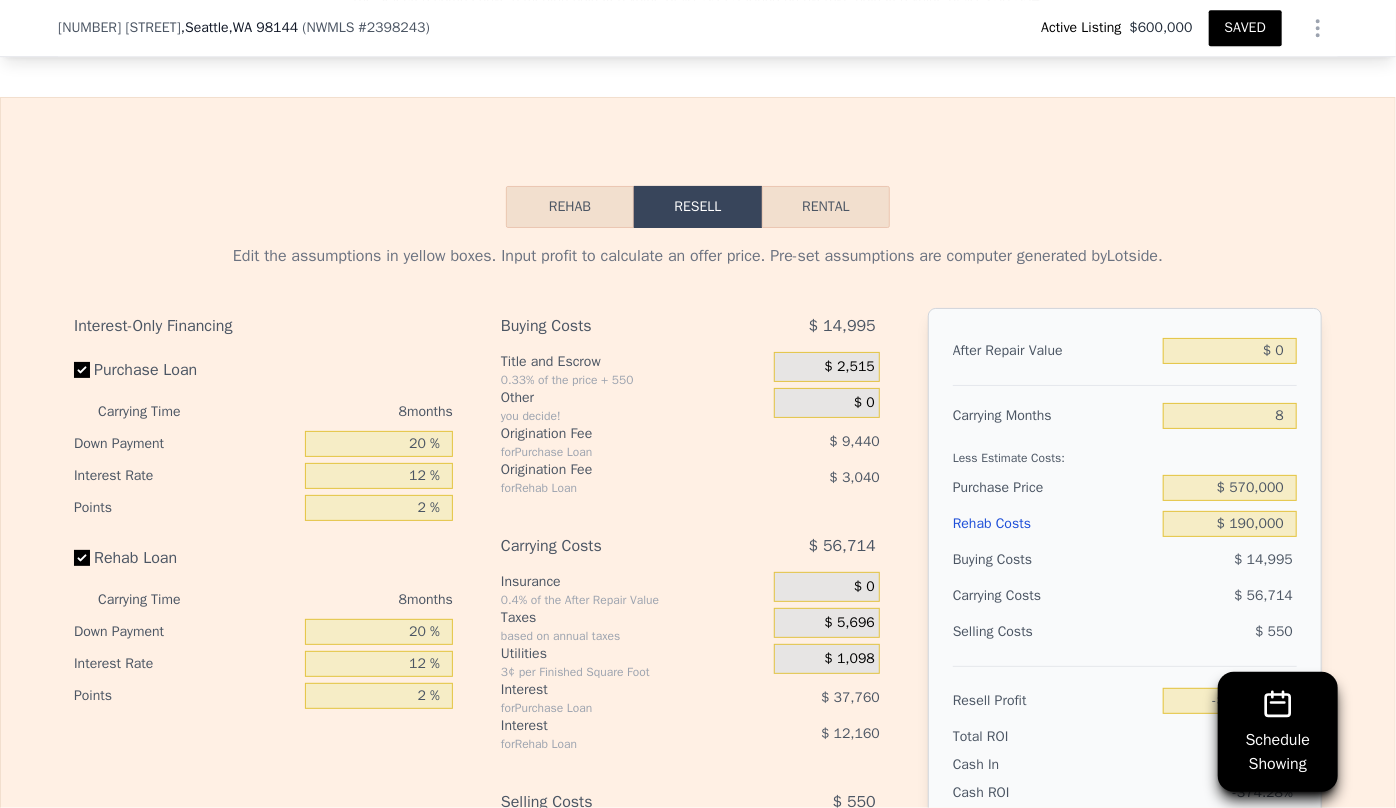 click on "After Repair Value $ 0 Carrying Months 8 Less Estimate Costs: Purchase Price $ 570,000 Rehab Costs $ 190,000 Buying Costs $ 14,995 Carrying Costs $ 56,714 Selling Costs $ 550 Resell Profit -$ 852,259 Total ROI -100.06% Cash In $ 227,709 Cash ROI ROIs are not annualized -374.28%" at bounding box center (1125, 586) 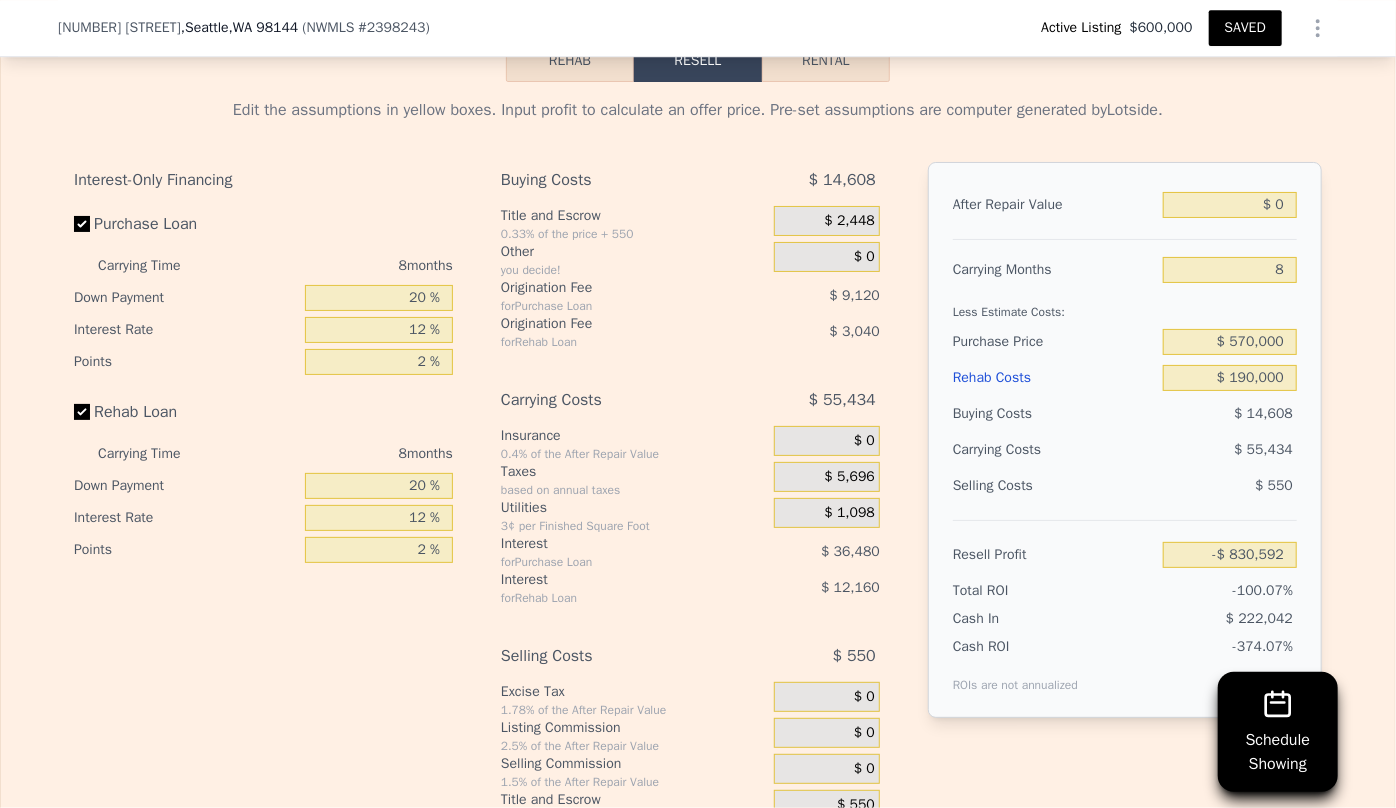 scroll, scrollTop: 3265, scrollLeft: 0, axis: vertical 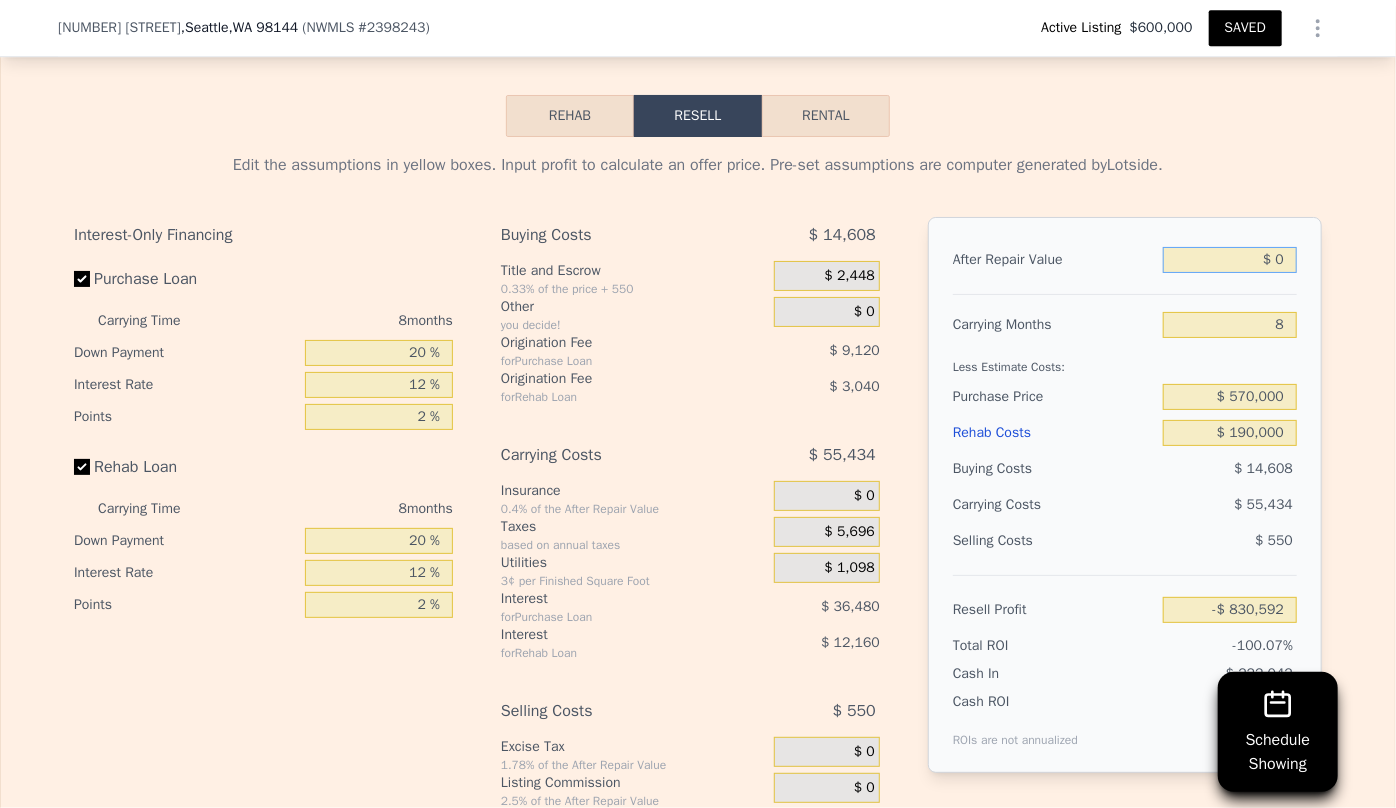 click on "$ 0" at bounding box center [1230, 260] 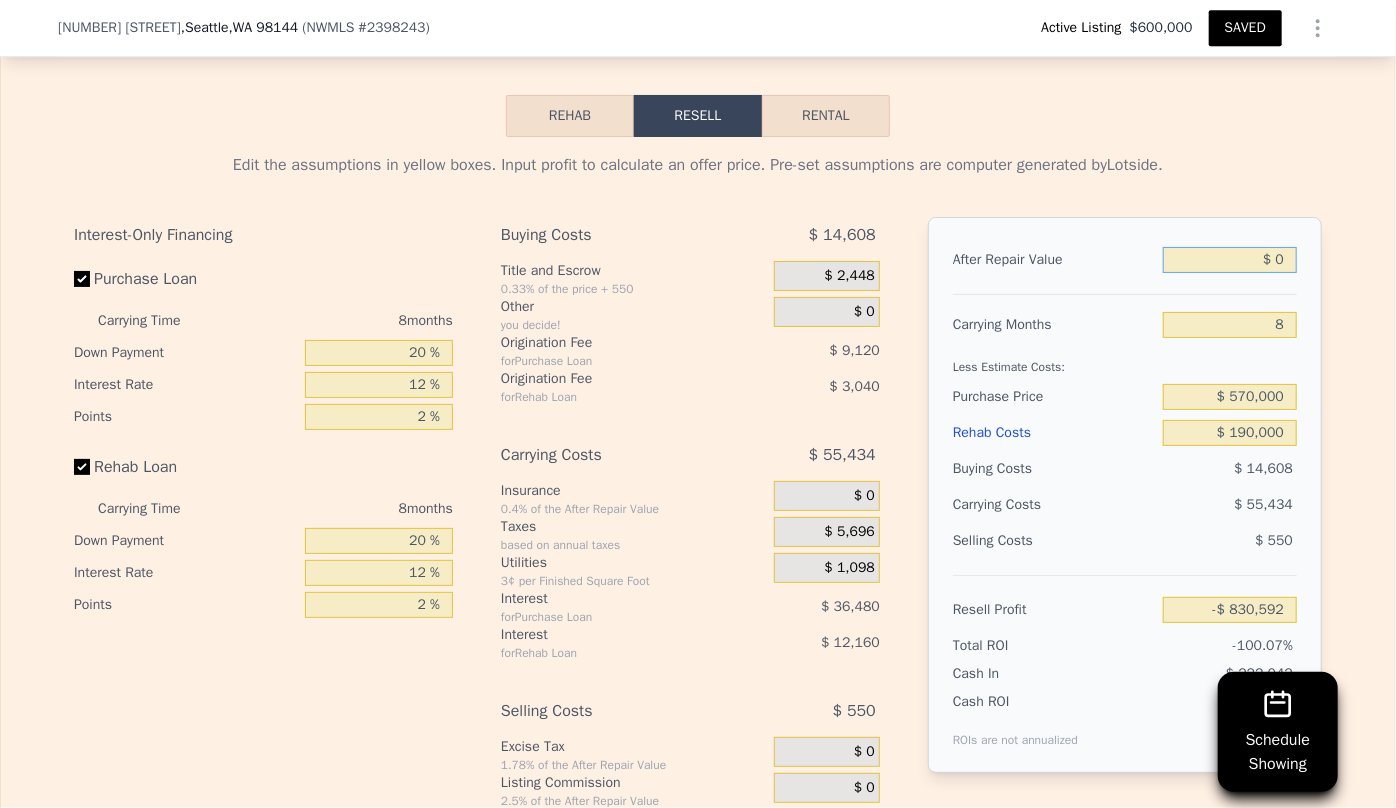 type on "$ 10" 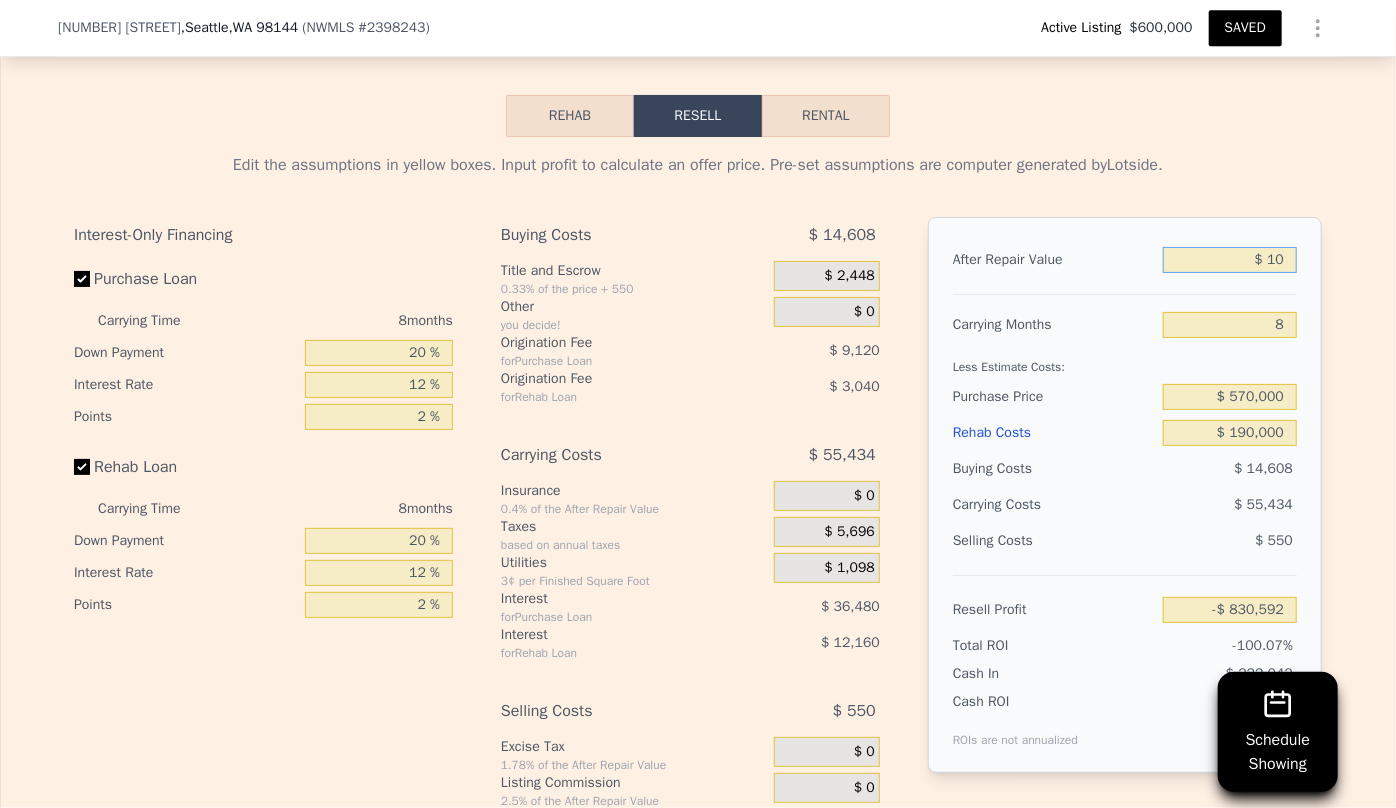 type on "[PRICE]" 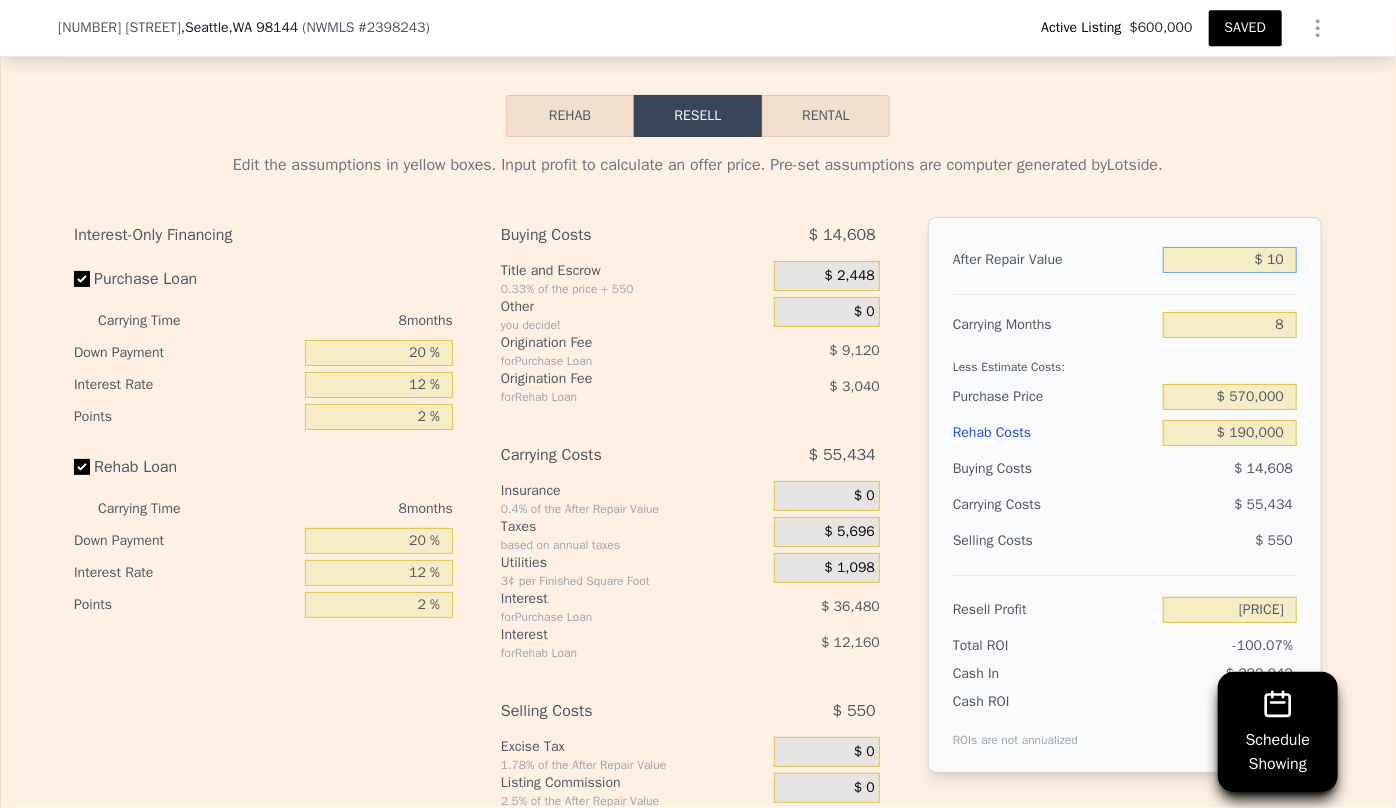 type on "$ 100" 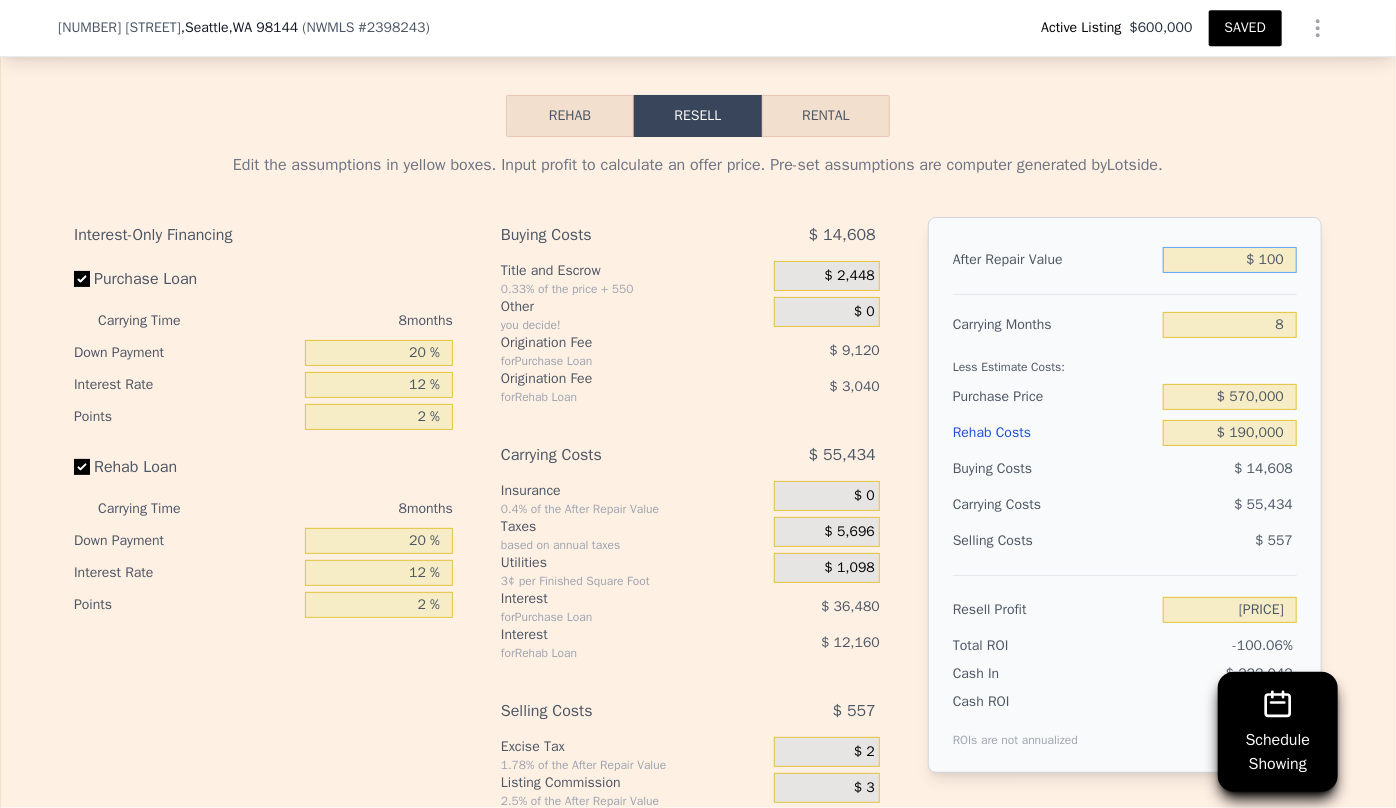 type on "-$ 830,499" 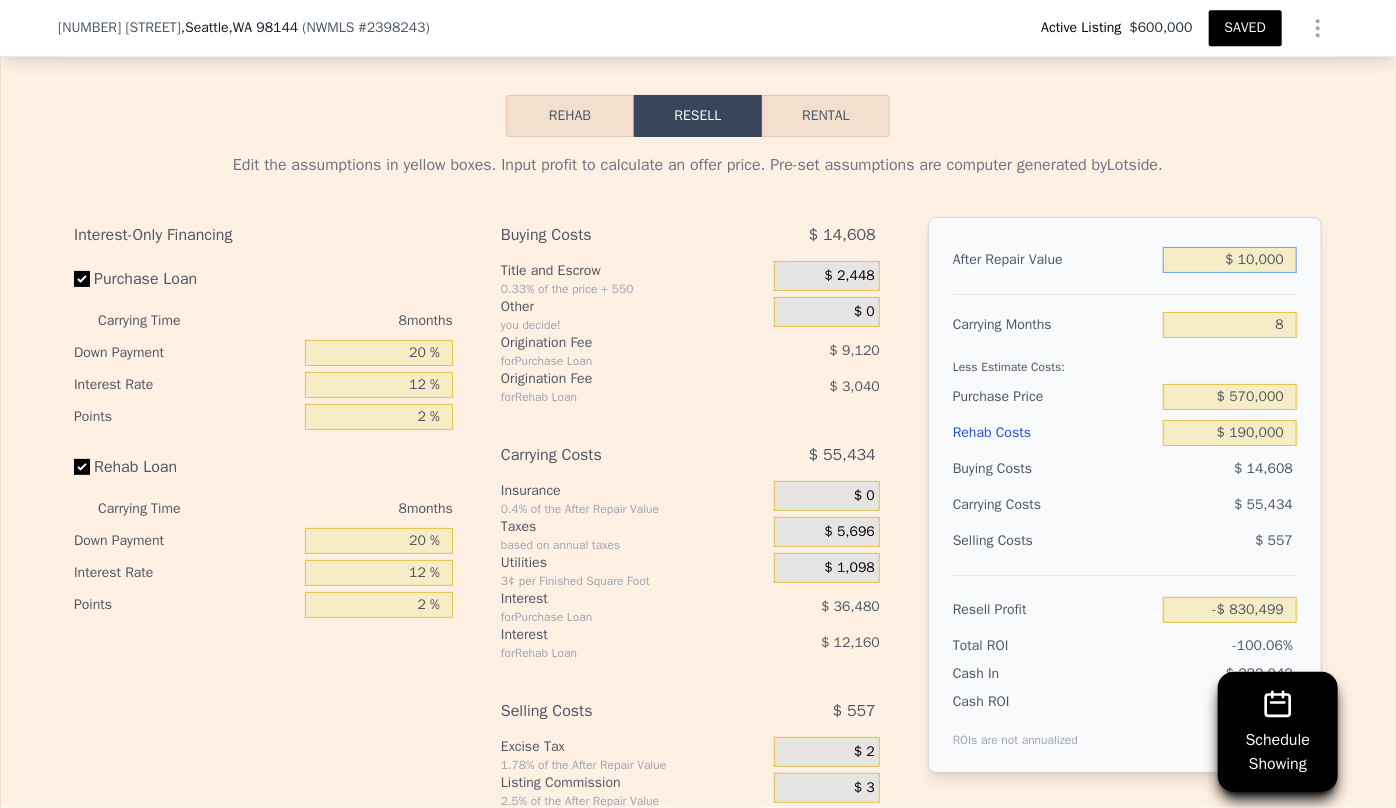 type on "$ 100,000" 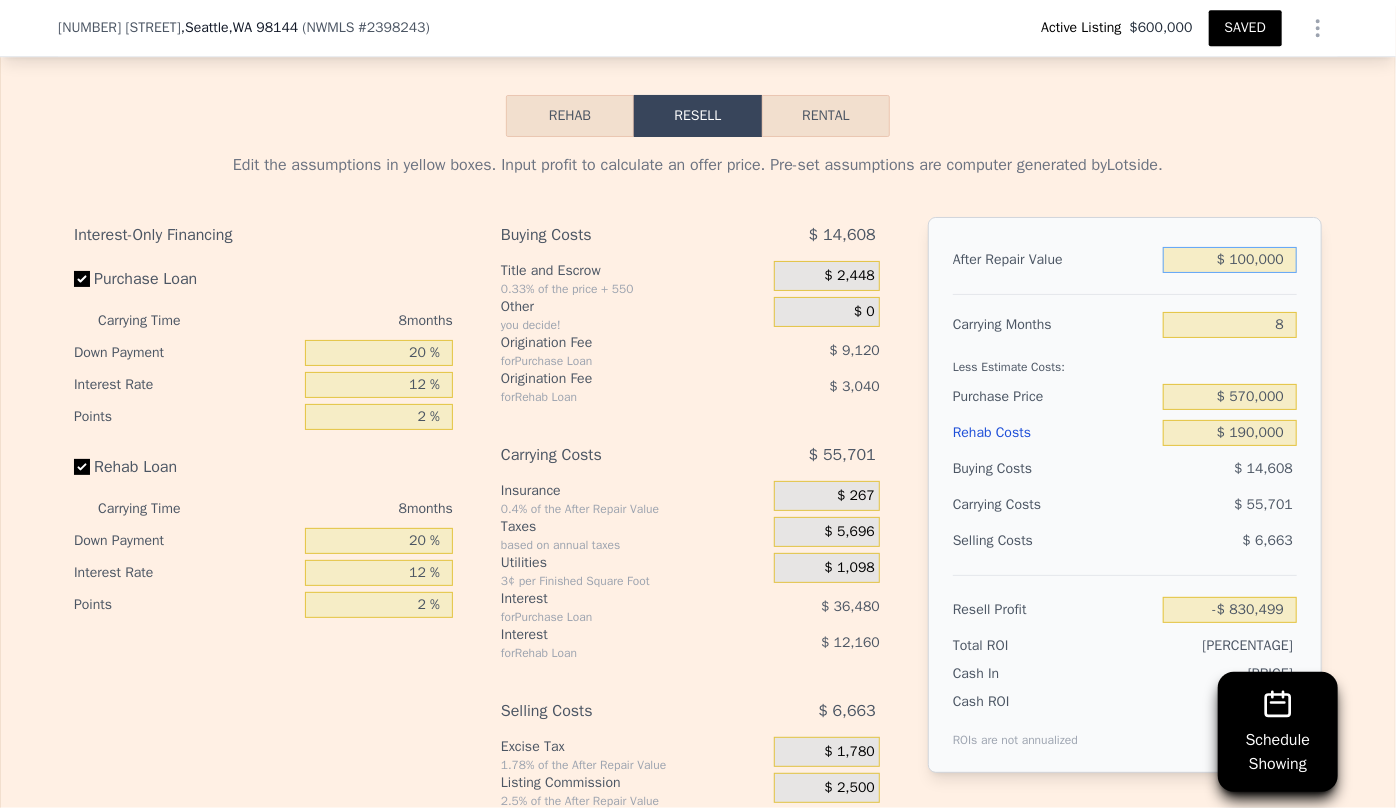 type on "[PRICE]" 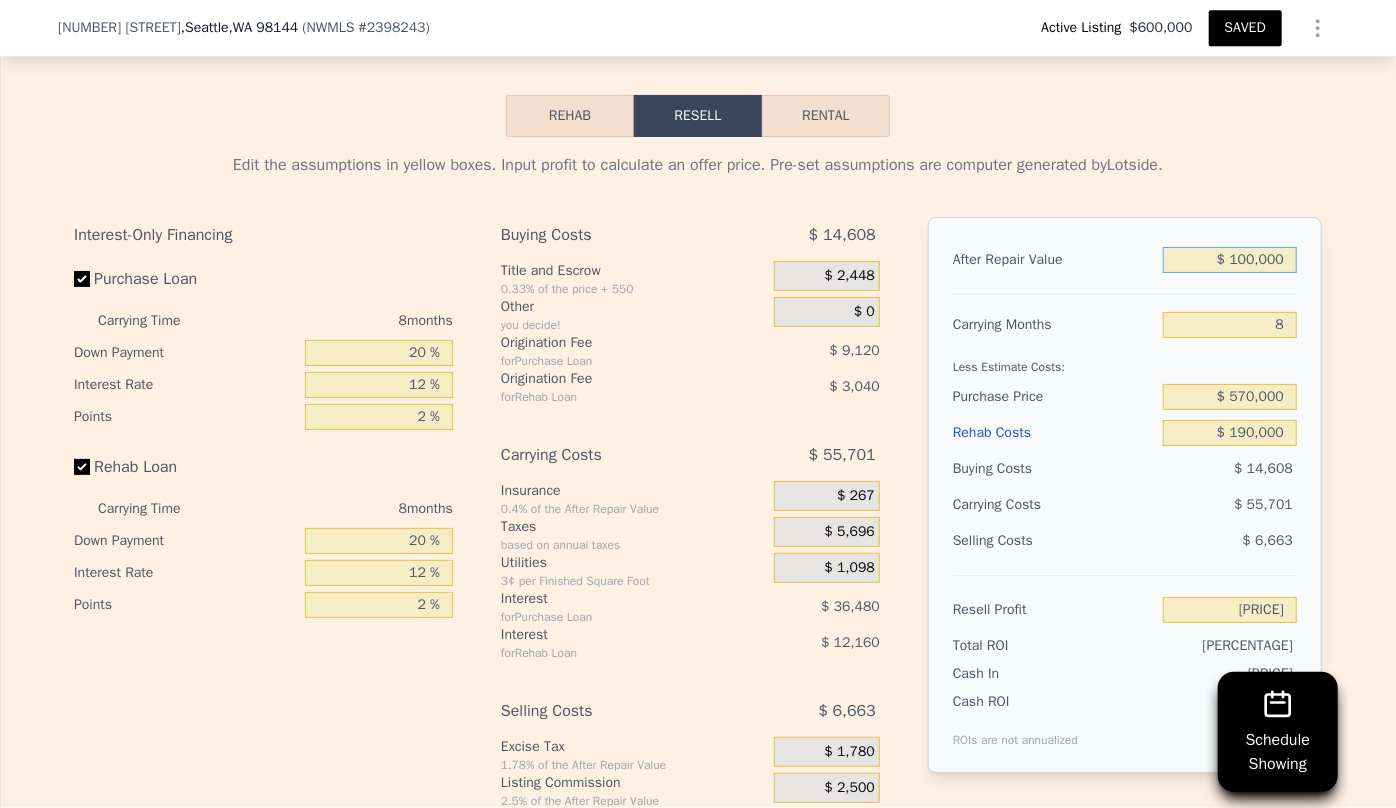 type on "$ 1,000,000" 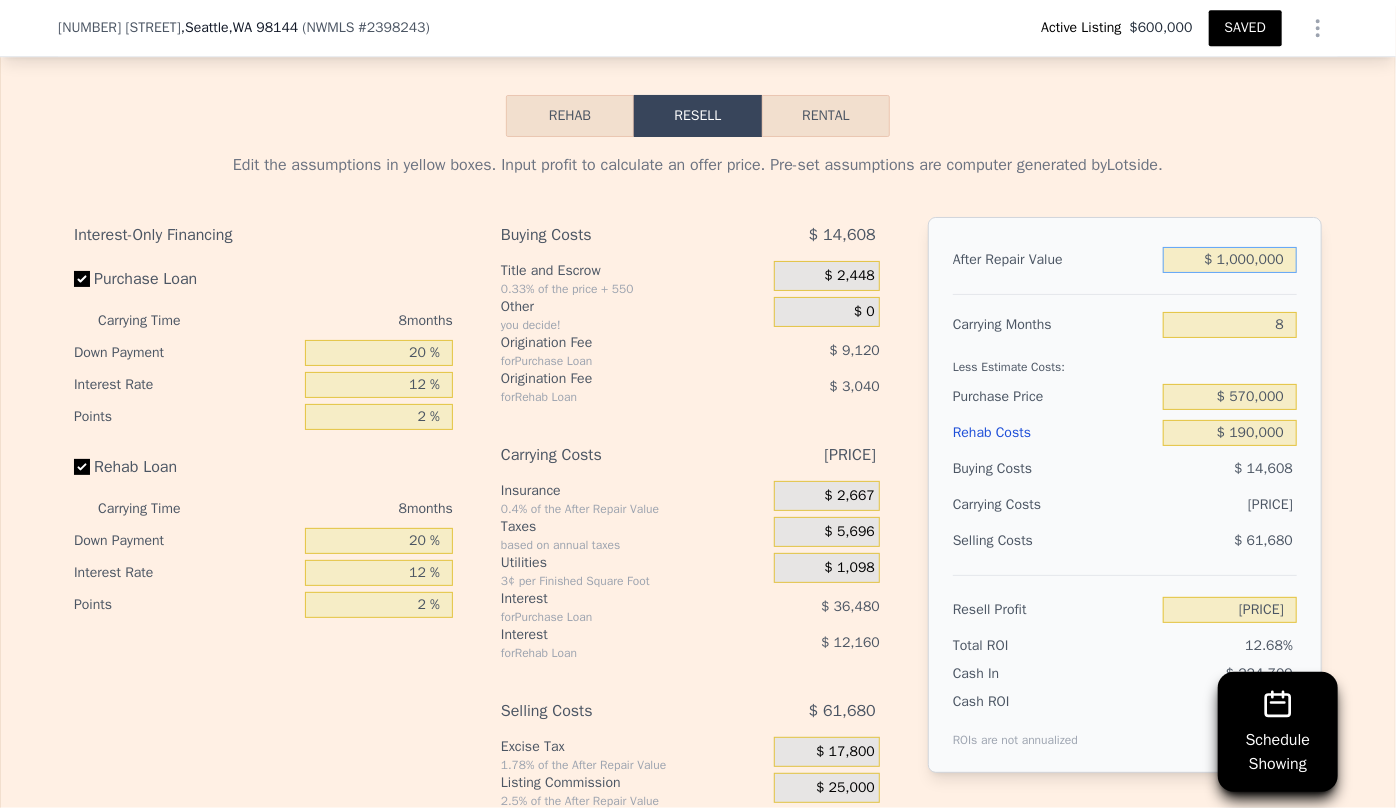 type on "[PRICE]" 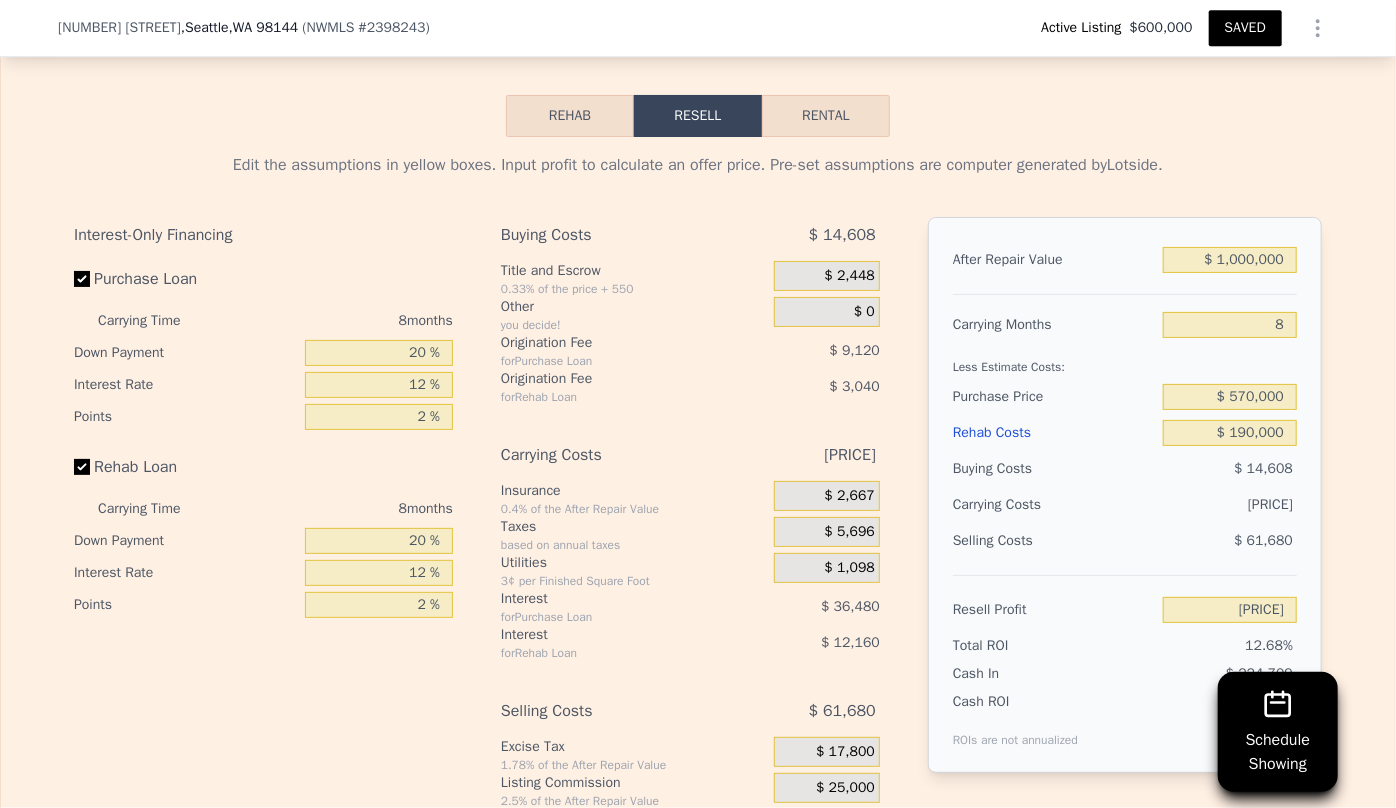 click on "Edit the assumptions in yellow boxes. Input profit to calculate an offer price. Pre-set assumptions are computer generated by Lotside . Interest-Only Financing Purchase Loan Carrying Time 8 months Down Payment 20 % Interest Rate 12 % Points 2 % Rehab Loan Carrying Time 8 months Down Payment 20 % Interest Rate 12 % Points 2 % Buying Costs $ [PRICE] Title and Escrow 0.33% of the price + 550 $ [PRICE] Other you decide! $ 0 Origination Fee for Purchase Loan $ [PRICE] Origination Fee for Rehab Loan $ [PRICE] Carrying Costs $ [PRICE] Insurance 0.4% of the After Repair Value $ [PRICE] Taxes based on annual taxes $ [PRICE] Utilities 3¢ per Finished Square Foot $ [PRICE] Interest for Purchase Loan $ [PRICE] Interest for Rehab Loan $ [PRICE] Selling Costs $ [PRICE] Excise Tax 1.78% of the After Repair Value $ [PRICE] Listing Commission 2.5% of the After Repair Value $ [PRICE] Selling Commission 1.5% of the After Repair Value $ [PRICE] Title and Escrow 0.33% of the After Repair Value $ [PRICE] After Repair Value $ [PRICE] 8 12.68%" at bounding box center [698, 509] 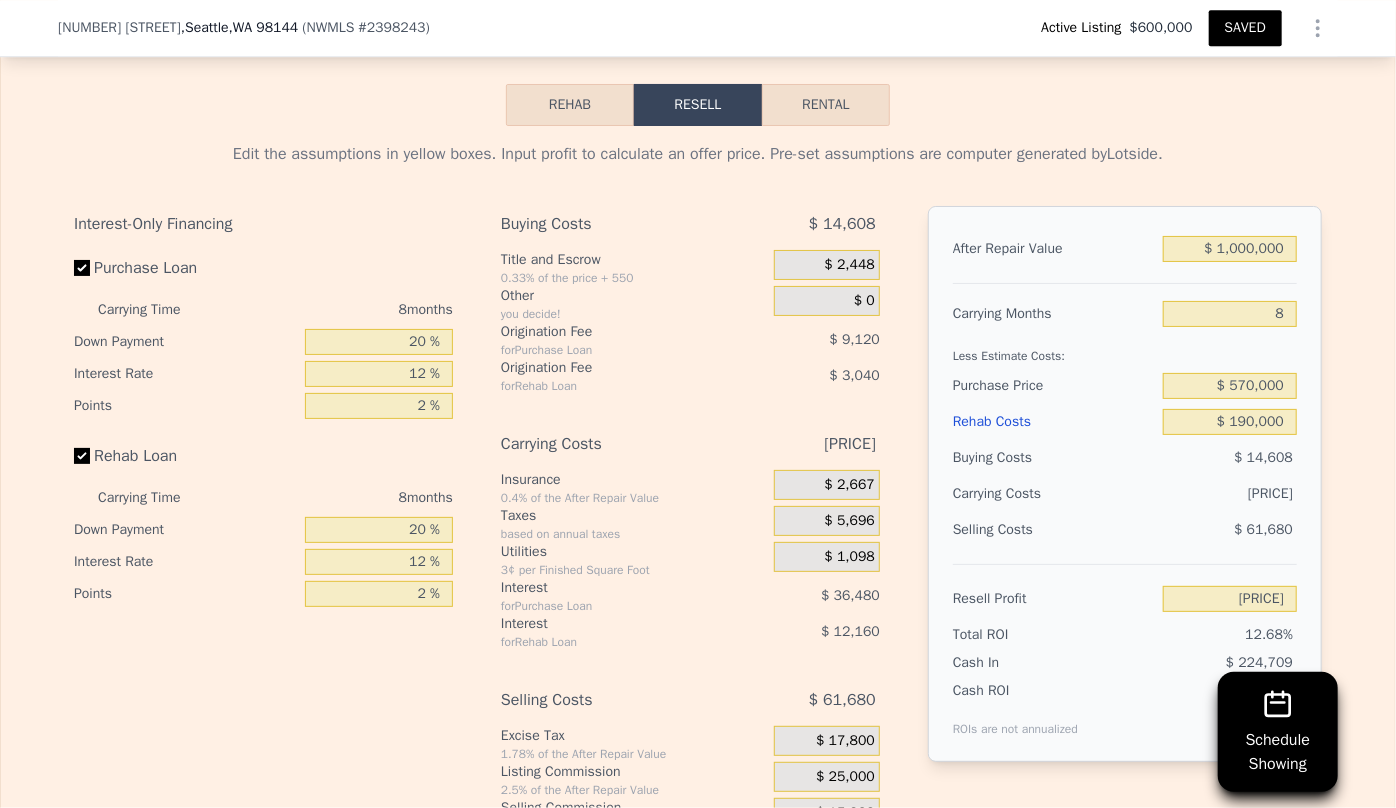 scroll, scrollTop: 3265, scrollLeft: 0, axis: vertical 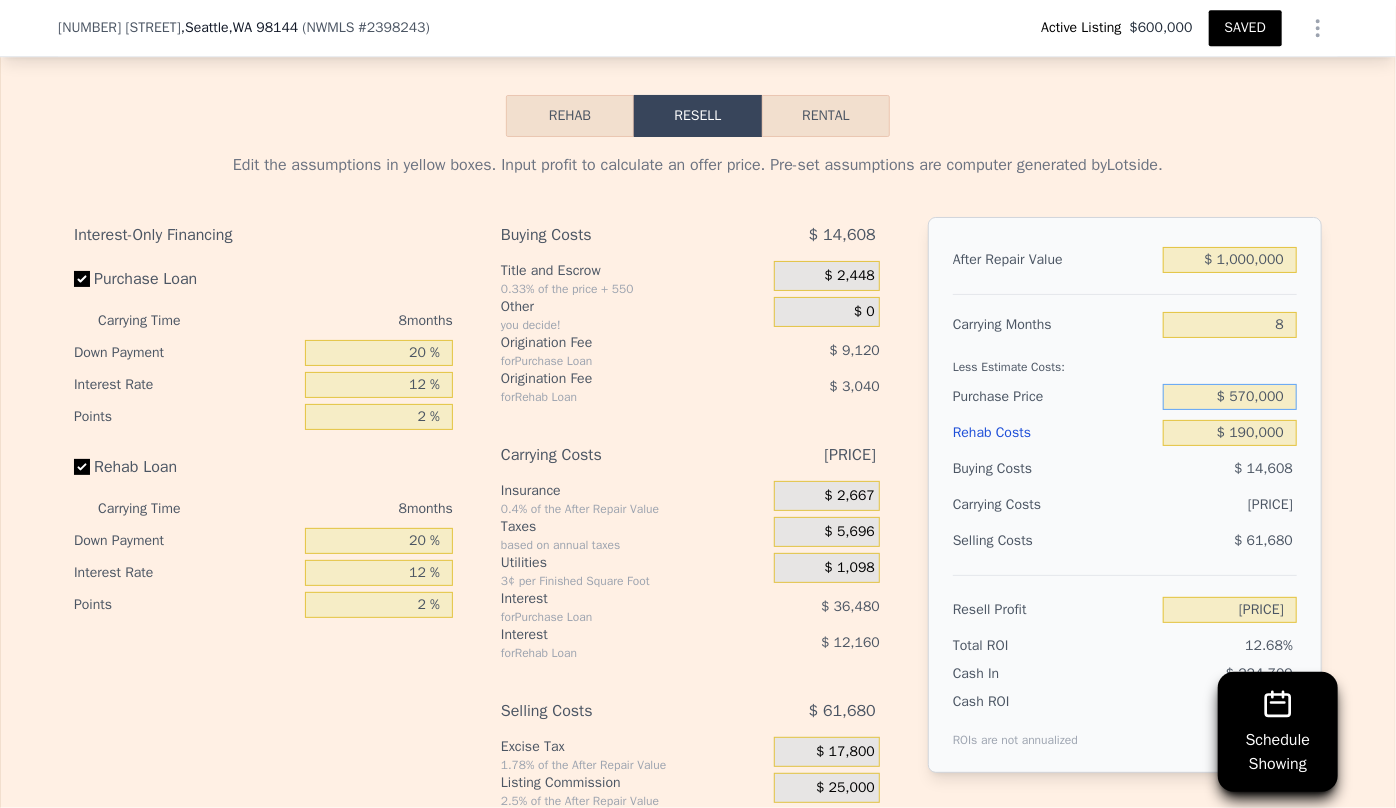 click on "$ 570,000" at bounding box center (1230, 397) 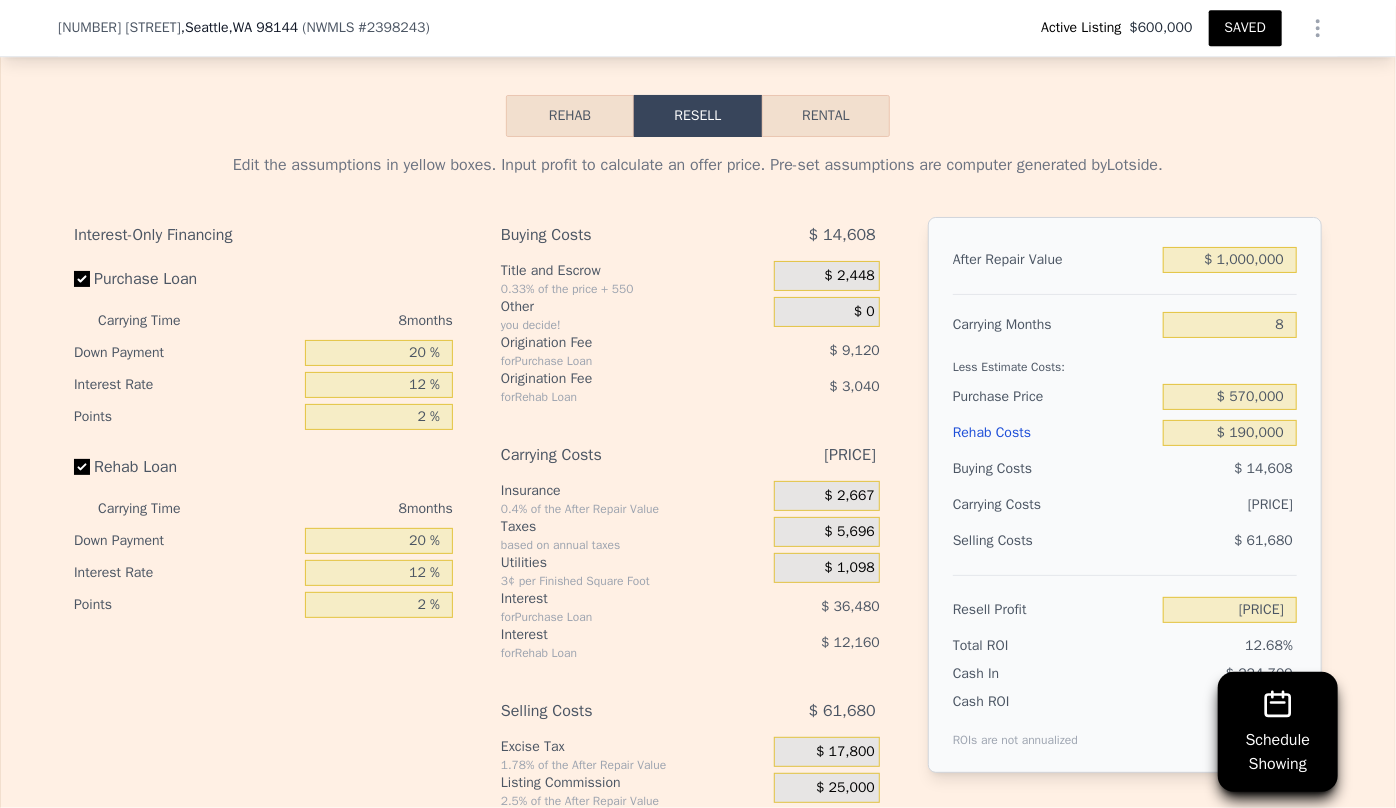 click on "Edit the assumptions in yellow boxes. Input profit to calculate an offer price. Pre-set assumptions are computer generated by  Lotside ." at bounding box center (698, 165) 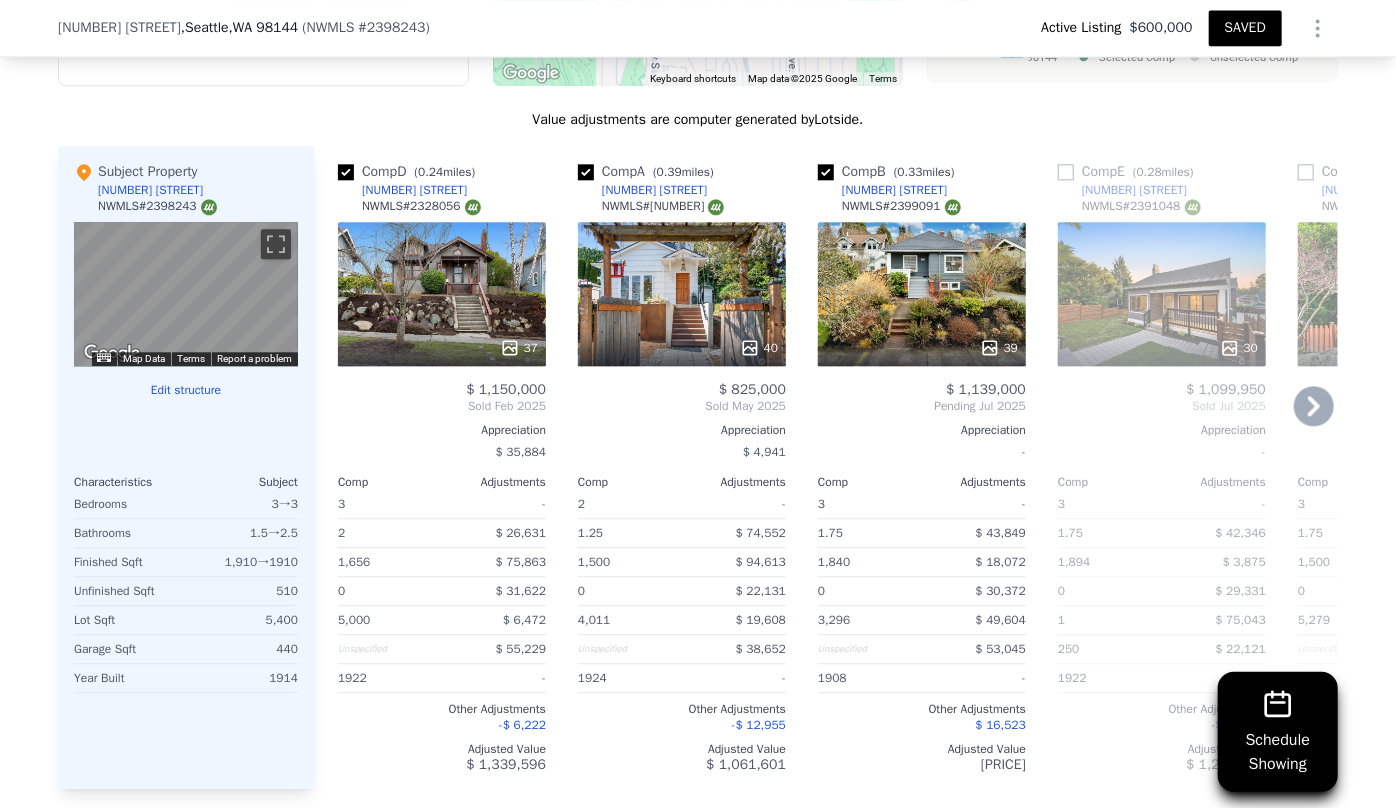 scroll, scrollTop: 2356, scrollLeft: 0, axis: vertical 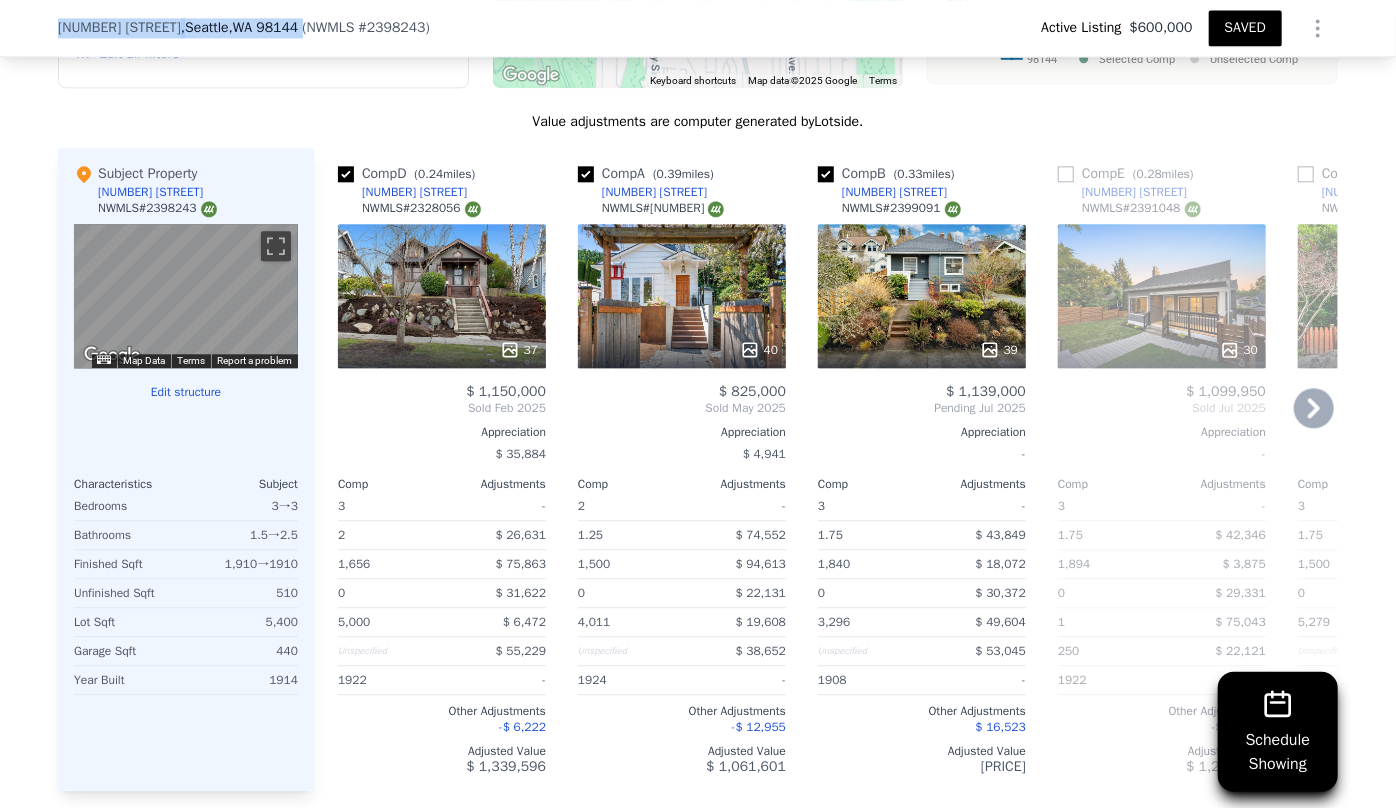 drag, startPoint x: 40, startPoint y: 21, endPoint x: 285, endPoint y: 37, distance: 245.5219 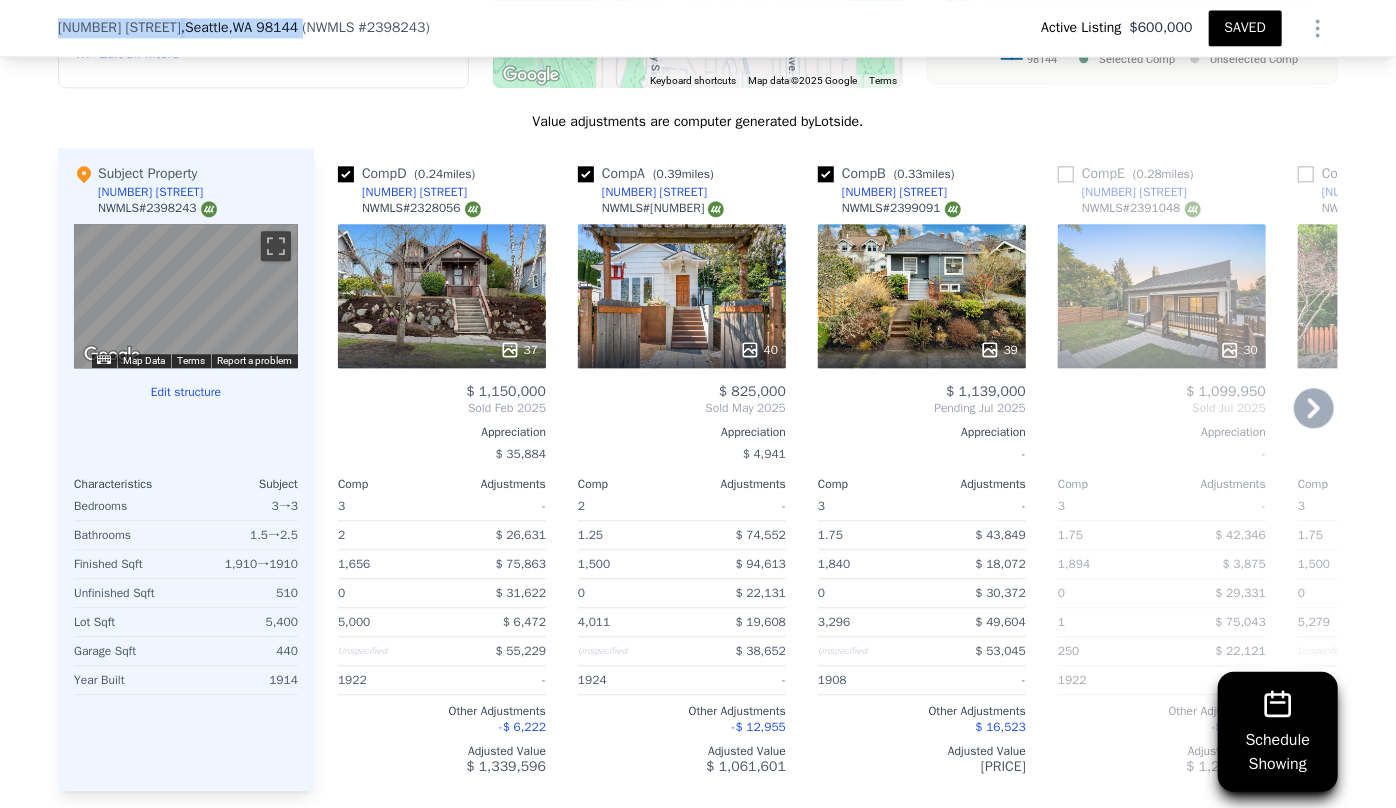 copy on "[NUMBER] [STREET], [CITY], [STATE] [ZIP]" 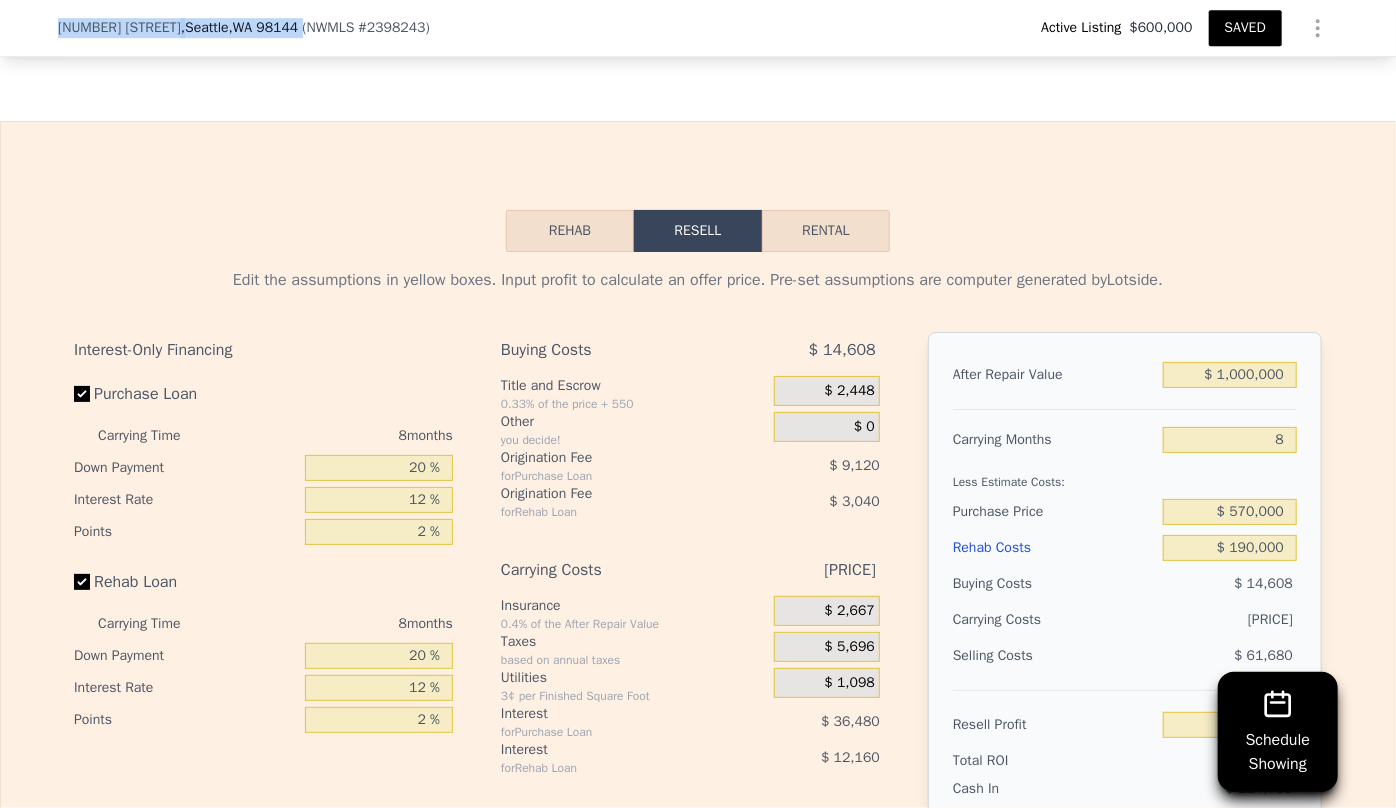 scroll, scrollTop: 3174, scrollLeft: 0, axis: vertical 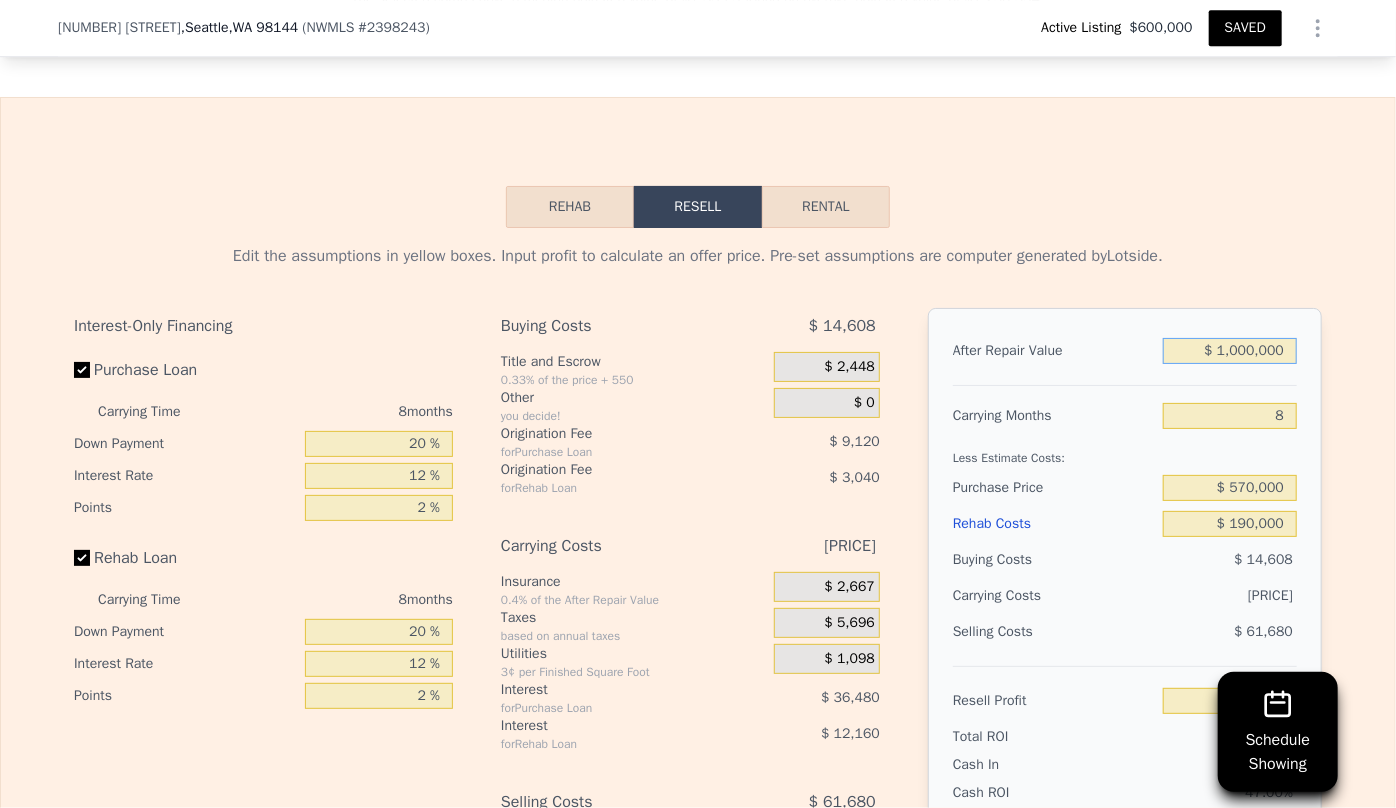 click on "$ 1,000,000" at bounding box center (1230, 351) 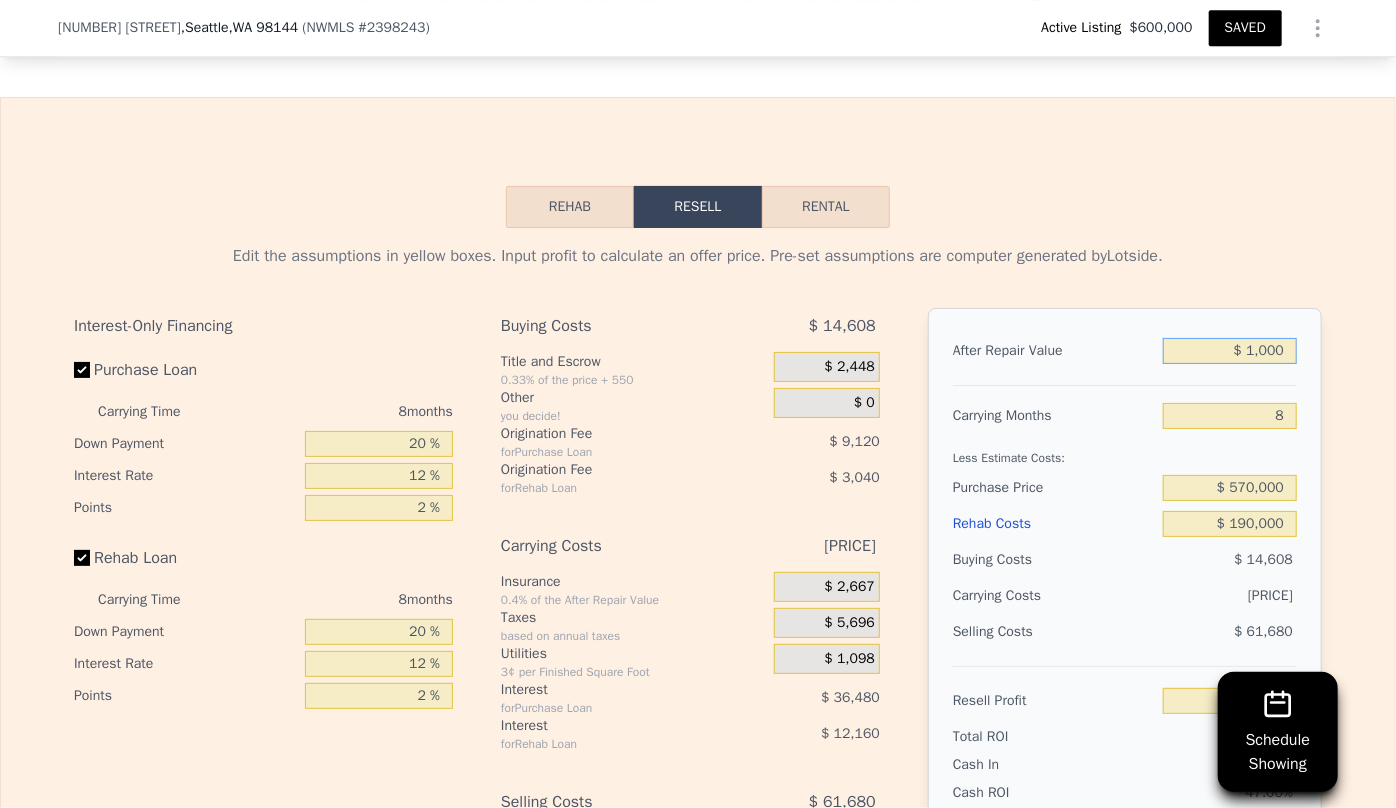 type on "$ 000" 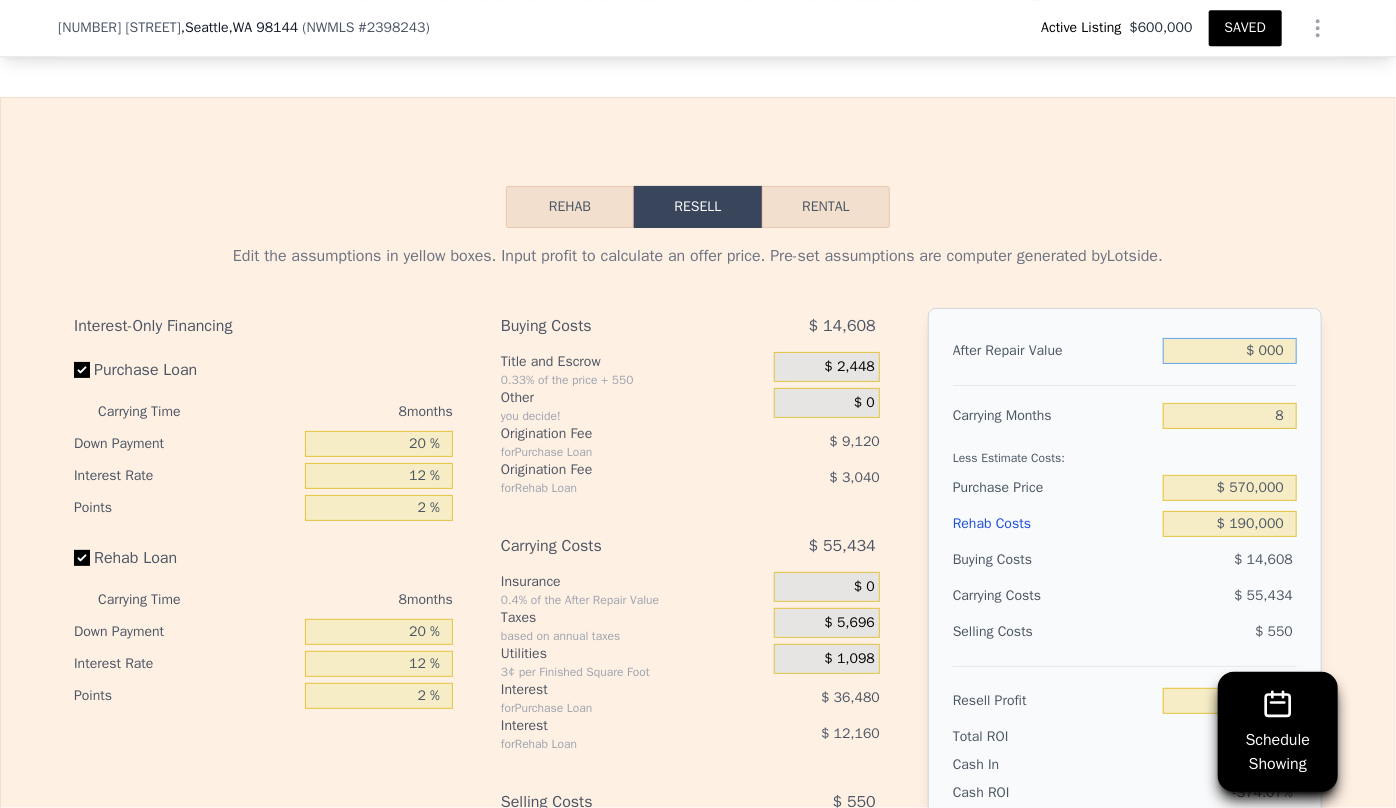 type on "-$ 830,592" 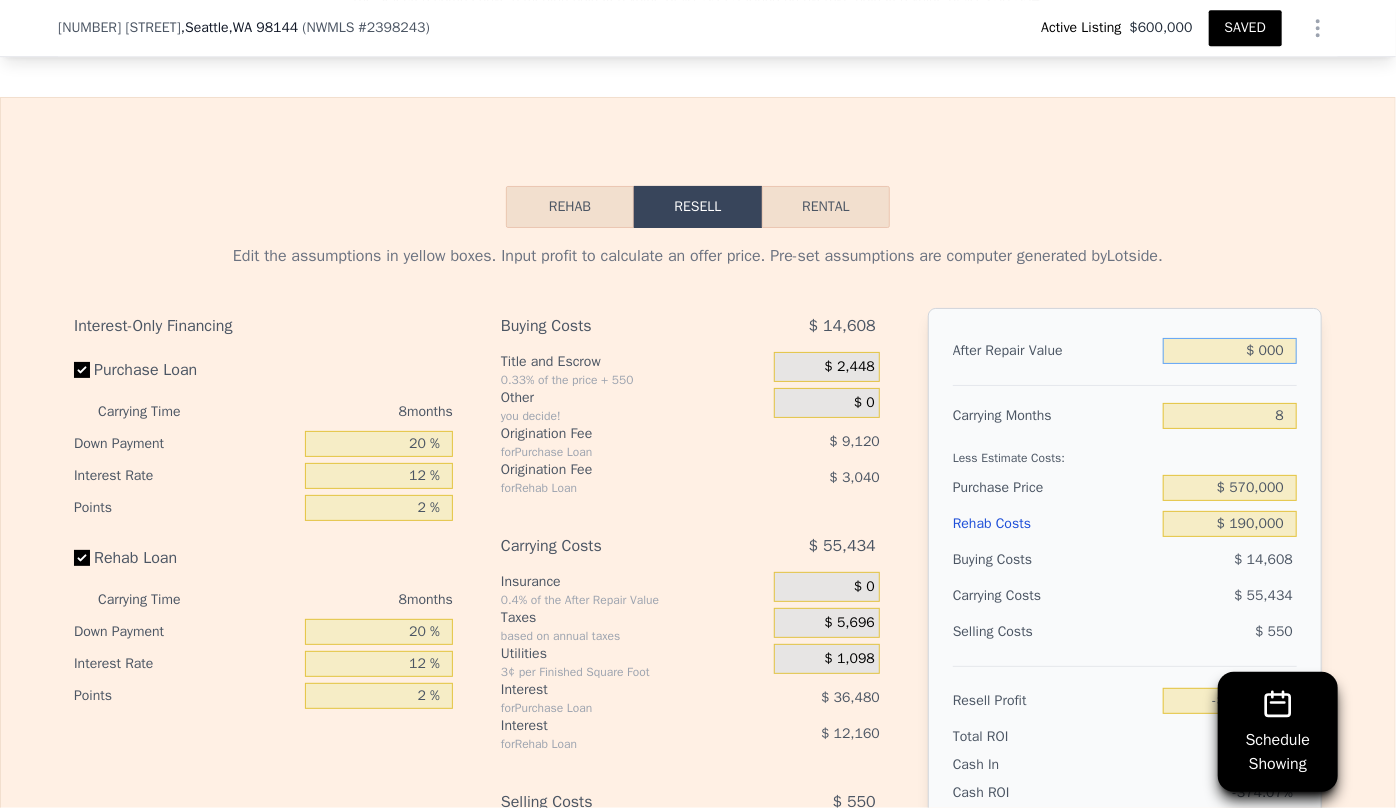 type on "$ 9,000" 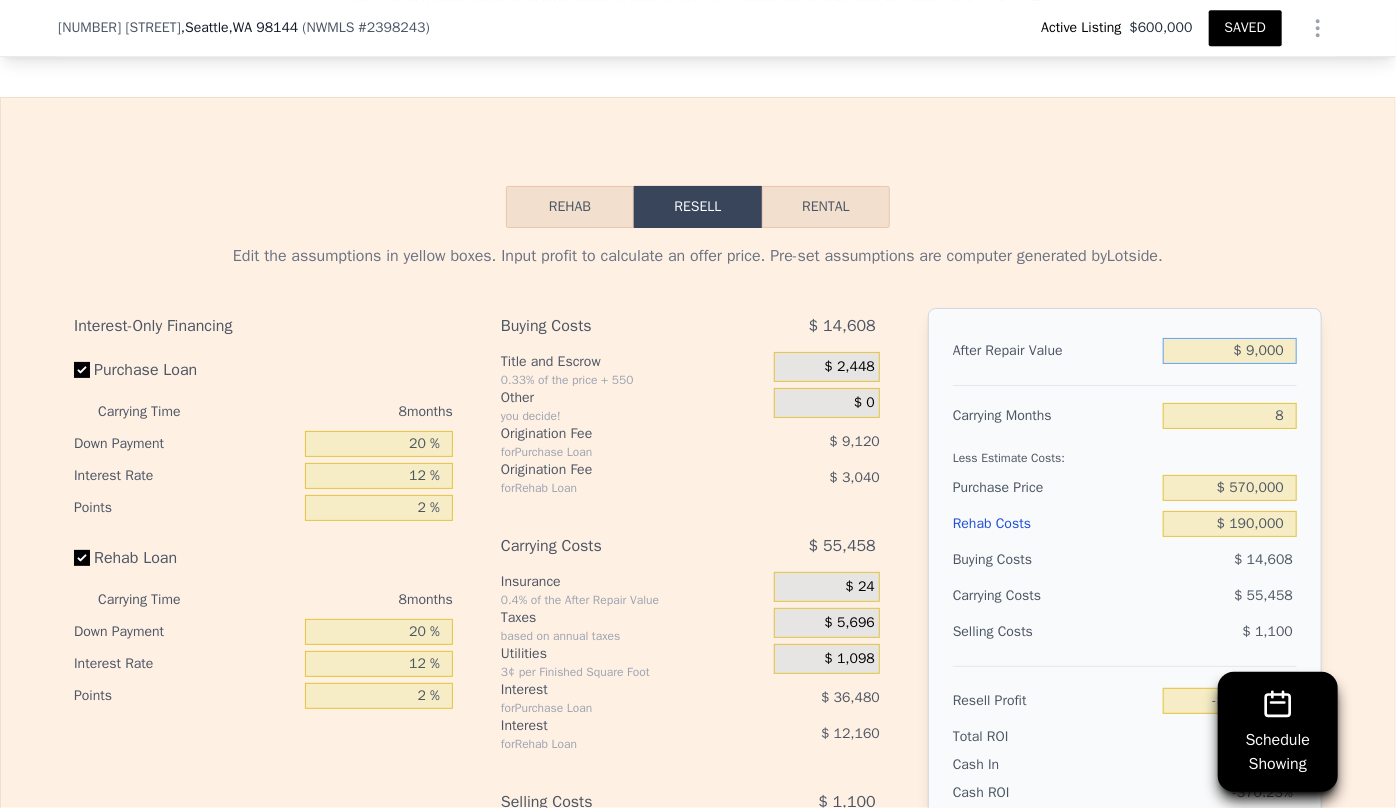 type on "-$ 822,166" 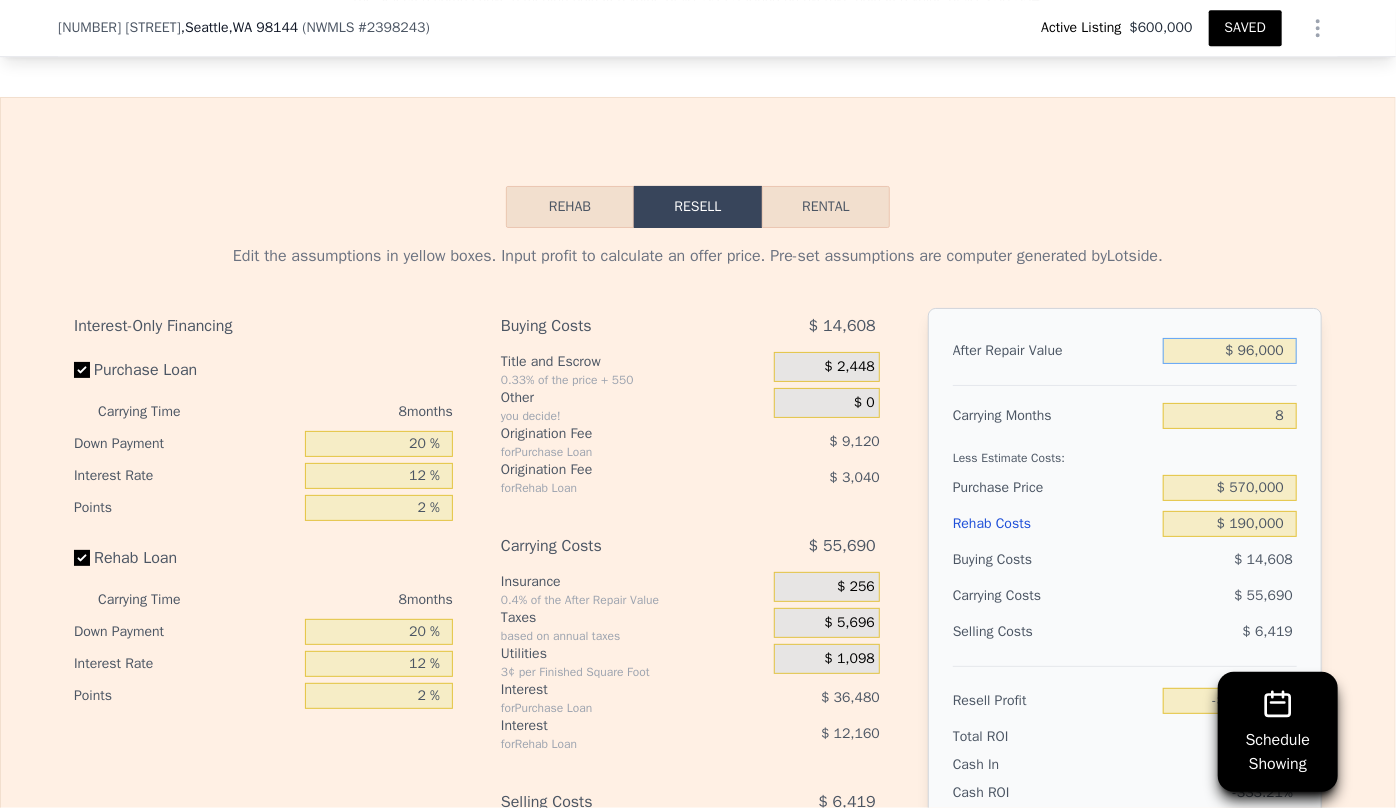 type on "-$ 740,717" 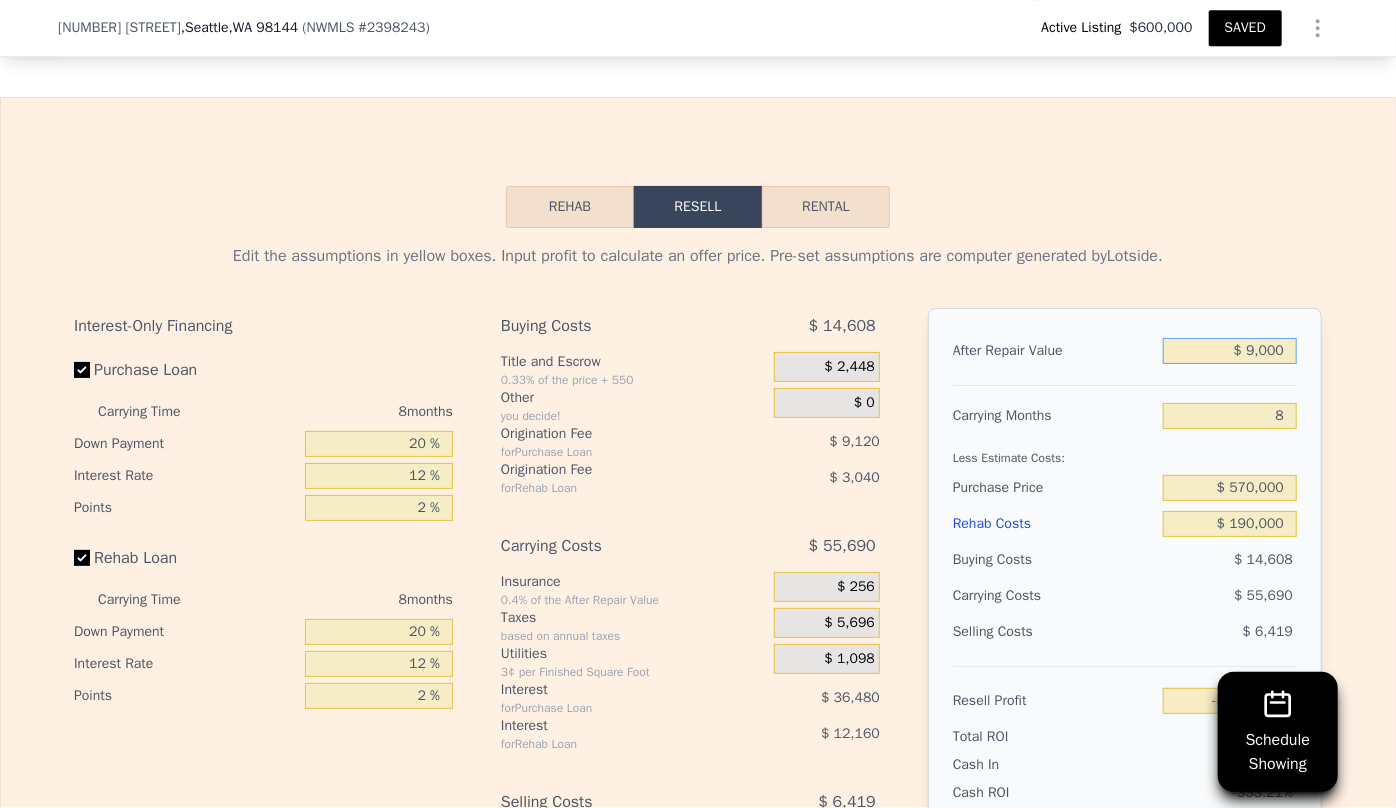 type on "-$ 822,166" 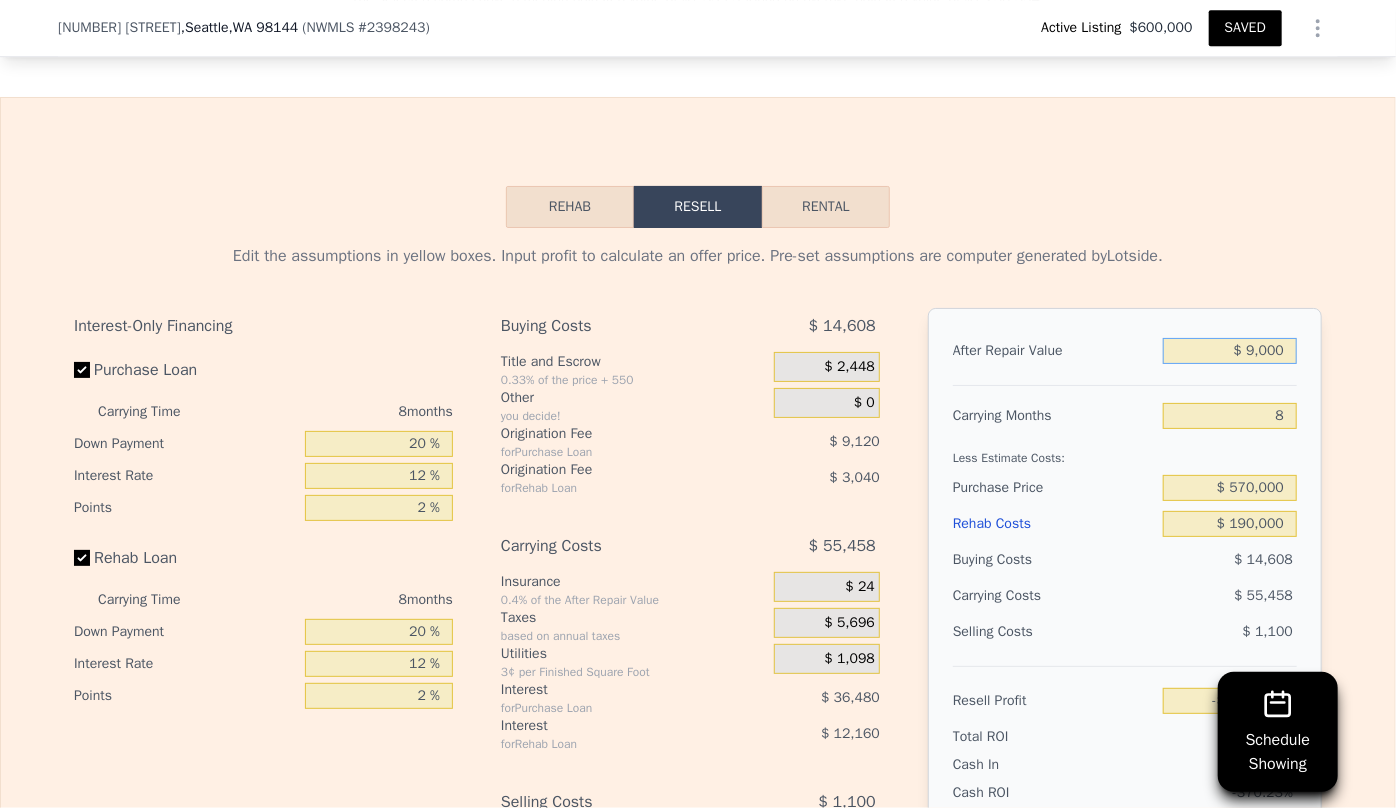type on "$ 95,000" 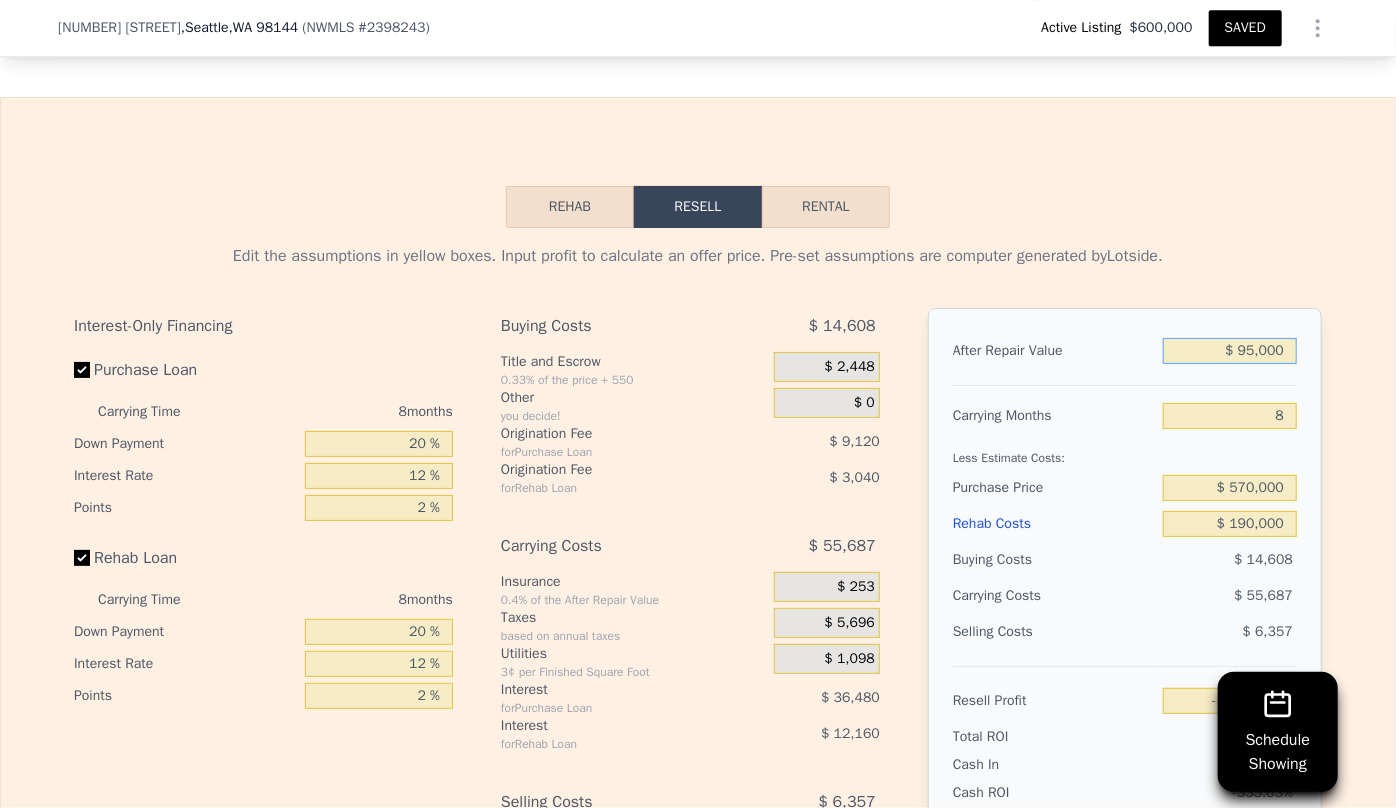 type on "-$ 741,652" 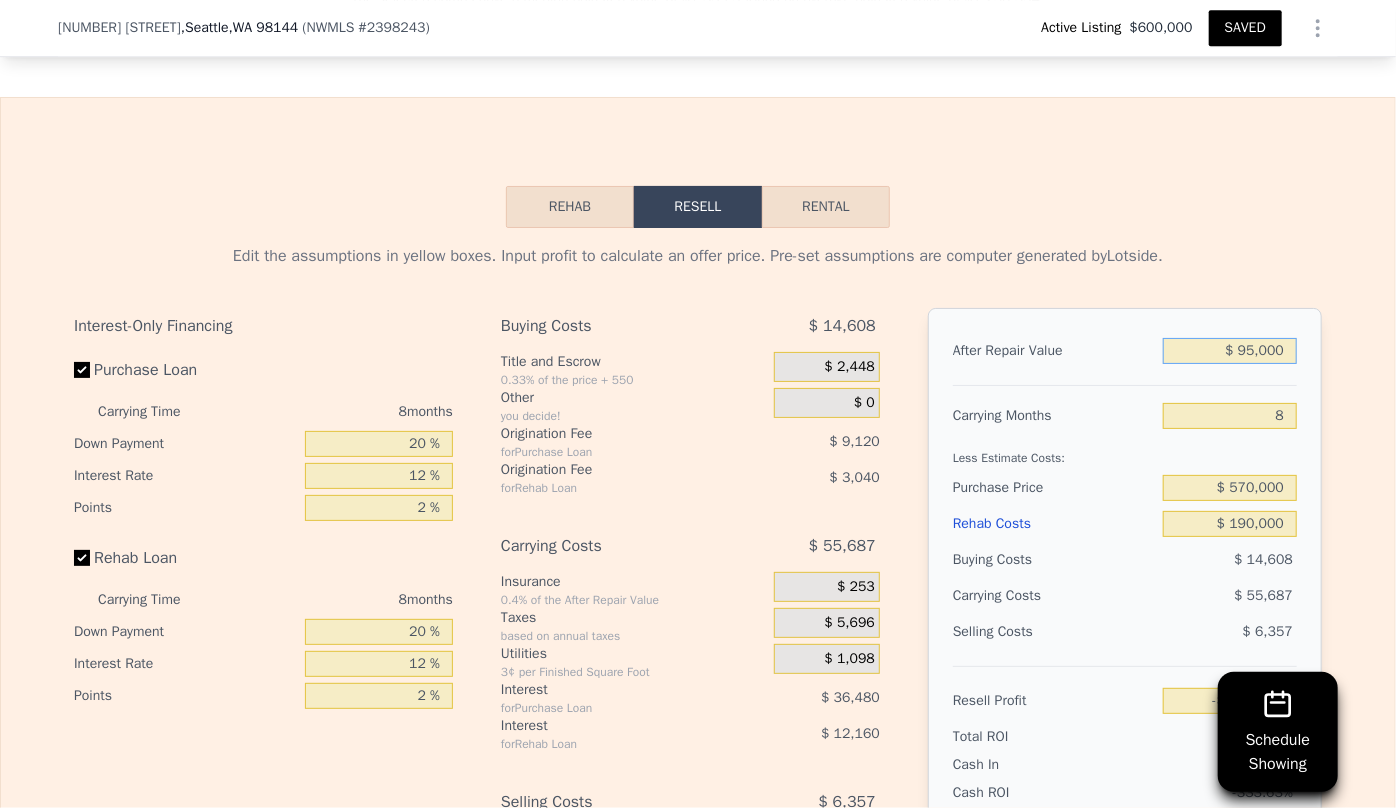 type on "$ 950,000" 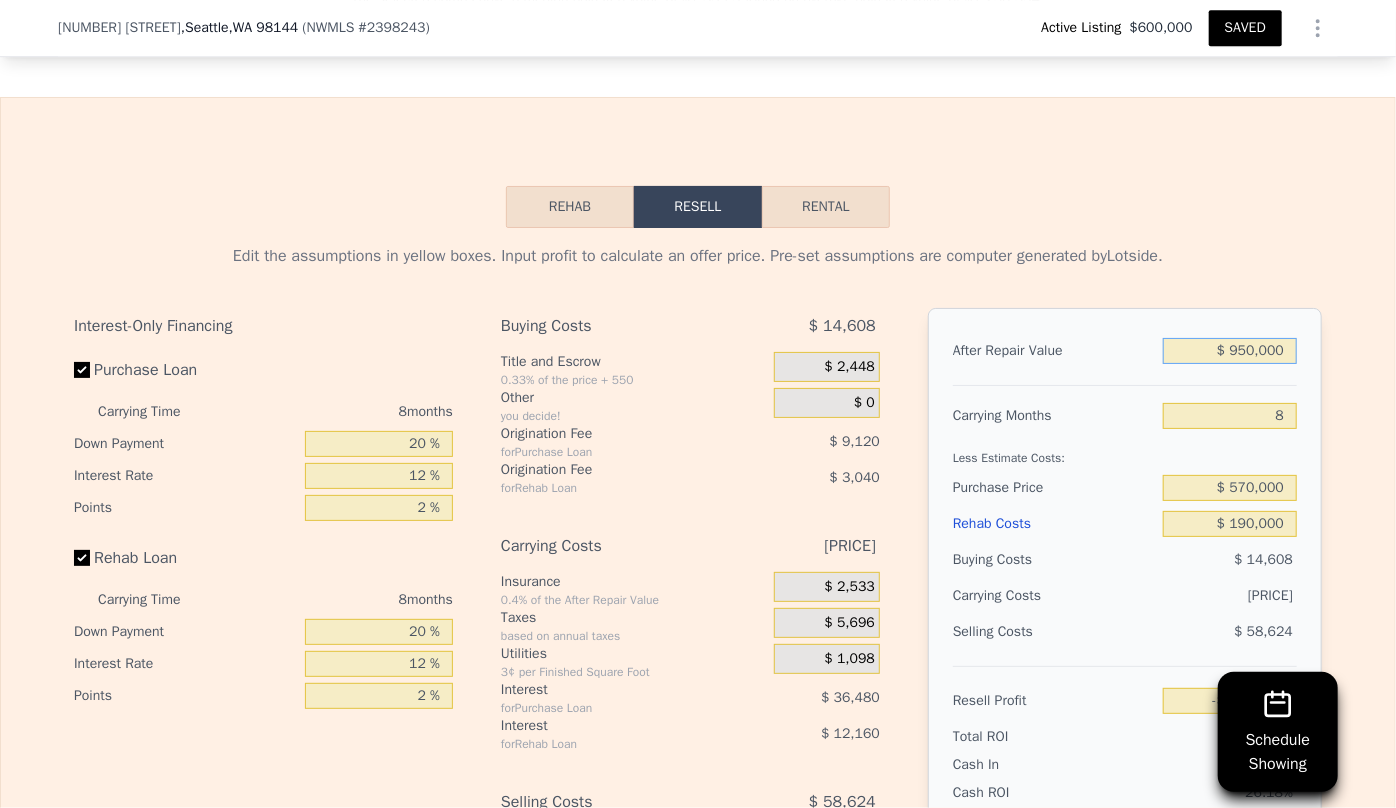 type on "$ 58,801" 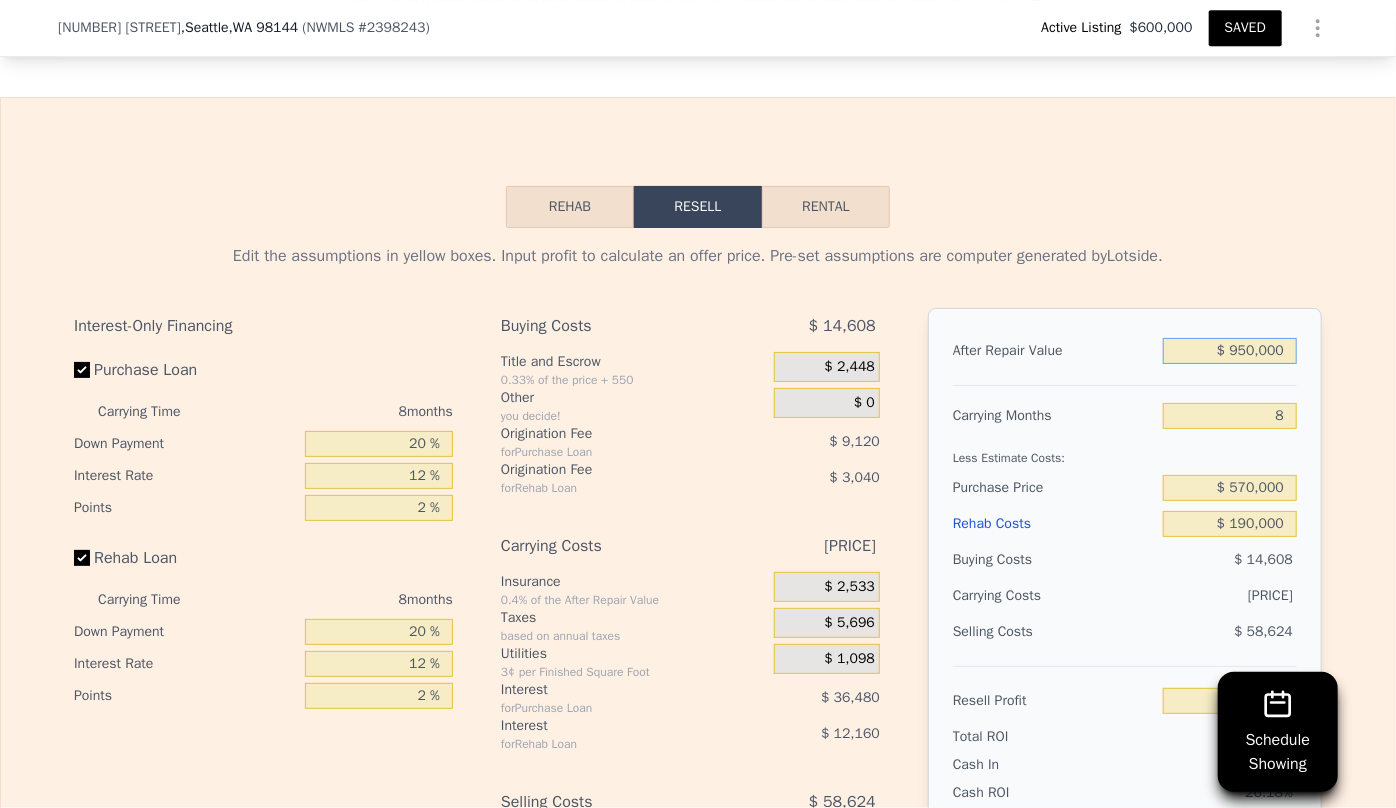 type on "$ 950,000" 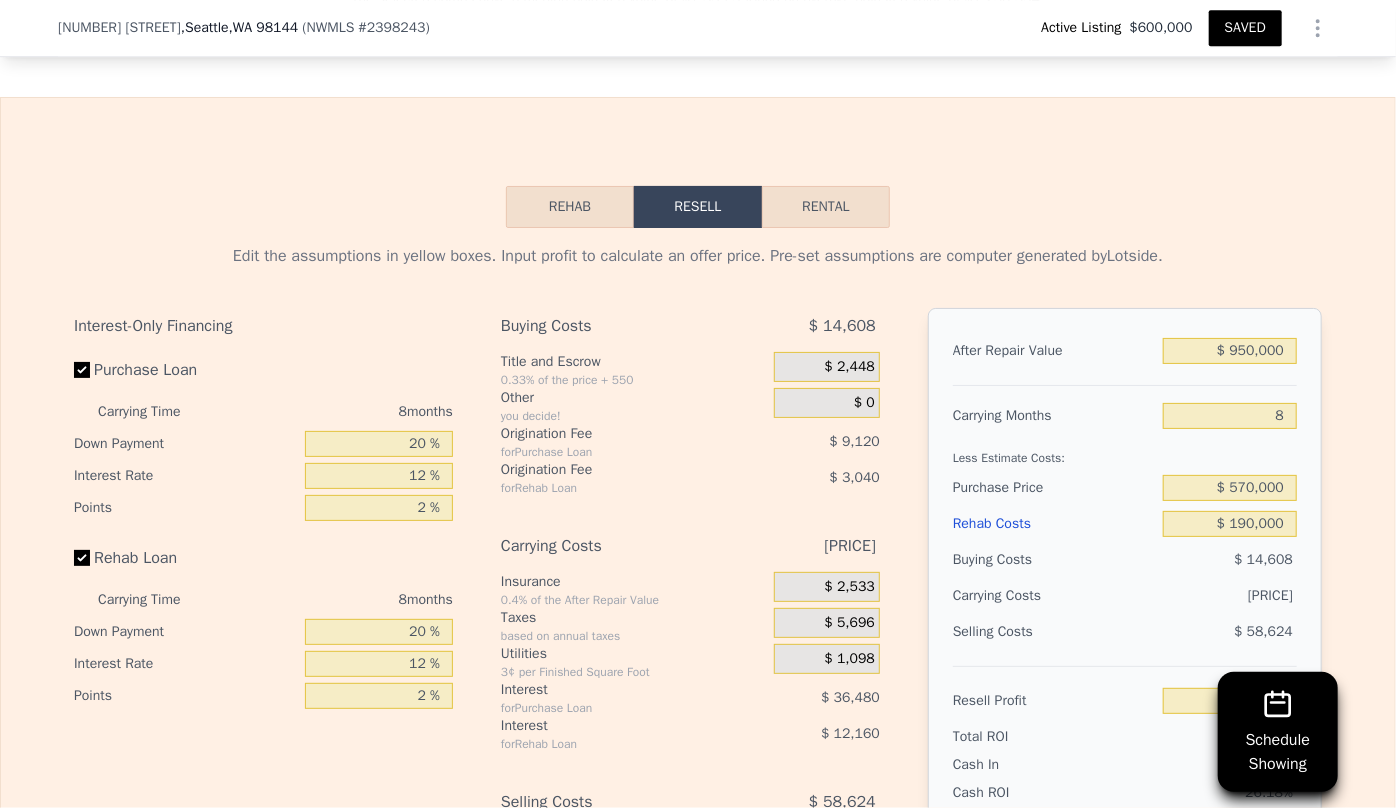 click on "Edit the assumptions in yellow boxes. Input profit to calculate an offer price. Pre-set assumptions are computer generated by  Lotside ." at bounding box center [698, 256] 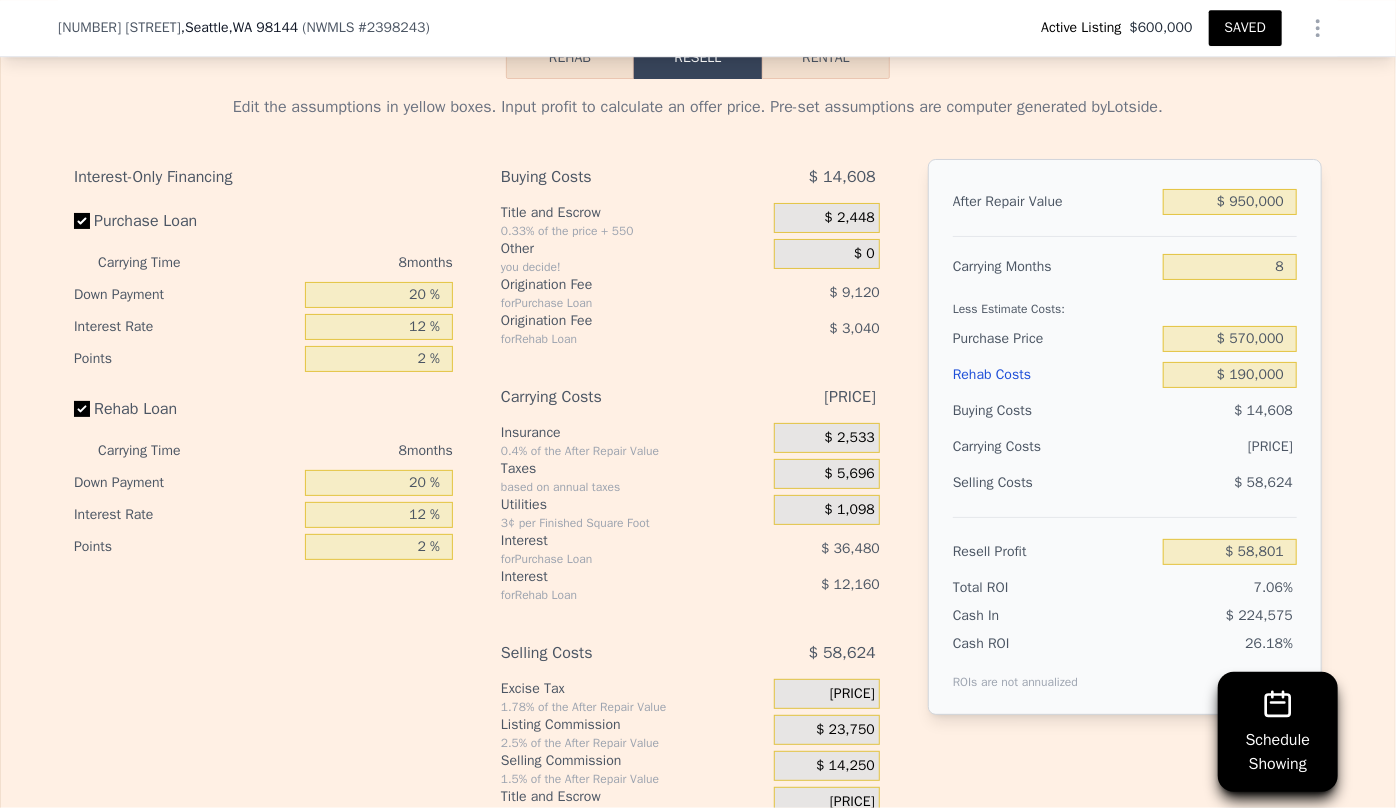 scroll, scrollTop: 3356, scrollLeft: 0, axis: vertical 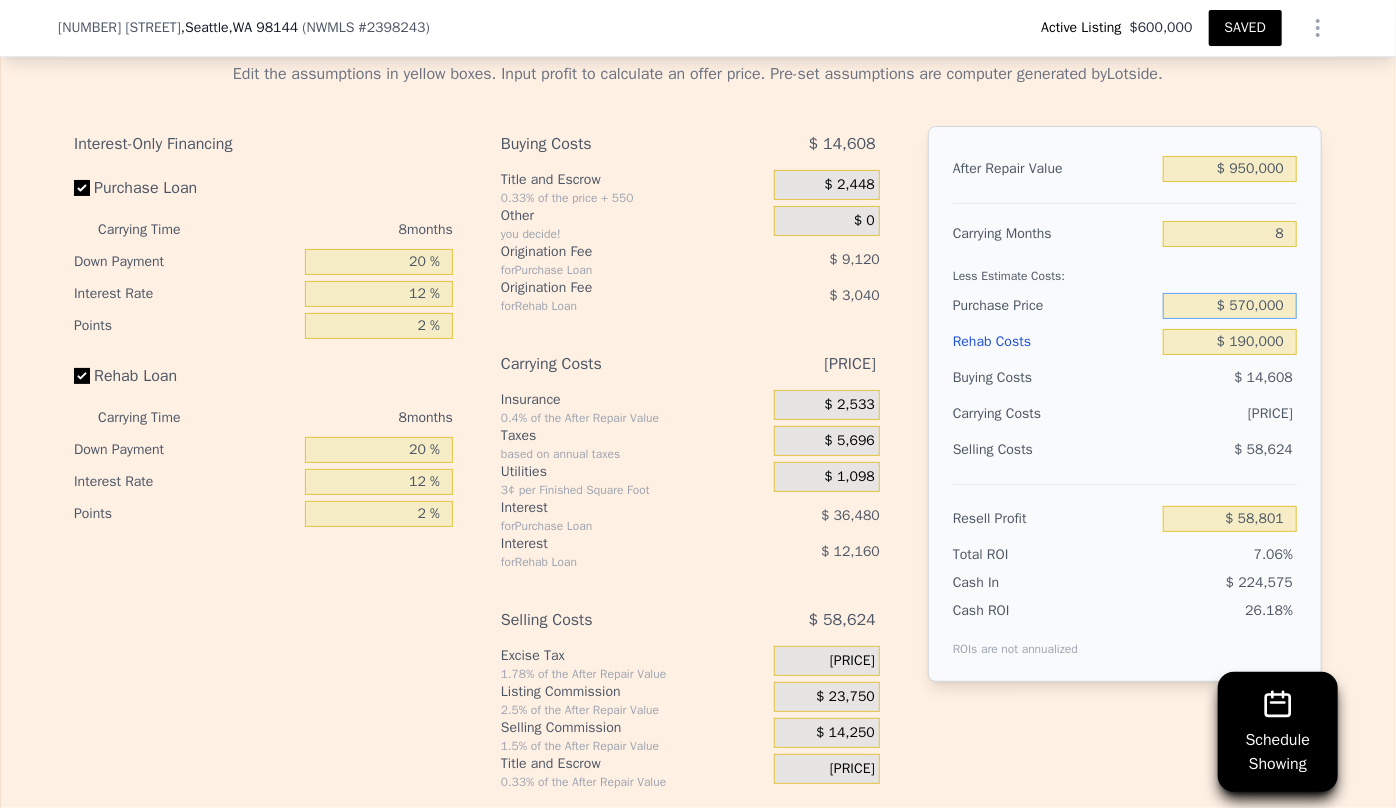 click on "$ 570,000" at bounding box center (1230, 306) 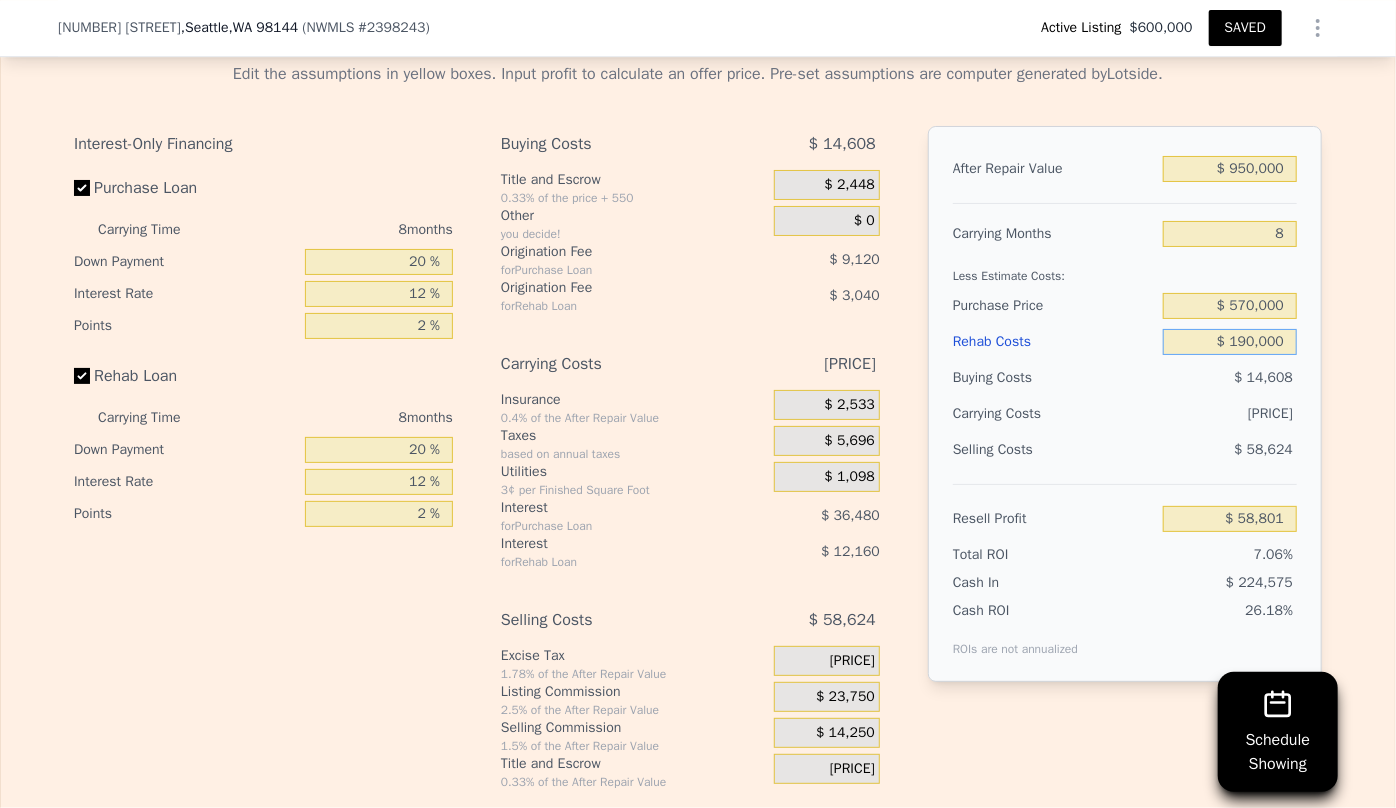 click on "$ 190,000" at bounding box center [1230, 342] 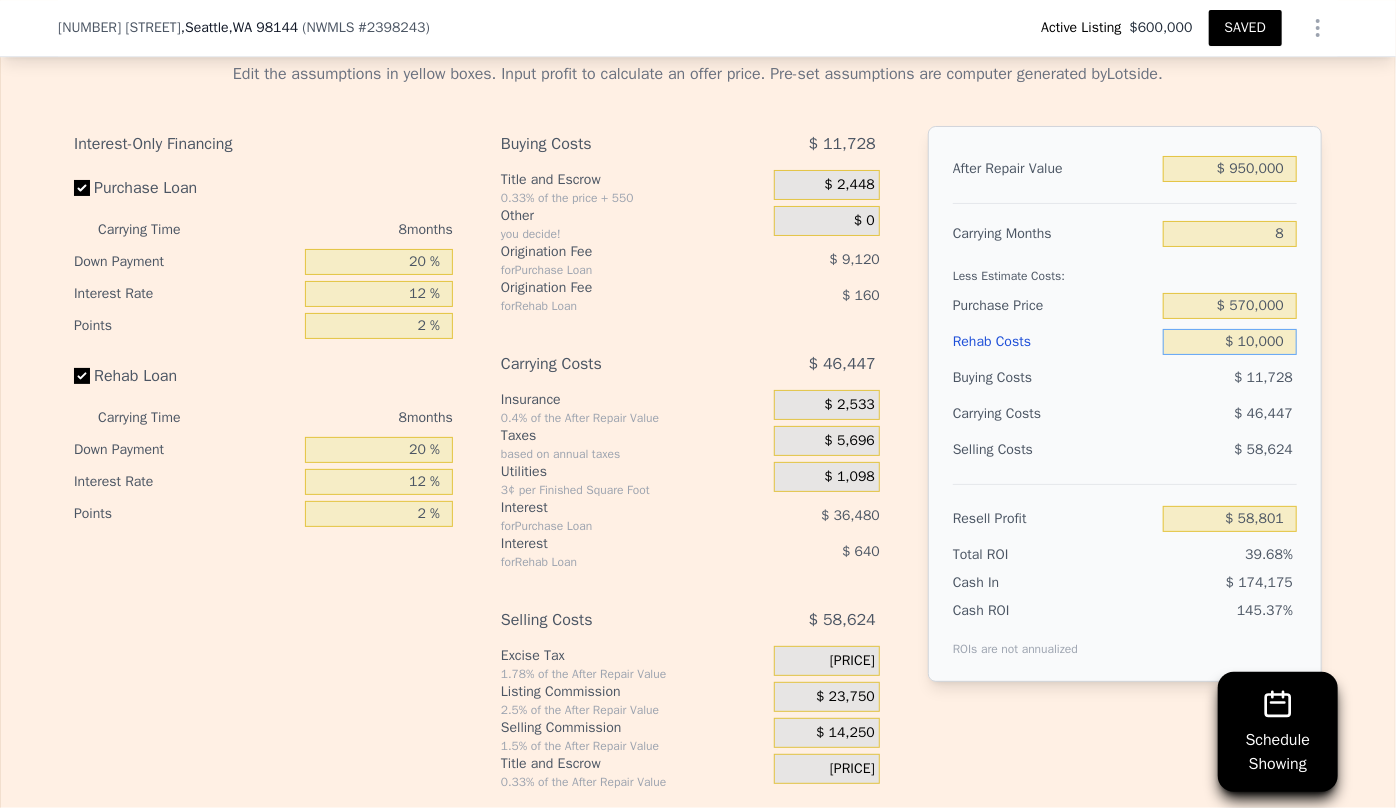 type on "$ 253,201" 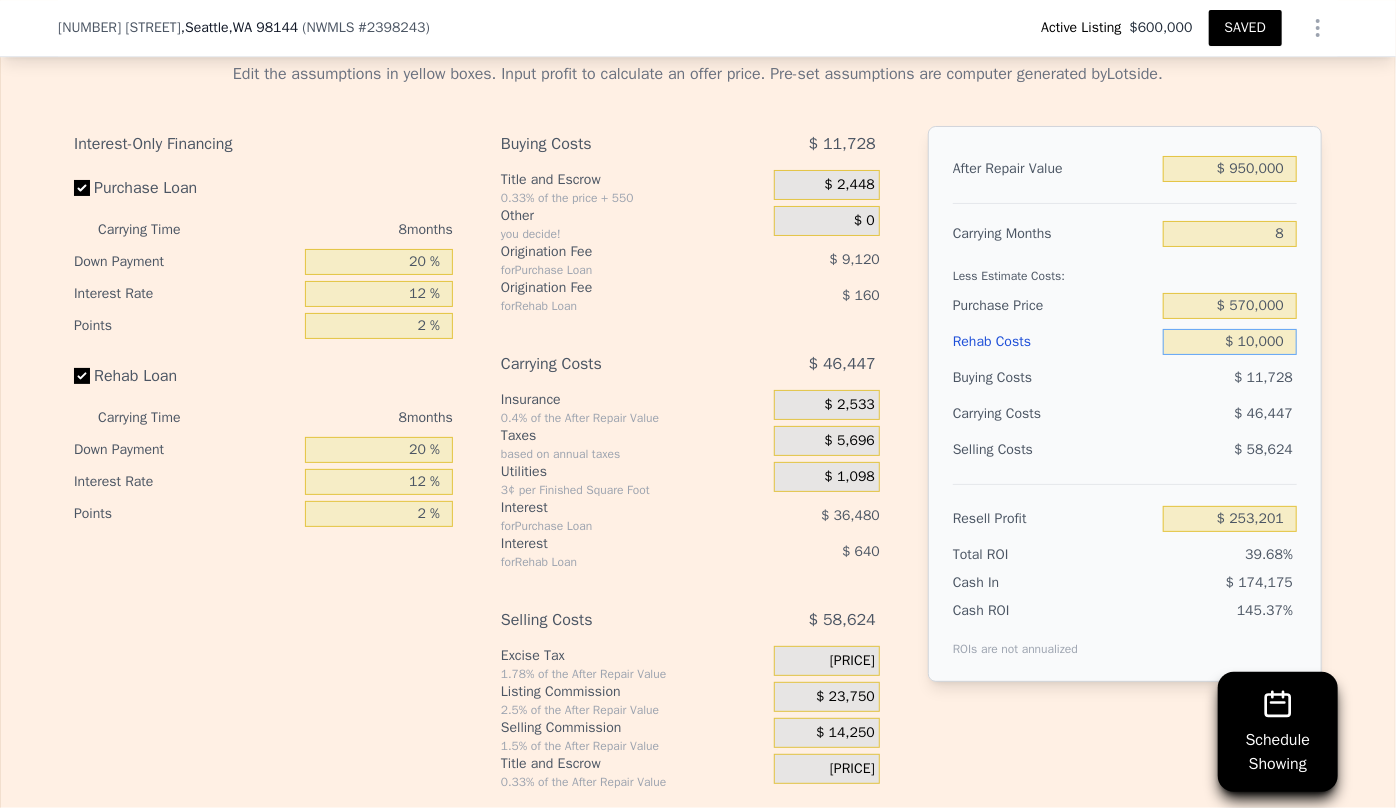 type on "$ 0000" 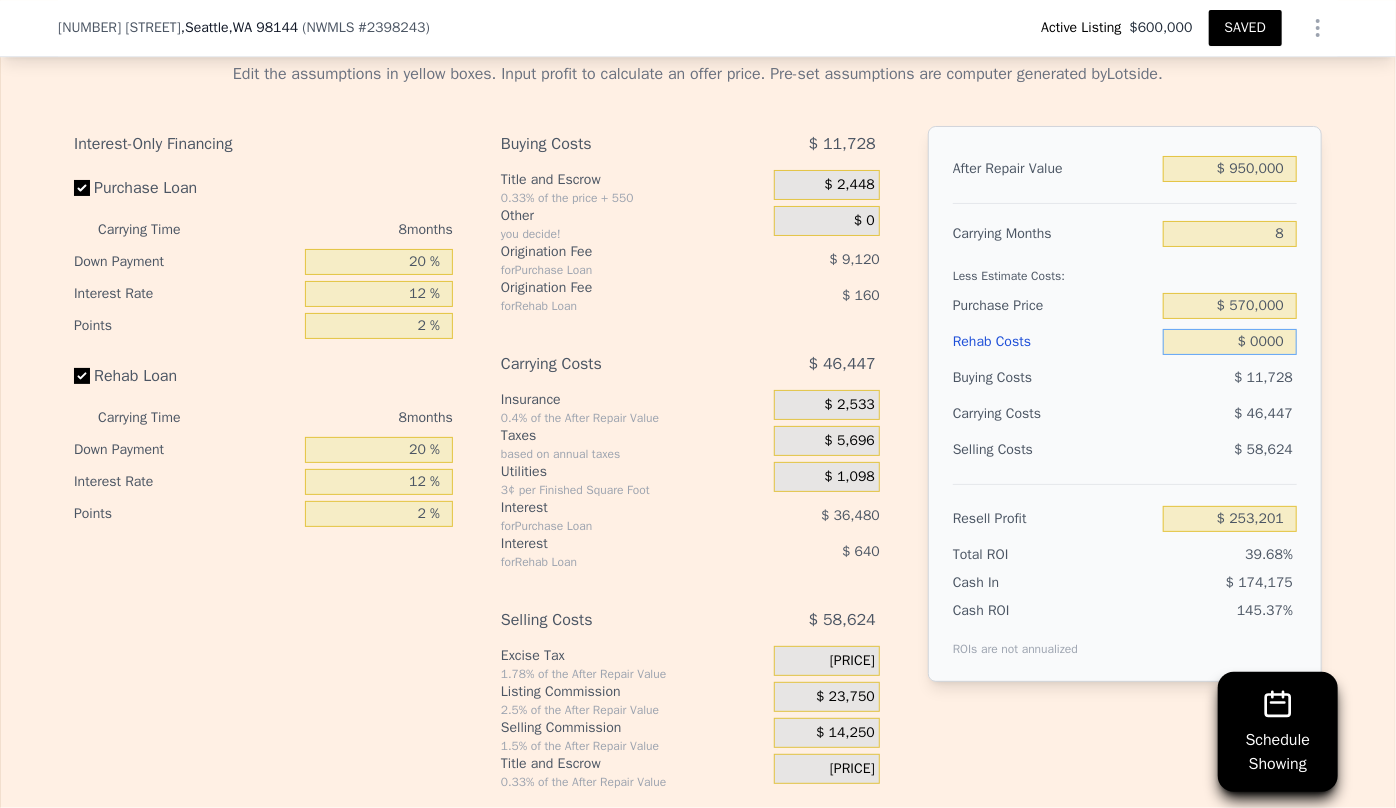 type on "$ 264,001" 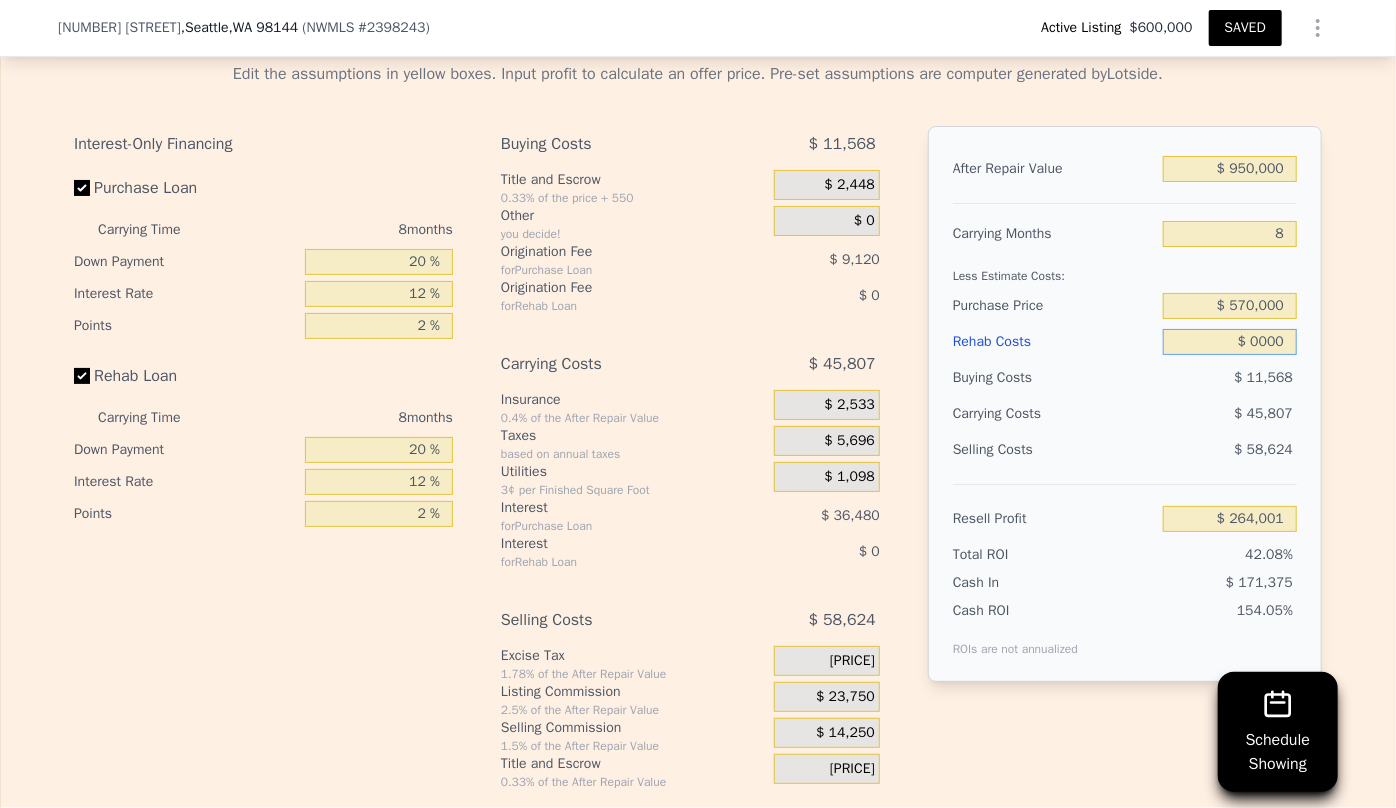 type on "$ 20,000" 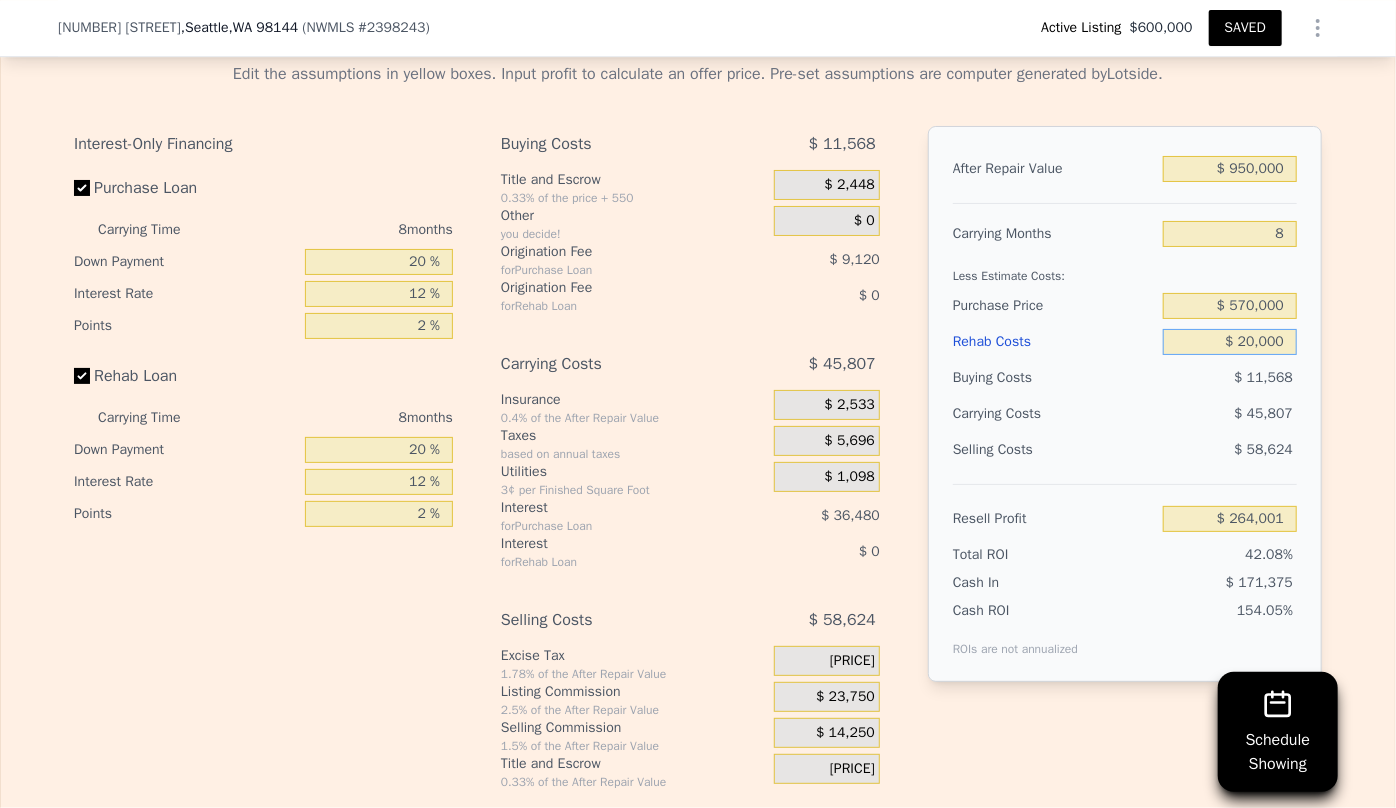 type on "[PRICE]" 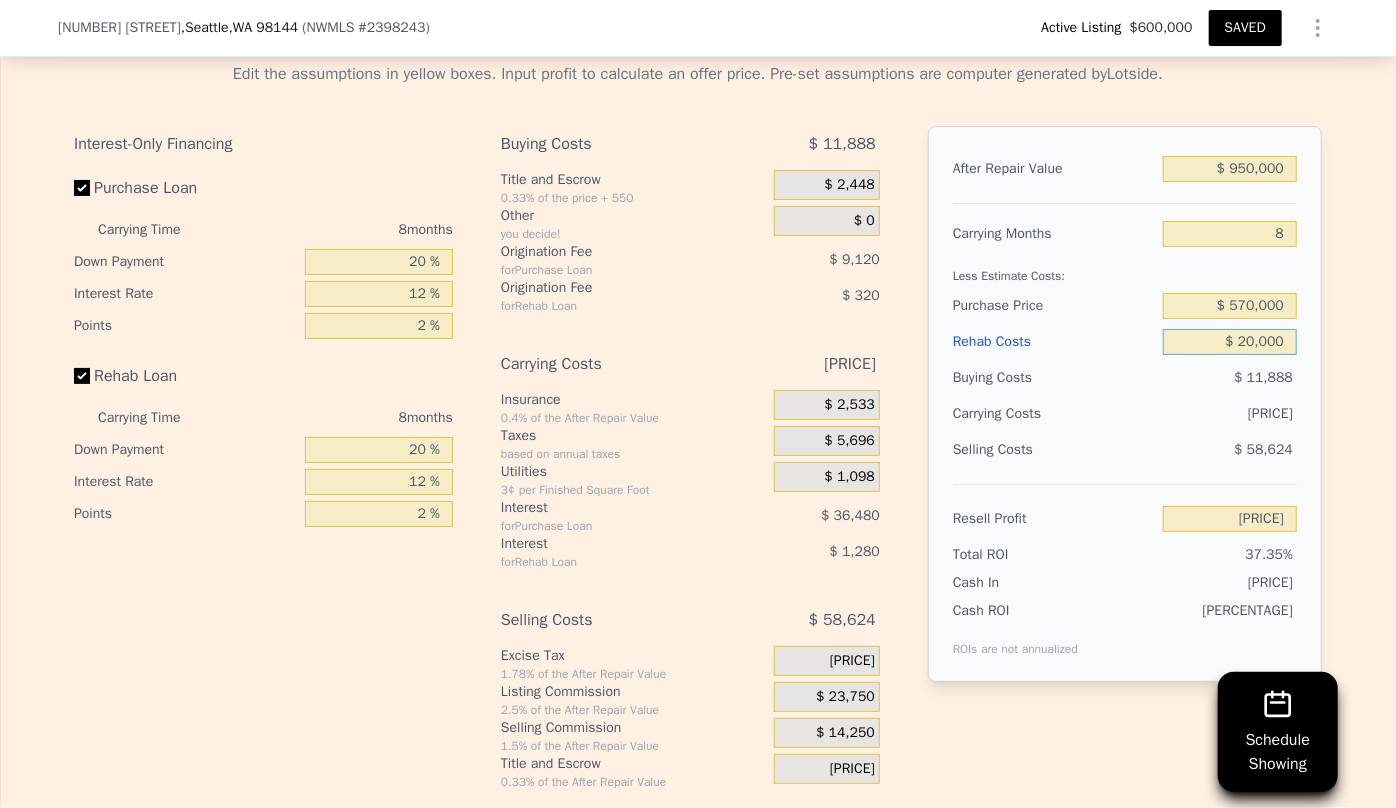 type on "$ 200,000" 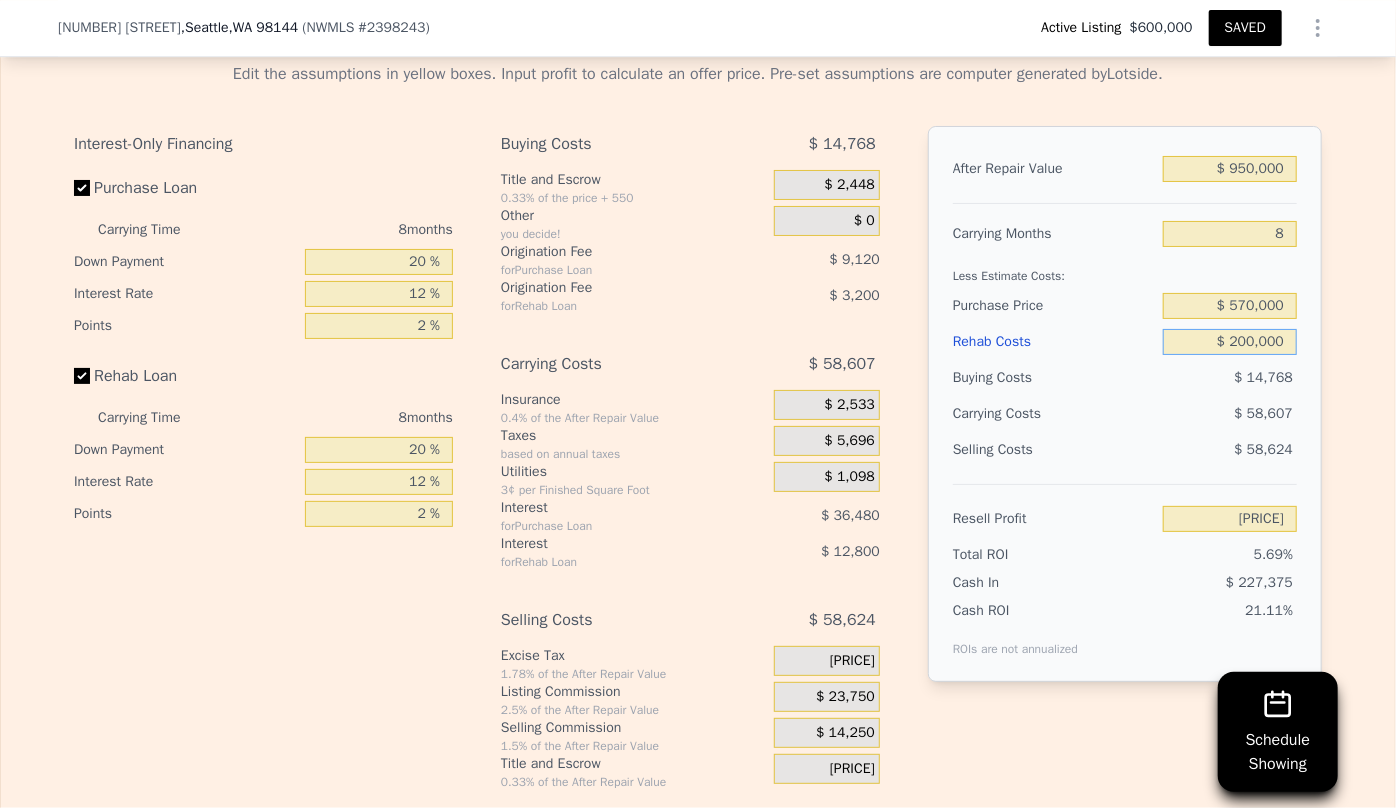type on "$ 48,001" 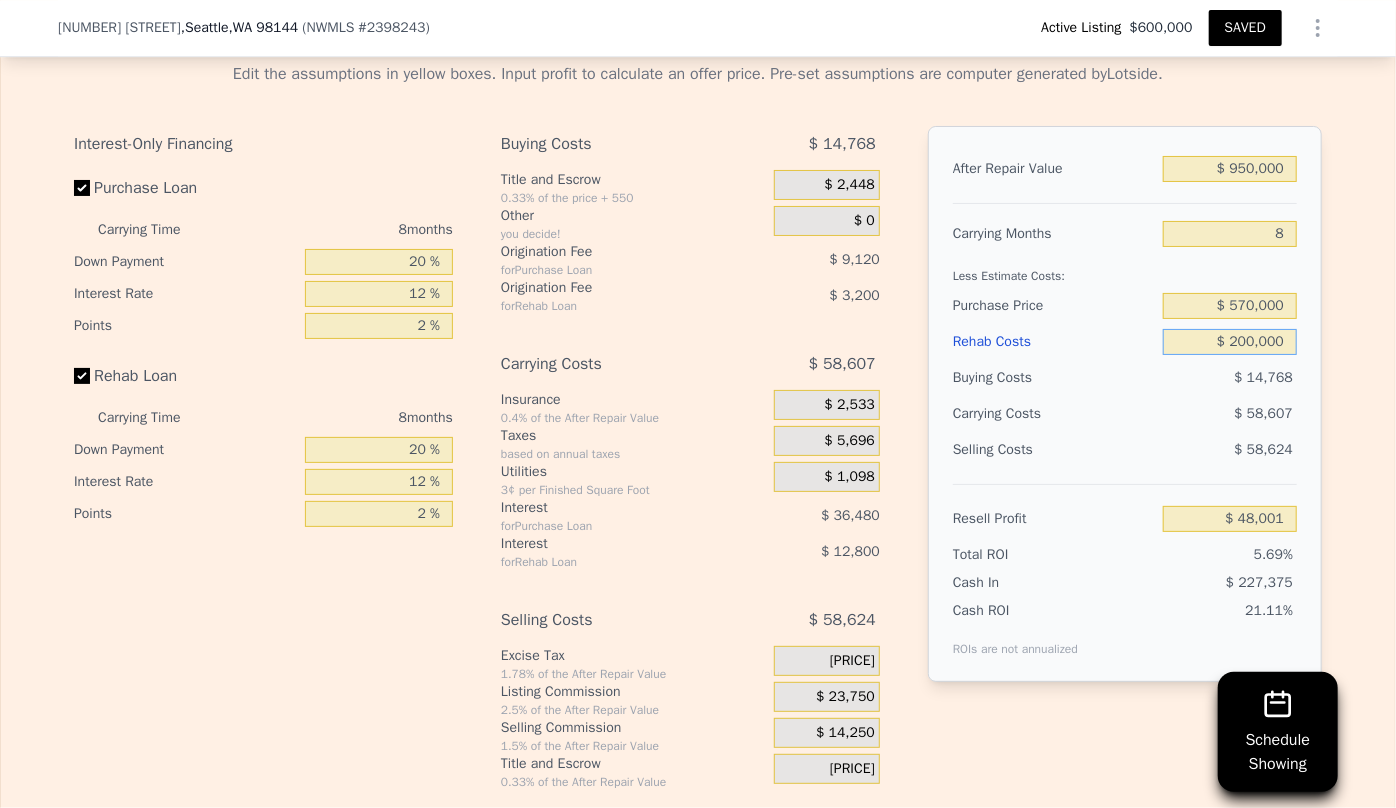 type on "$ 2,000,000" 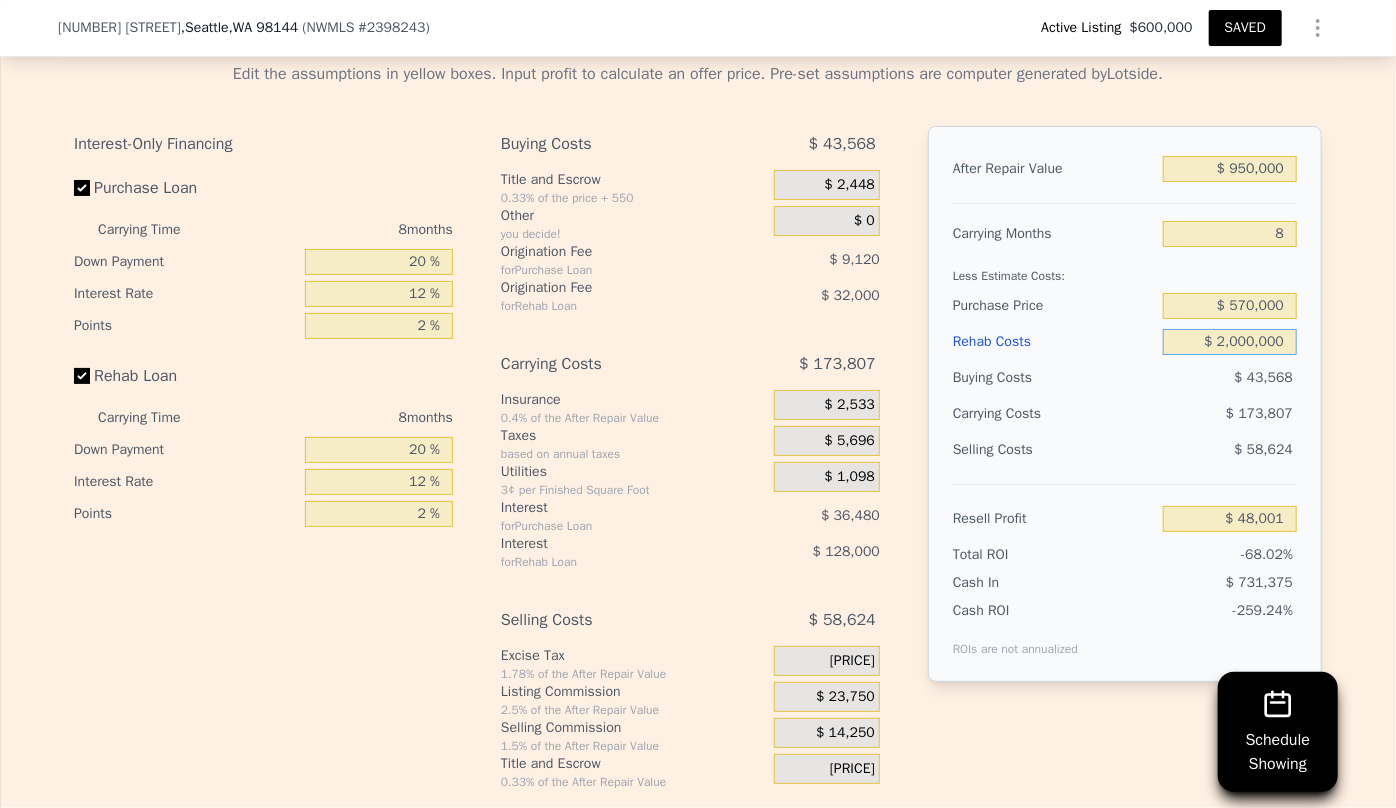 type on "-$ 1,895,999" 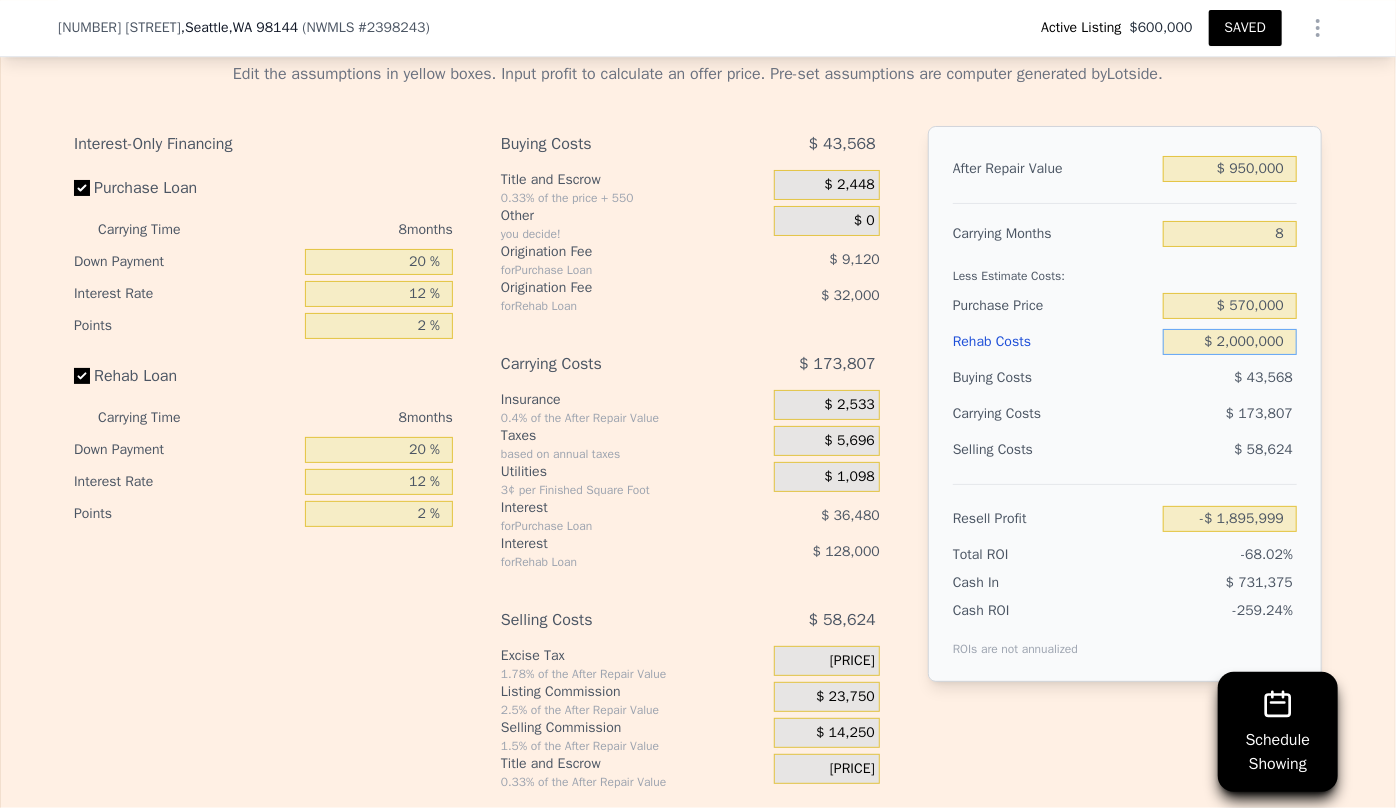 type on "$ 200,000" 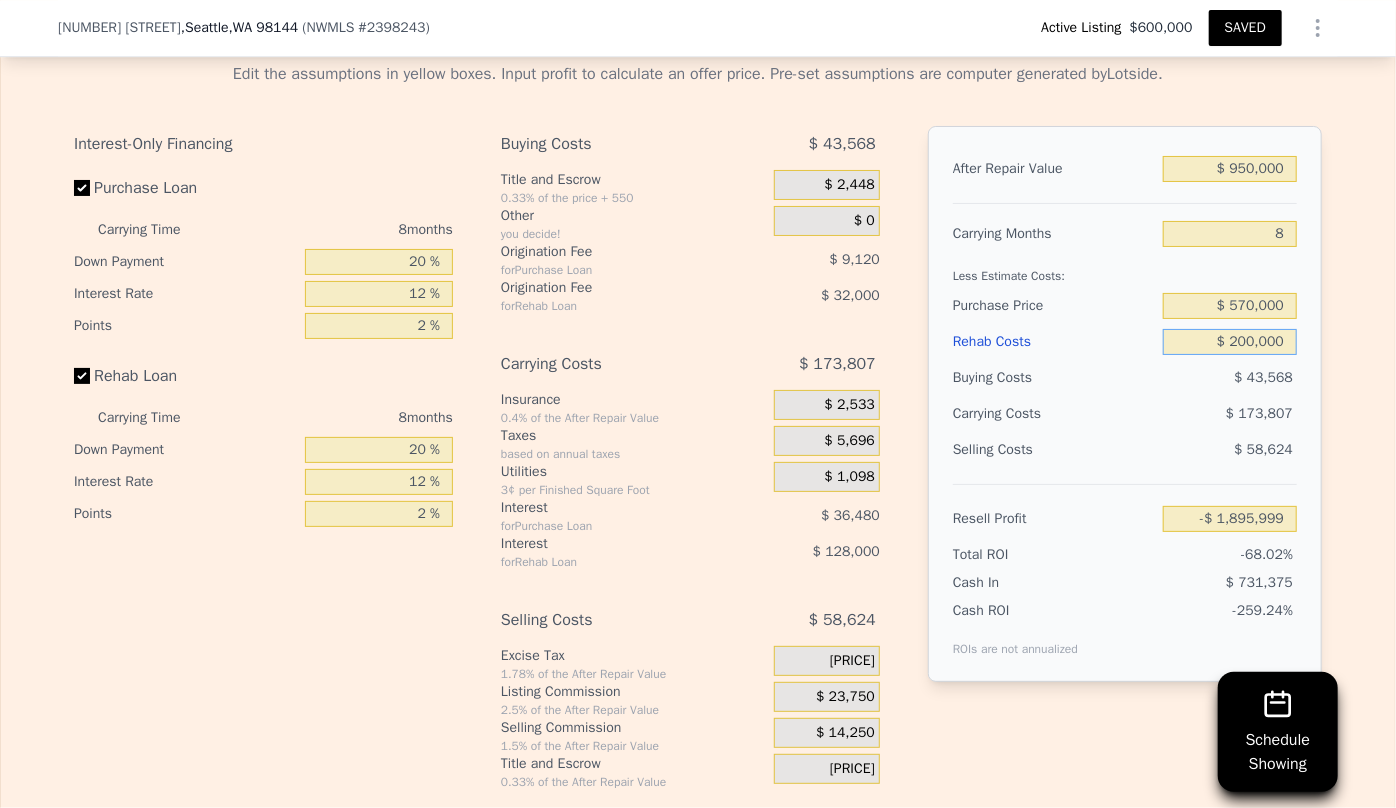 type on "$ 48,001" 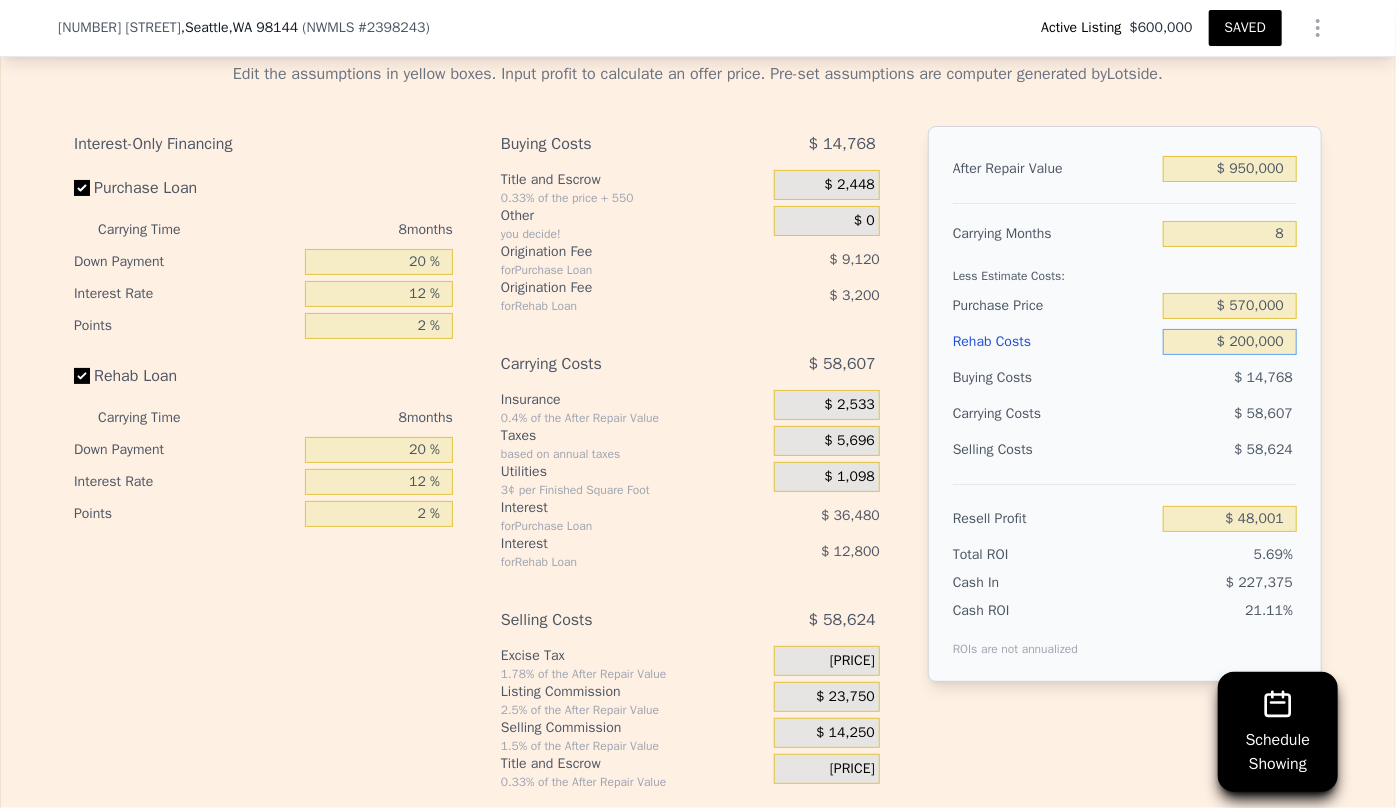 type on "$ 200,000" 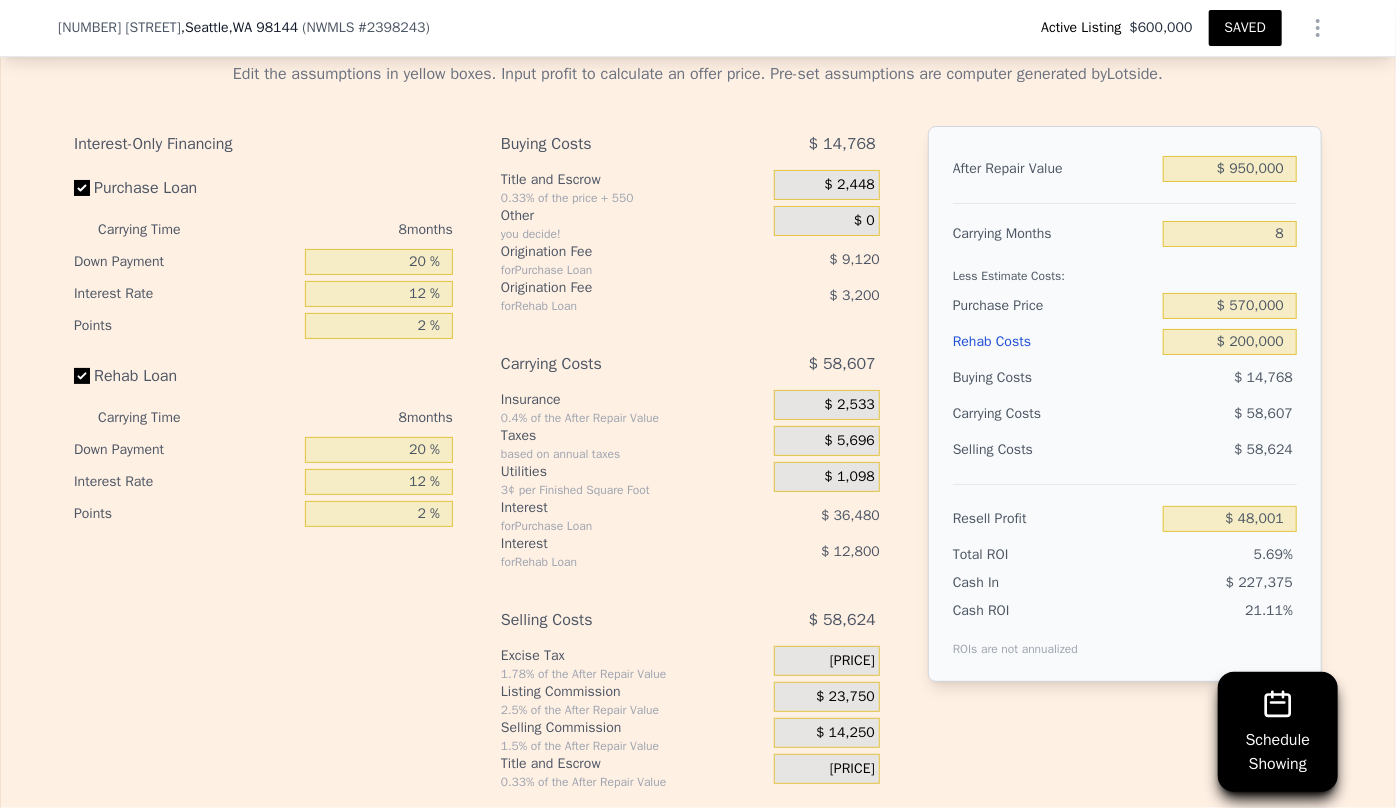 click on "$ 58,607" at bounding box center (1191, 414) 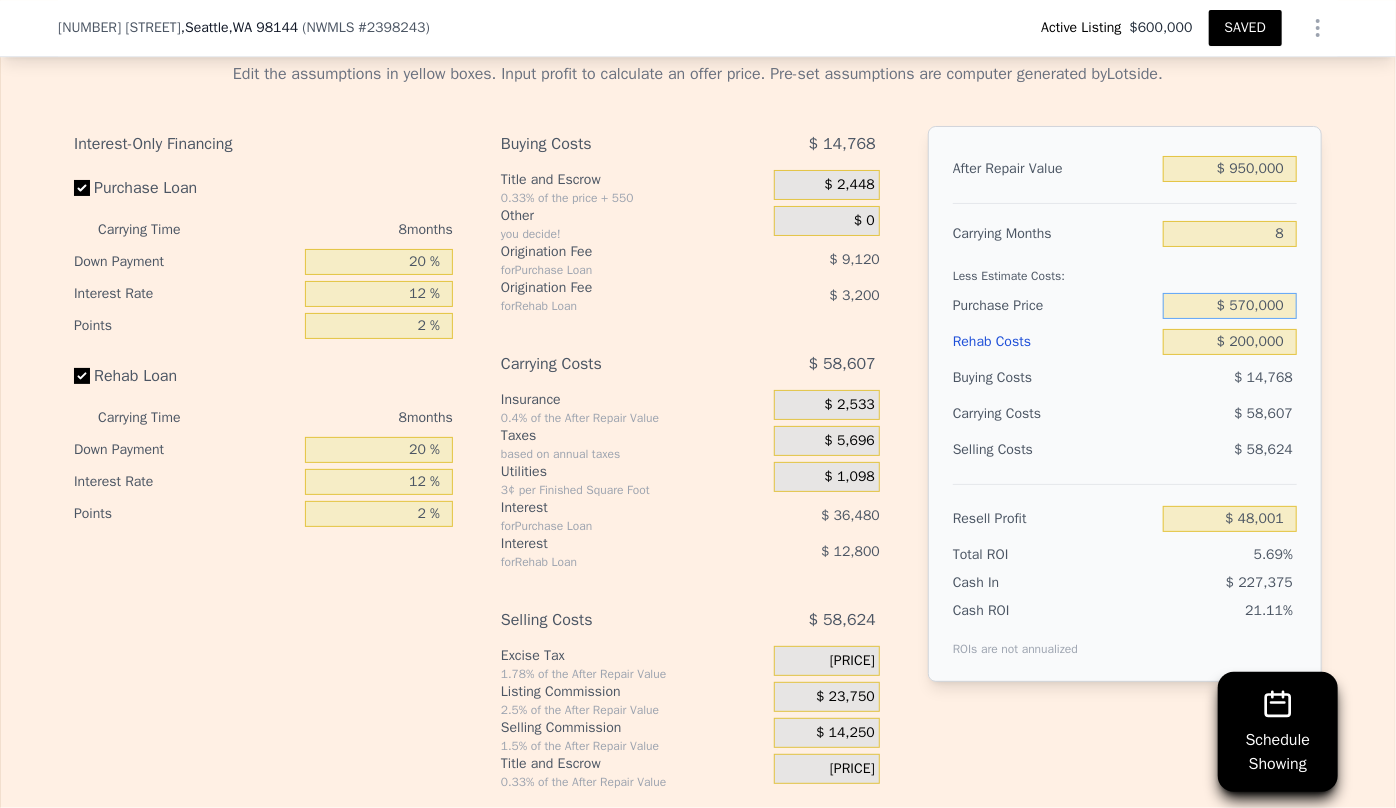 click on "$ 570,000" at bounding box center (1230, 306) 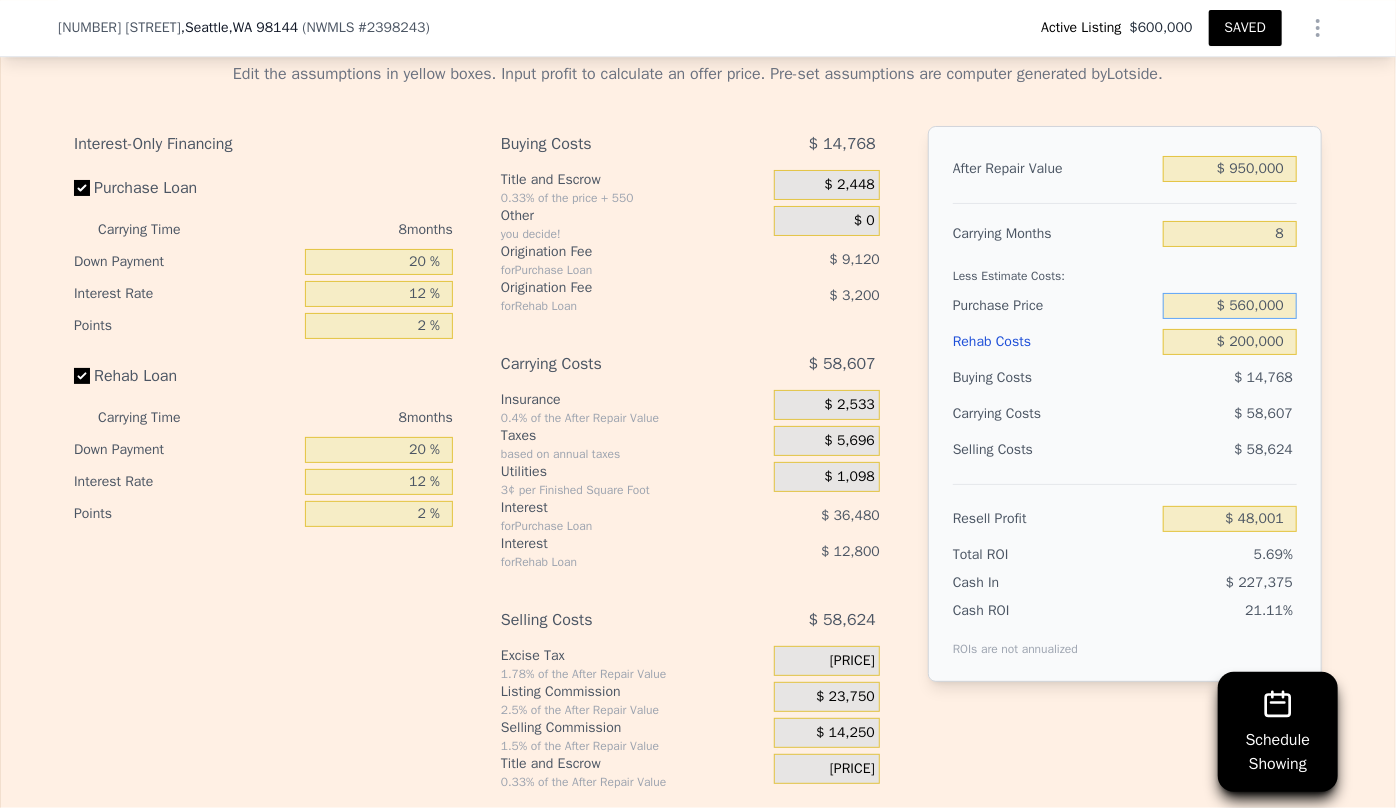type on "$ 560,000" 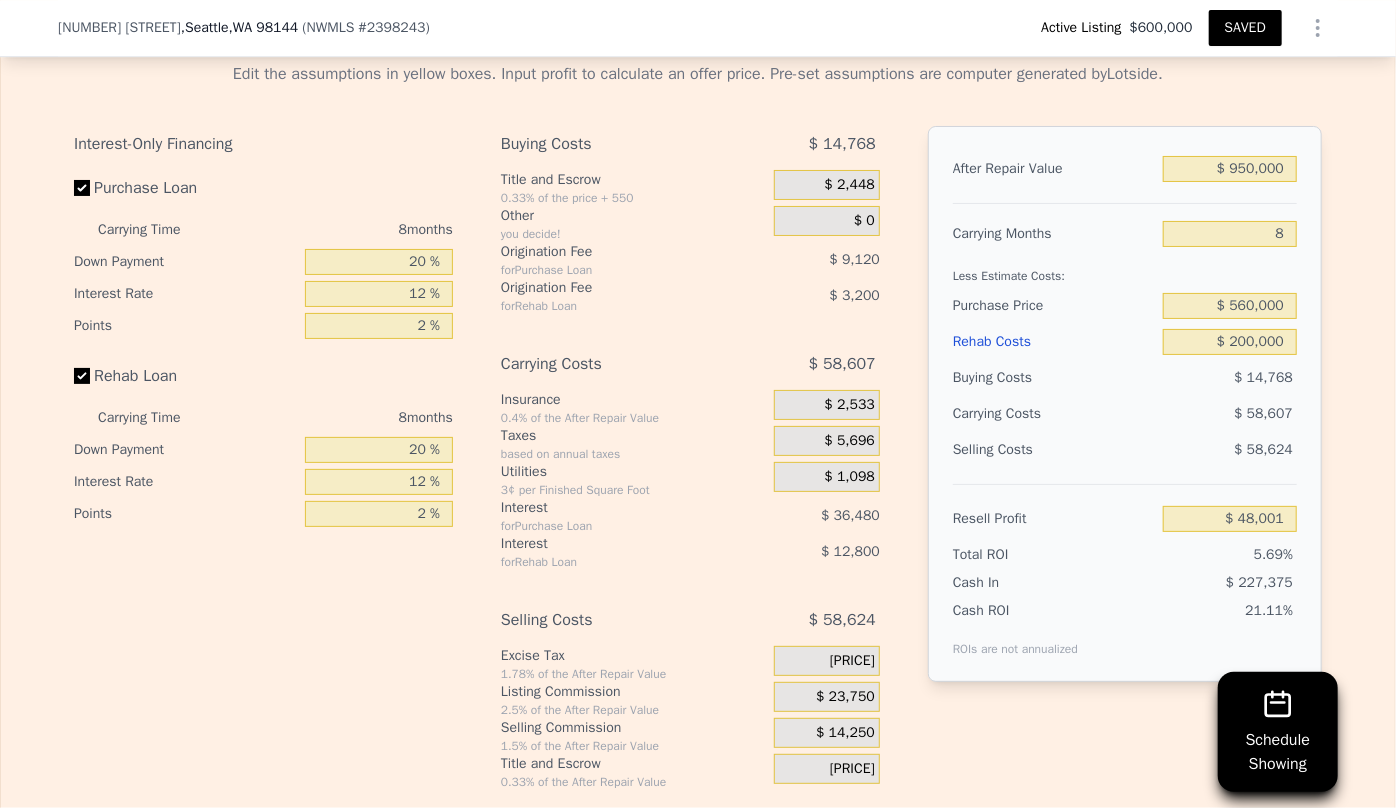 click on "$ 58,624" at bounding box center (1263, 449) 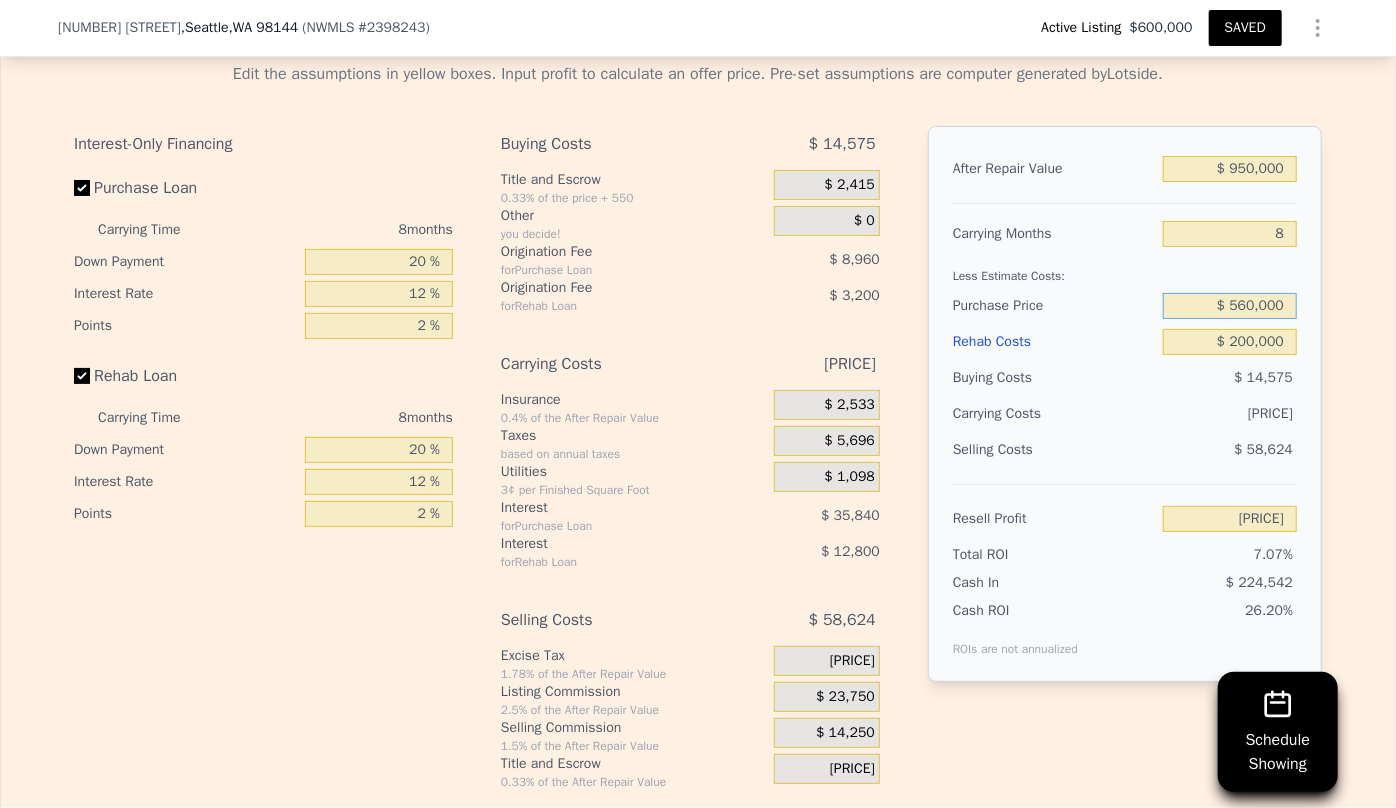 click on "$ 560,000" at bounding box center [1230, 306] 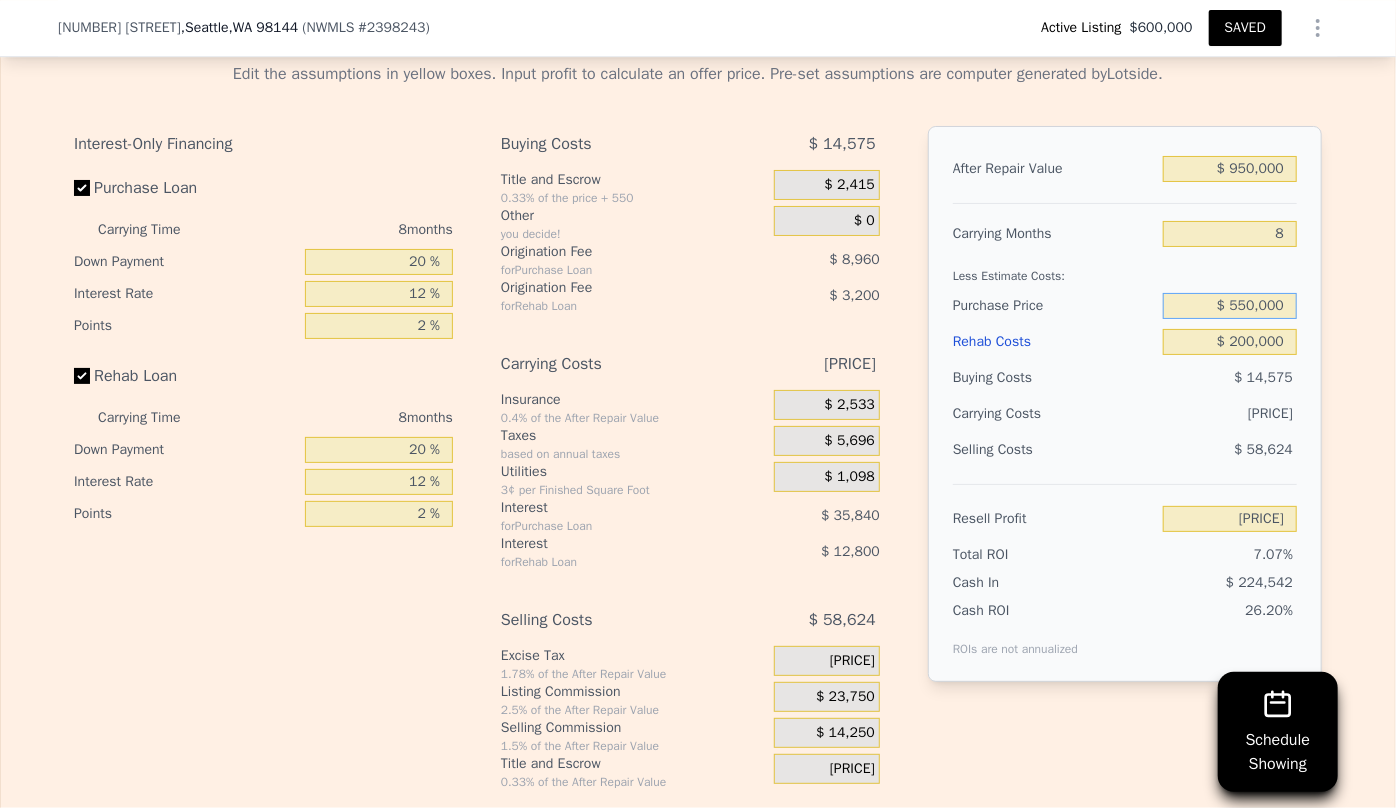 type on "$ 550,000" 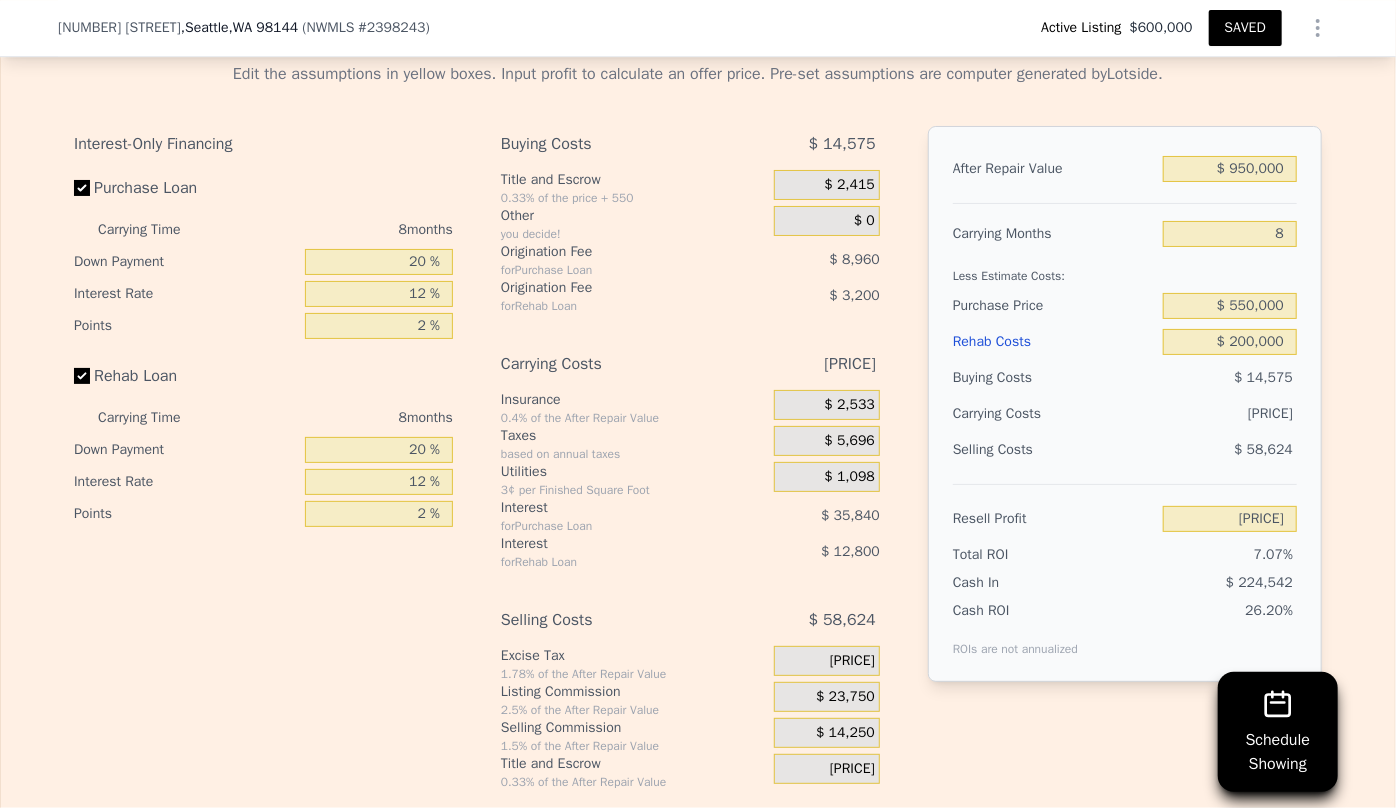 click on "$ 58,624" at bounding box center (1263, 449) 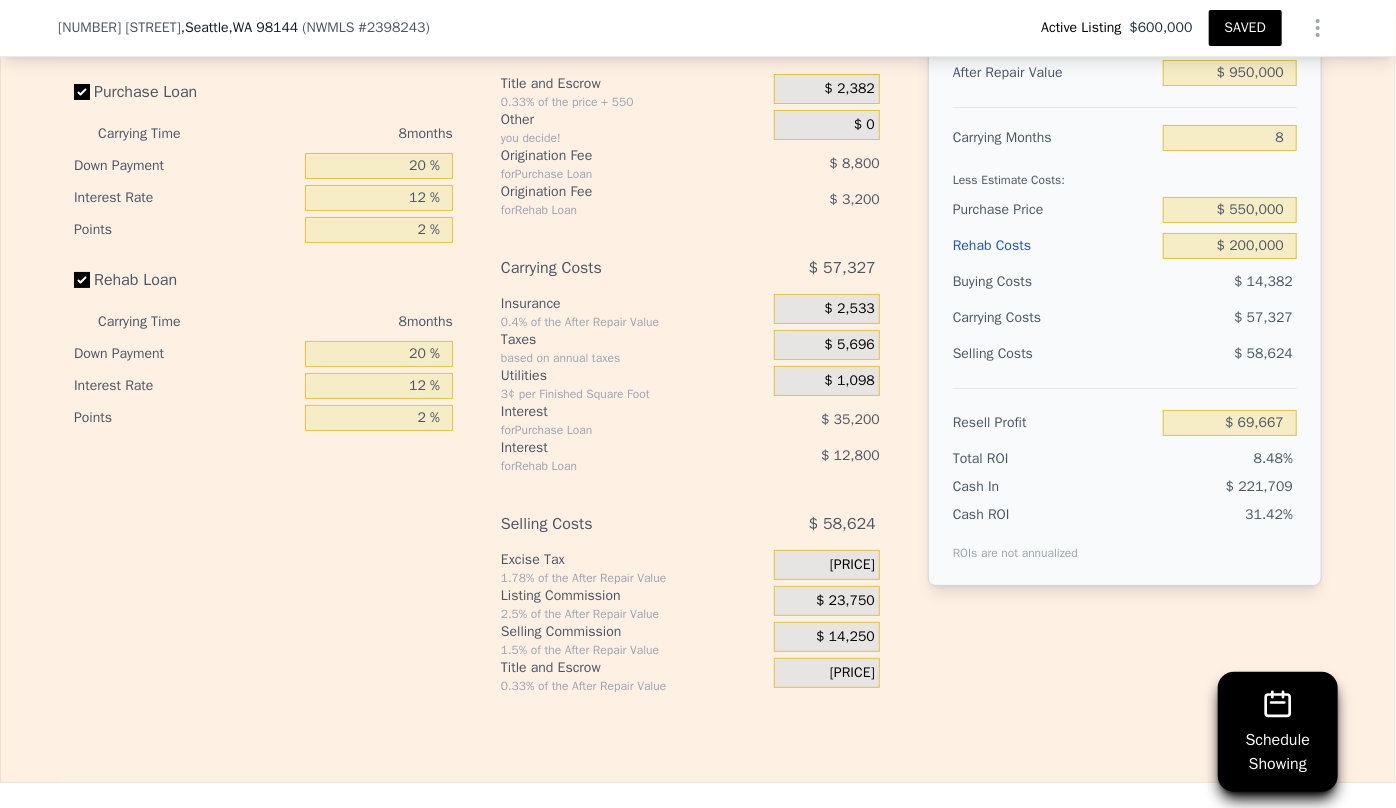 scroll, scrollTop: 3356, scrollLeft: 0, axis: vertical 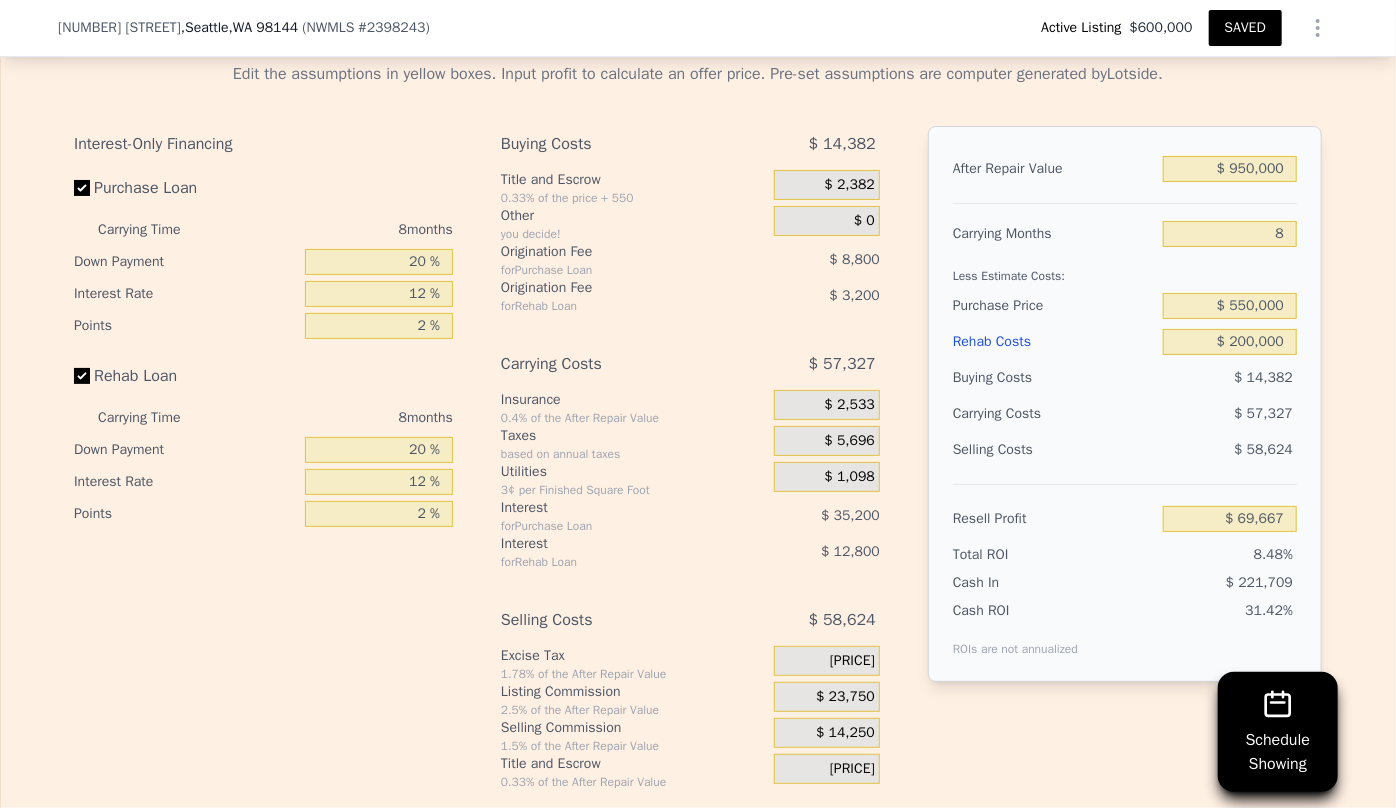 click on "SAVED" at bounding box center (1245, 28) 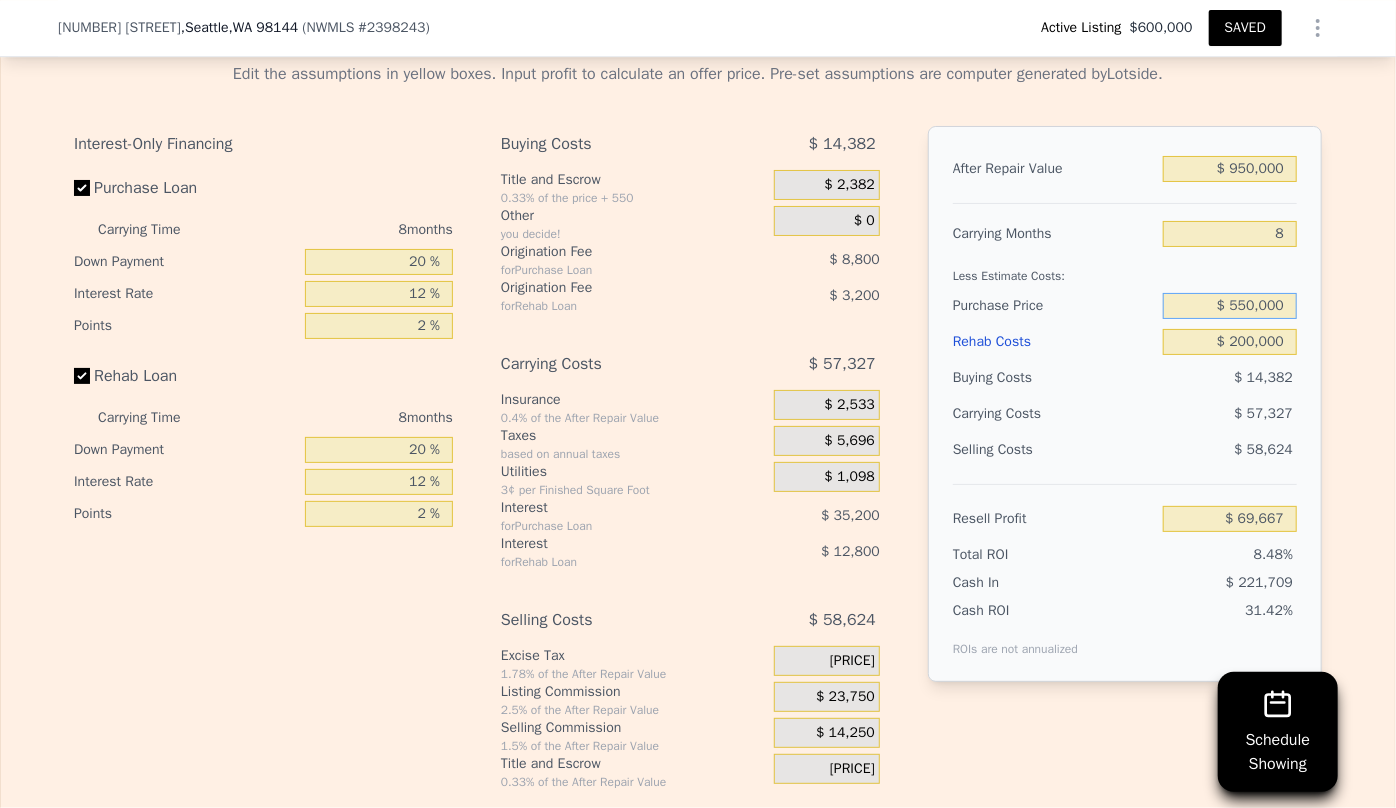 click on "$ 550,000" at bounding box center [1230, 306] 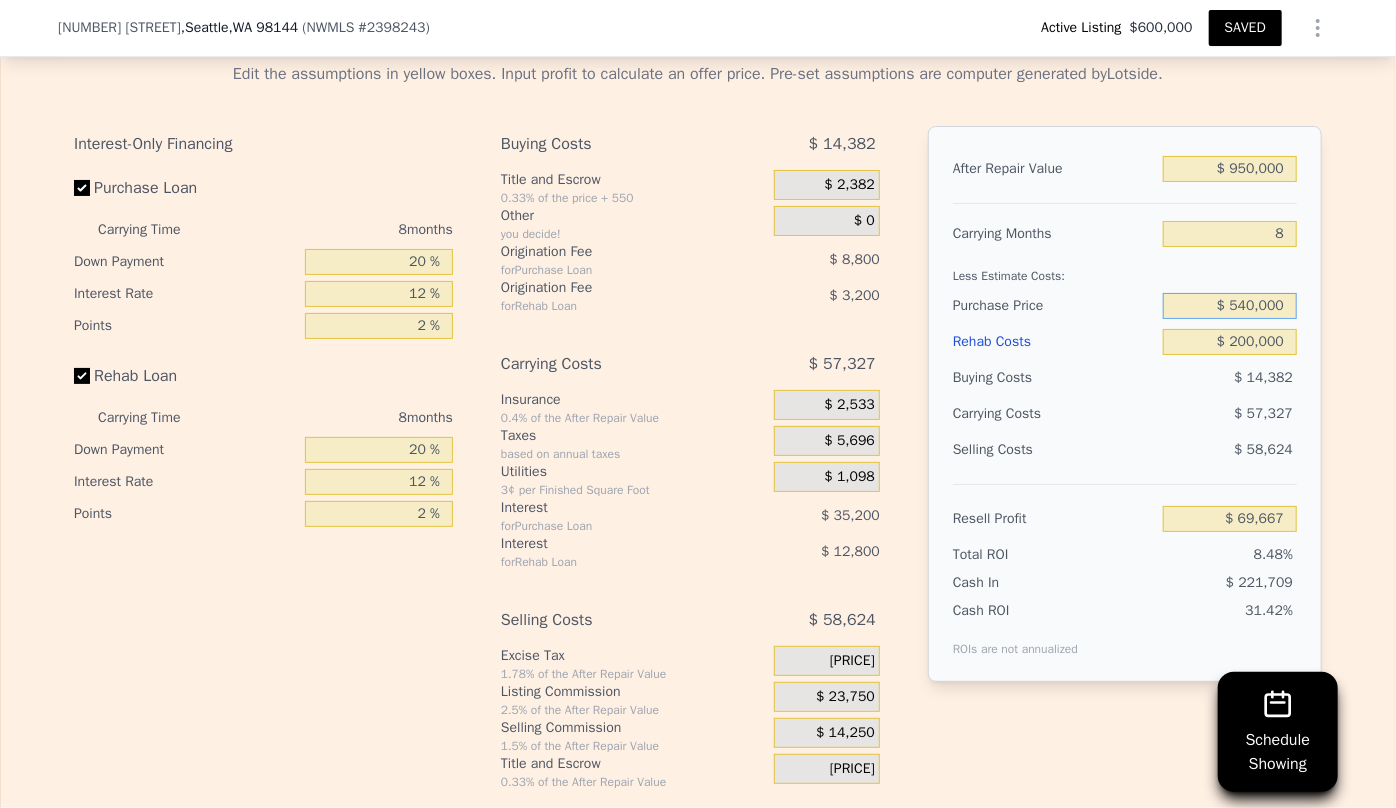 click on "$ 540,000" at bounding box center [1230, 306] 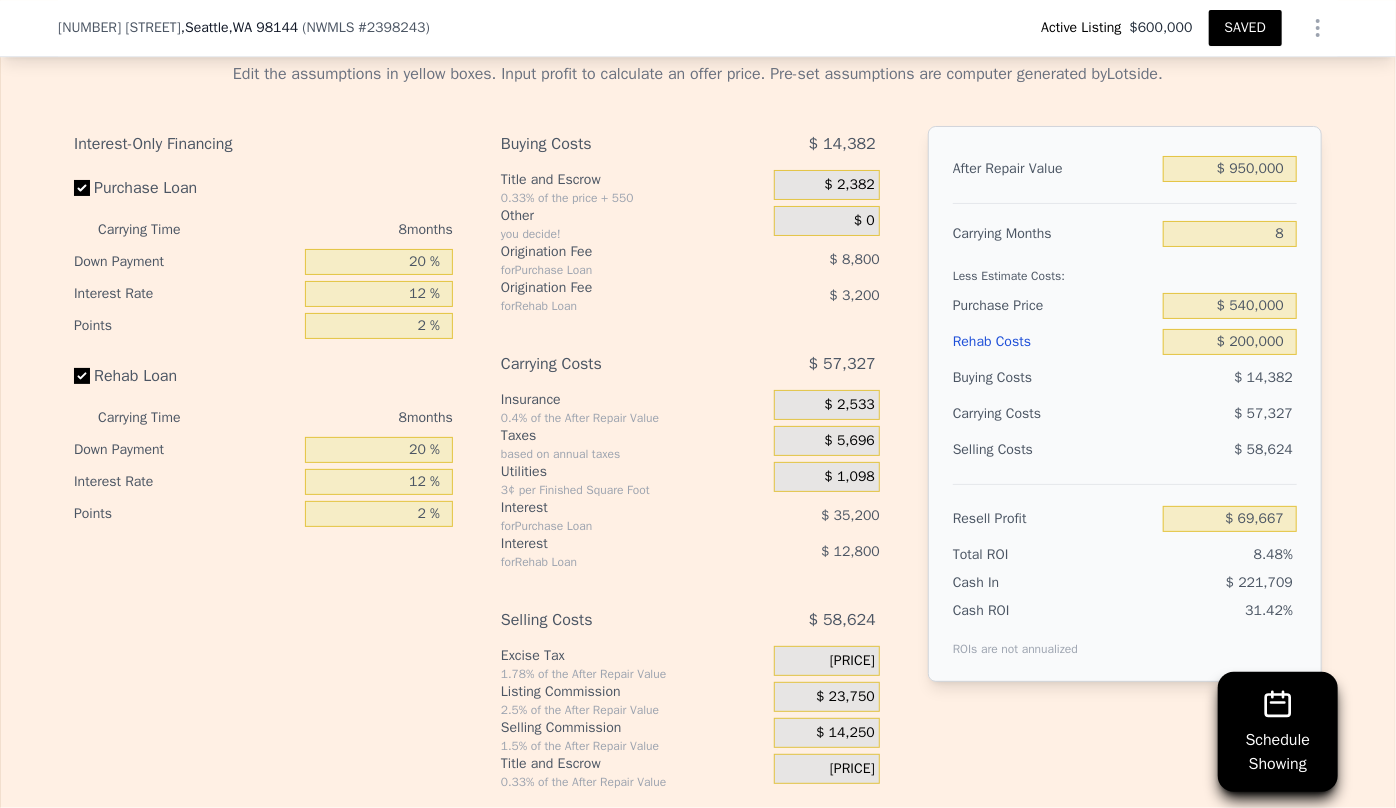 click on "$ 14,382" at bounding box center [1263, 377] 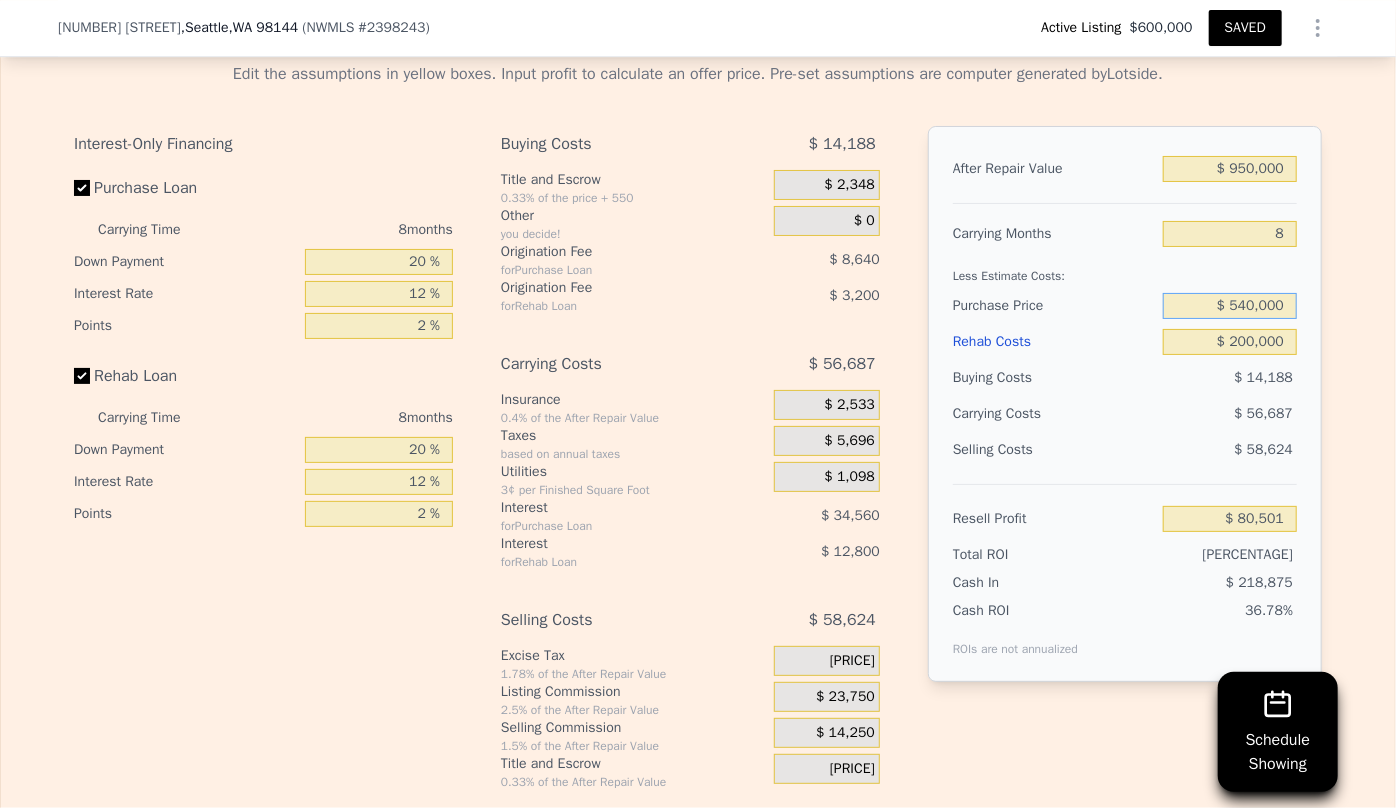 click on "$ 540,000" at bounding box center (1230, 306) 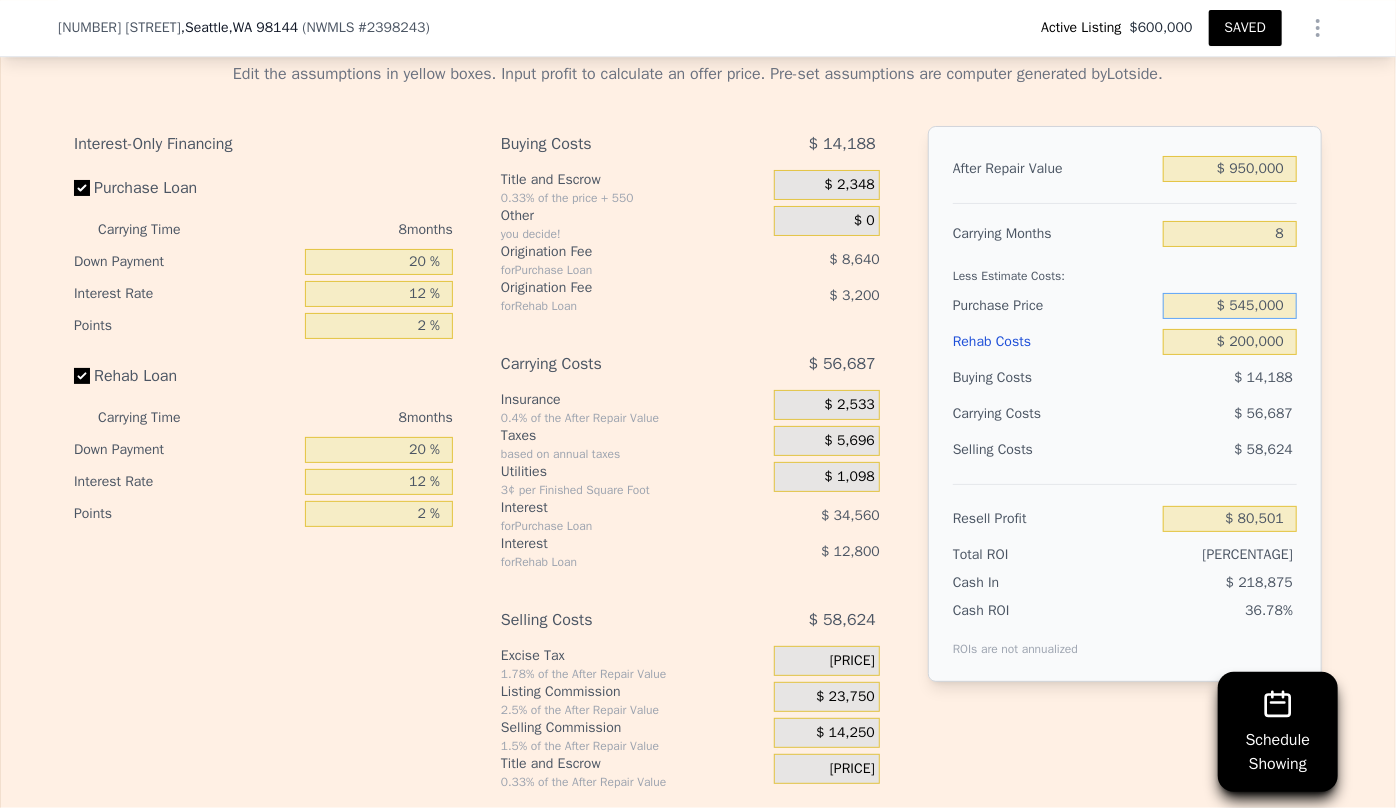 type on "$ 545,000" 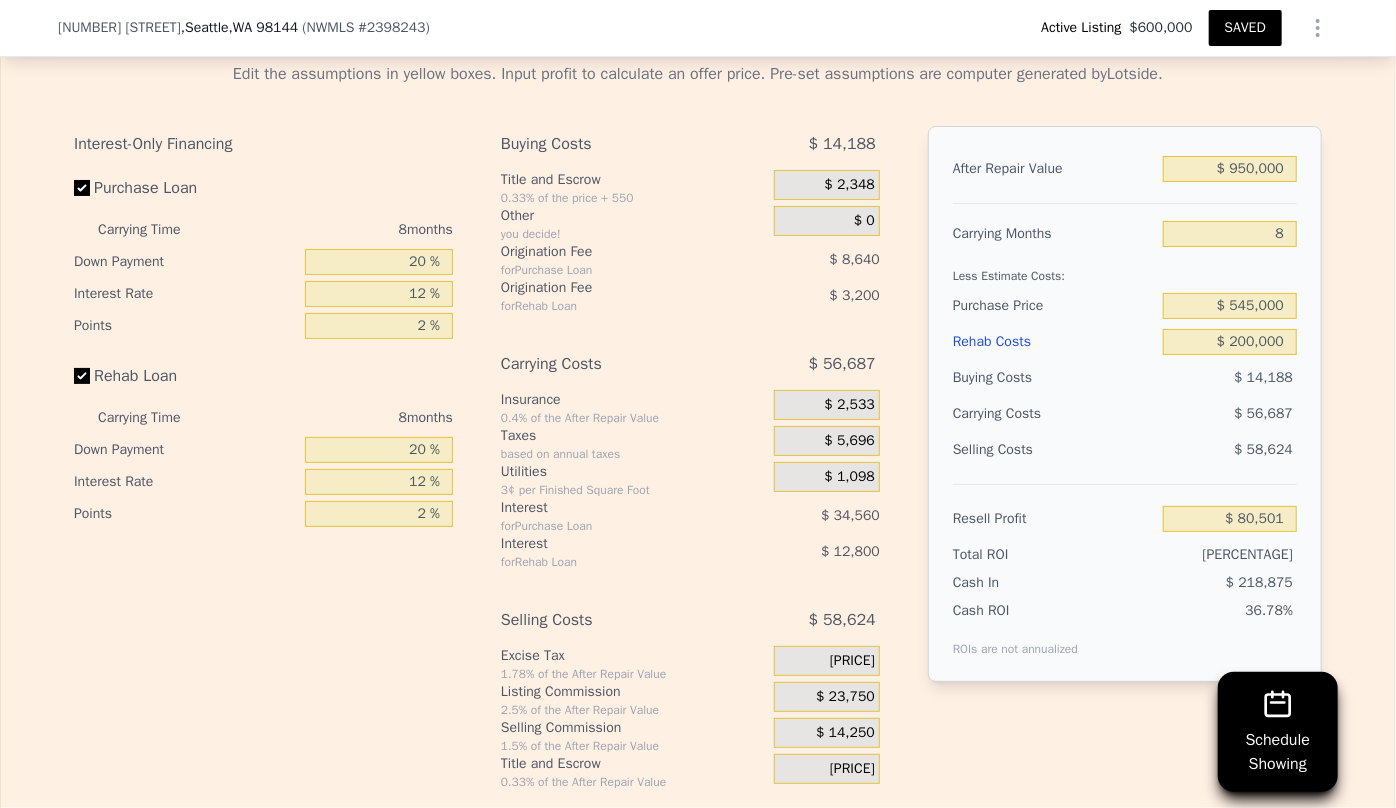 click on "$ 56,687" at bounding box center (1191, 414) 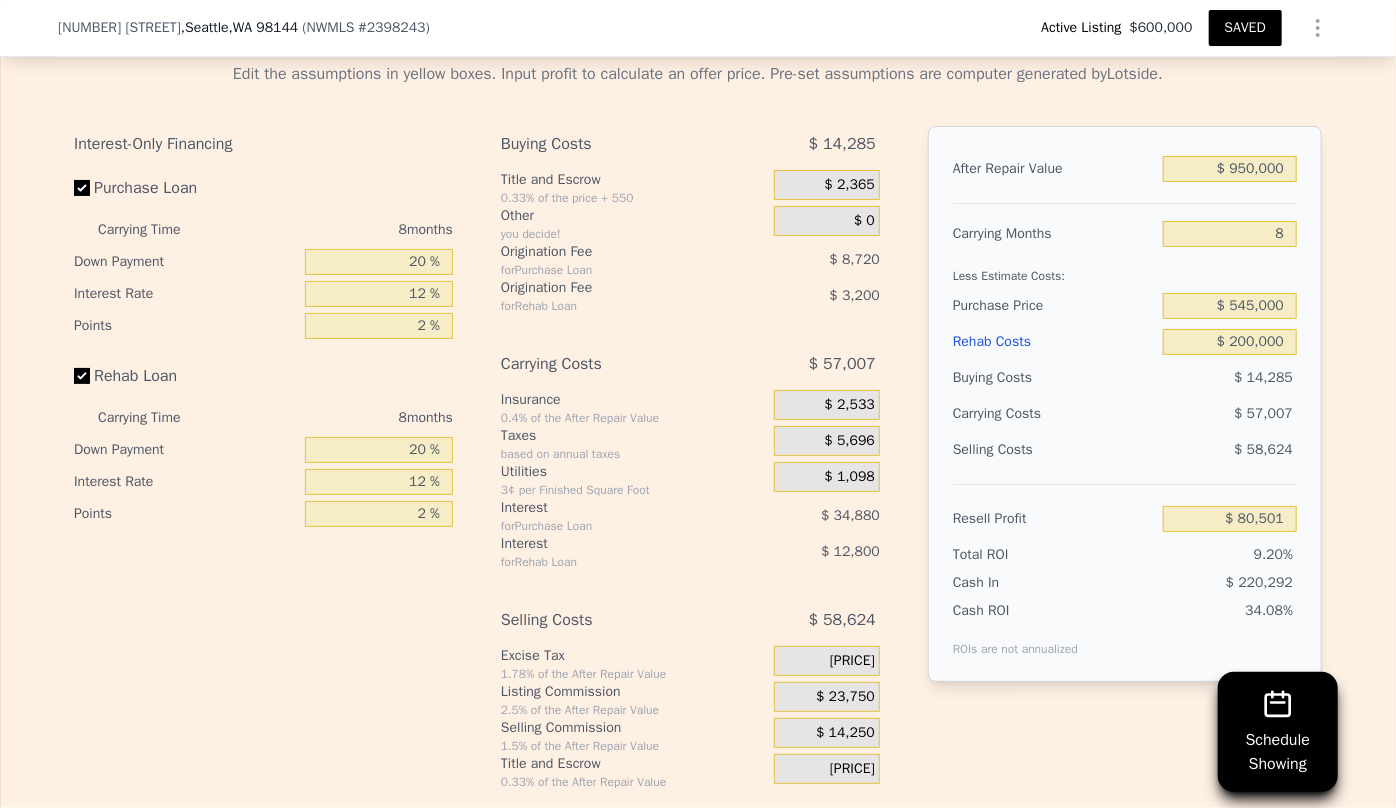 type on "[PRICE]" 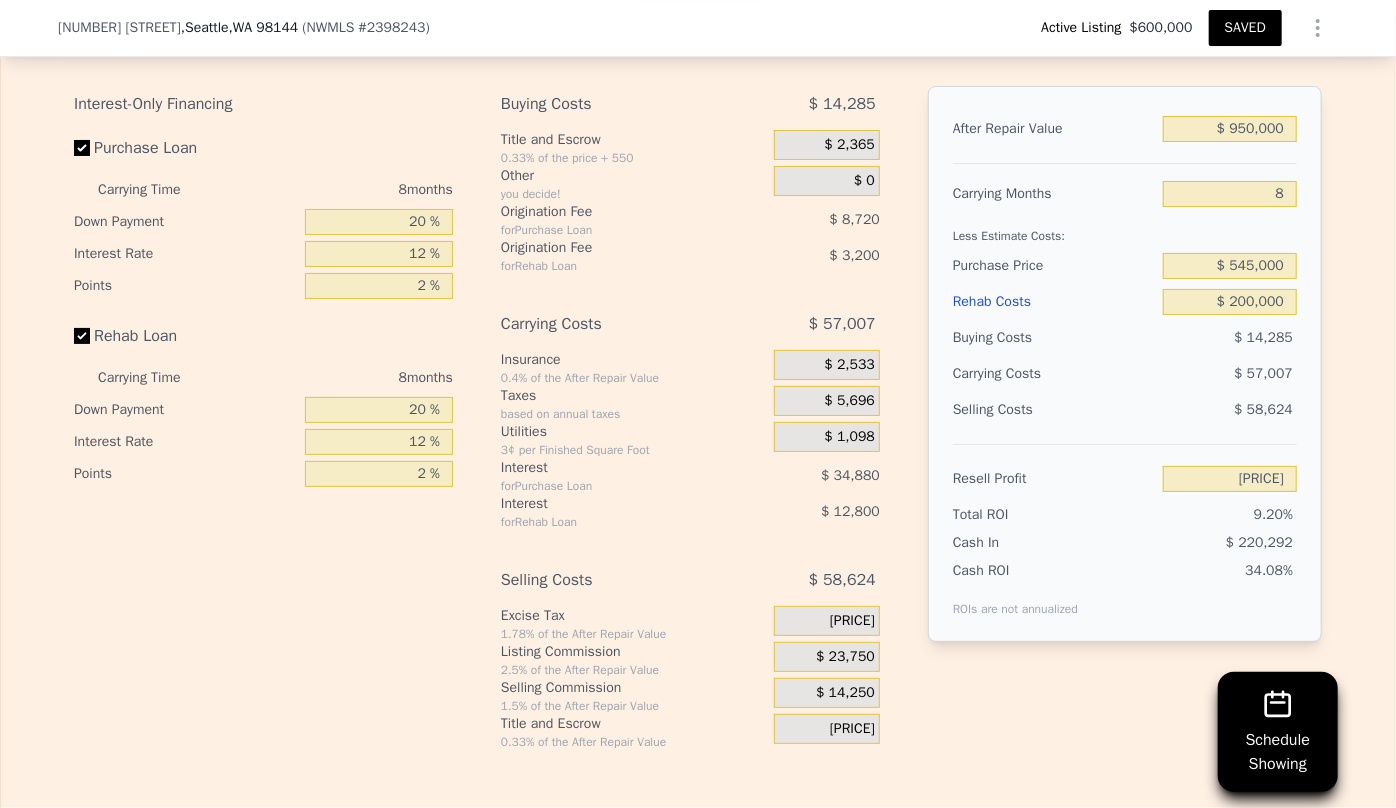 scroll, scrollTop: 3447, scrollLeft: 0, axis: vertical 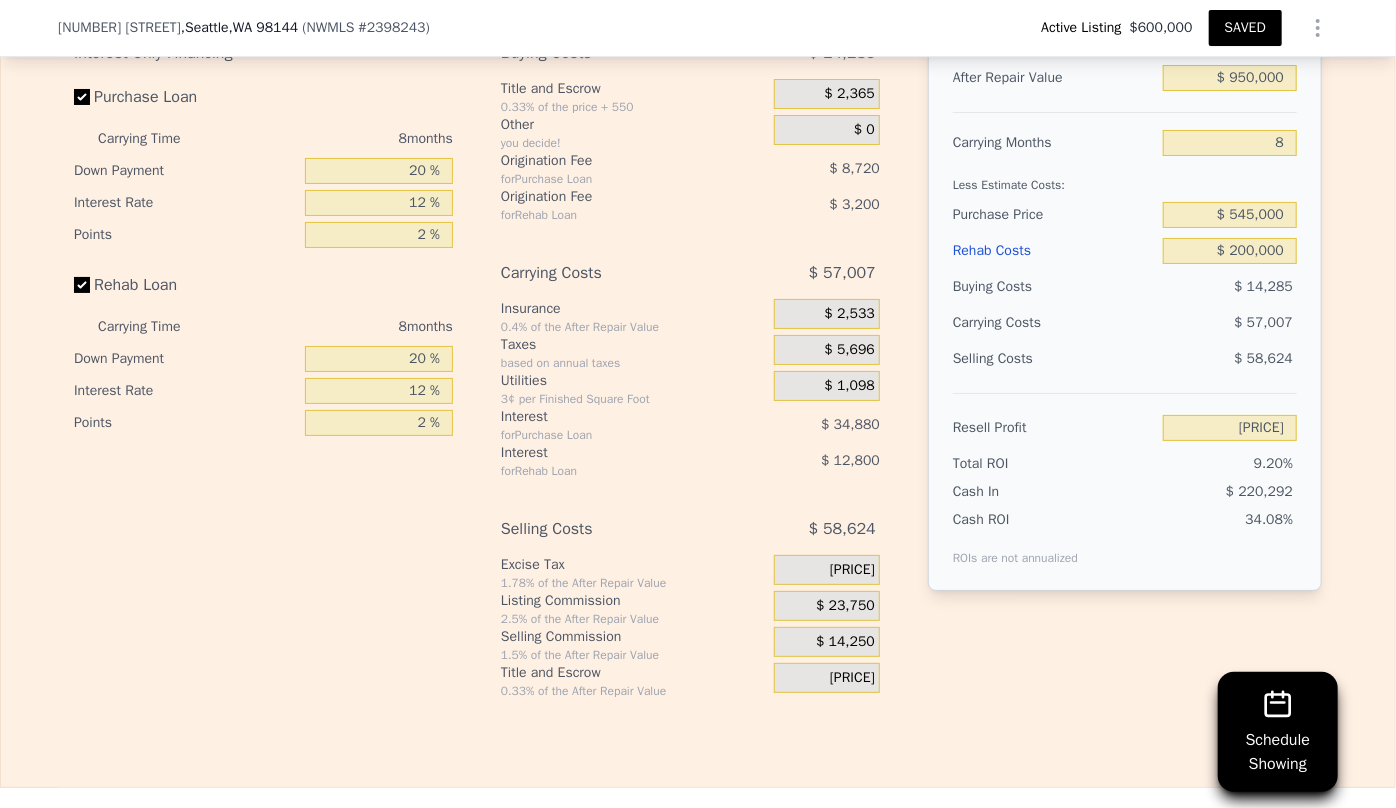 click on "Edit the assumptions in yellow boxes. Input profit to calculate an offer price. Pre-set assumptions are computer generated by Lotside . Interest-Only Financing Purchase Loan Carrying Time 8 months Down Payment 20 % Interest Rate 12 % Points 2 % Rehab Loan Carrying Time 8 months Down Payment 20 % Interest Rate 12 % Points 2 % Buying Costs $ [PRICE] Title and Escrow 0.33% of the price + 550 $ [PRICE] Other you decide! $ 0 Origination Fee for Purchase Loan $ [PRICE] Origination Fee for Rehab Loan $ [PRICE] Carrying Costs $ [PRICE] Insurance 0.4% of the After Repair Value $ [PRICE] Taxes based on annual taxes $ [PRICE] Utilities 3¢ per Finished Square Foot $ [PRICE] Interest for Purchase Loan $ [PRICE] Interest for Rehab Loan $ [PRICE] Selling Costs $ [PRICE] Excise Tax 1.78% of the After Repair Value $ [PRICE] Listing Commission 2.5% of the After Repair Value $ [PRICE] Selling Commission 1.5% of the After Repair Value $ [PRICE] Title and Escrow 0.33% of the After Repair Value $ [PRICE] After Repair Value $ [PRICE] 8 $ [PRICE]" at bounding box center [698, 327] 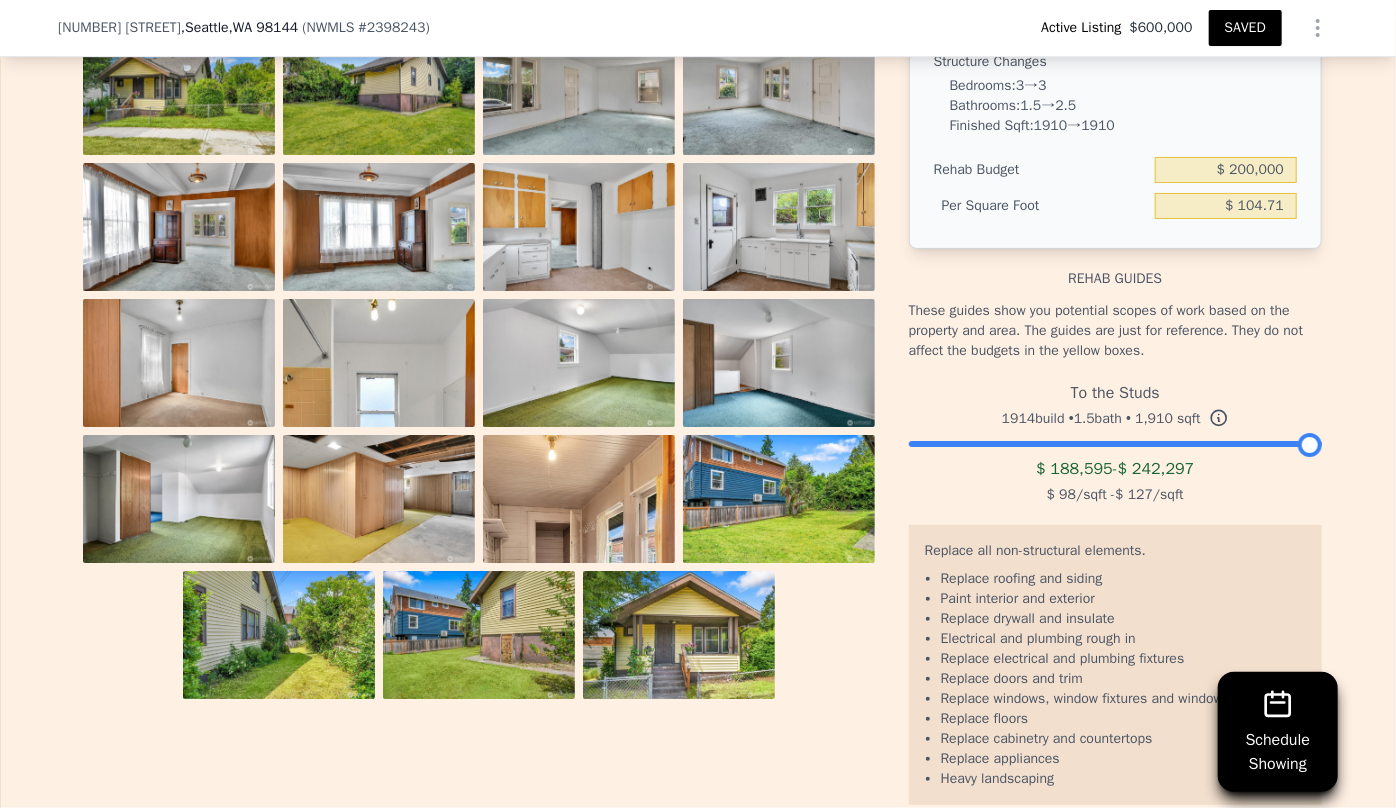 click at bounding box center [1310, 445] 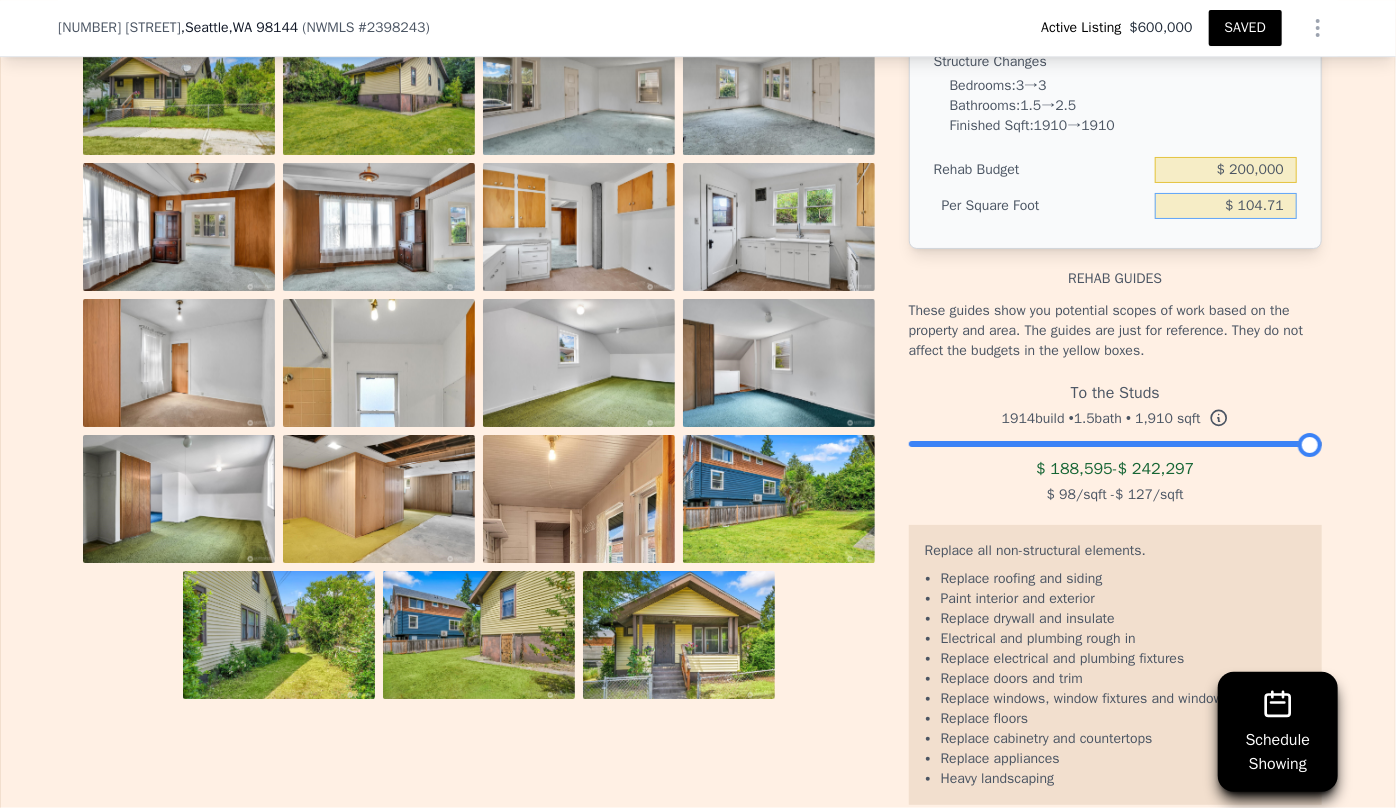 click on "$ 104.71" at bounding box center (1226, 206) 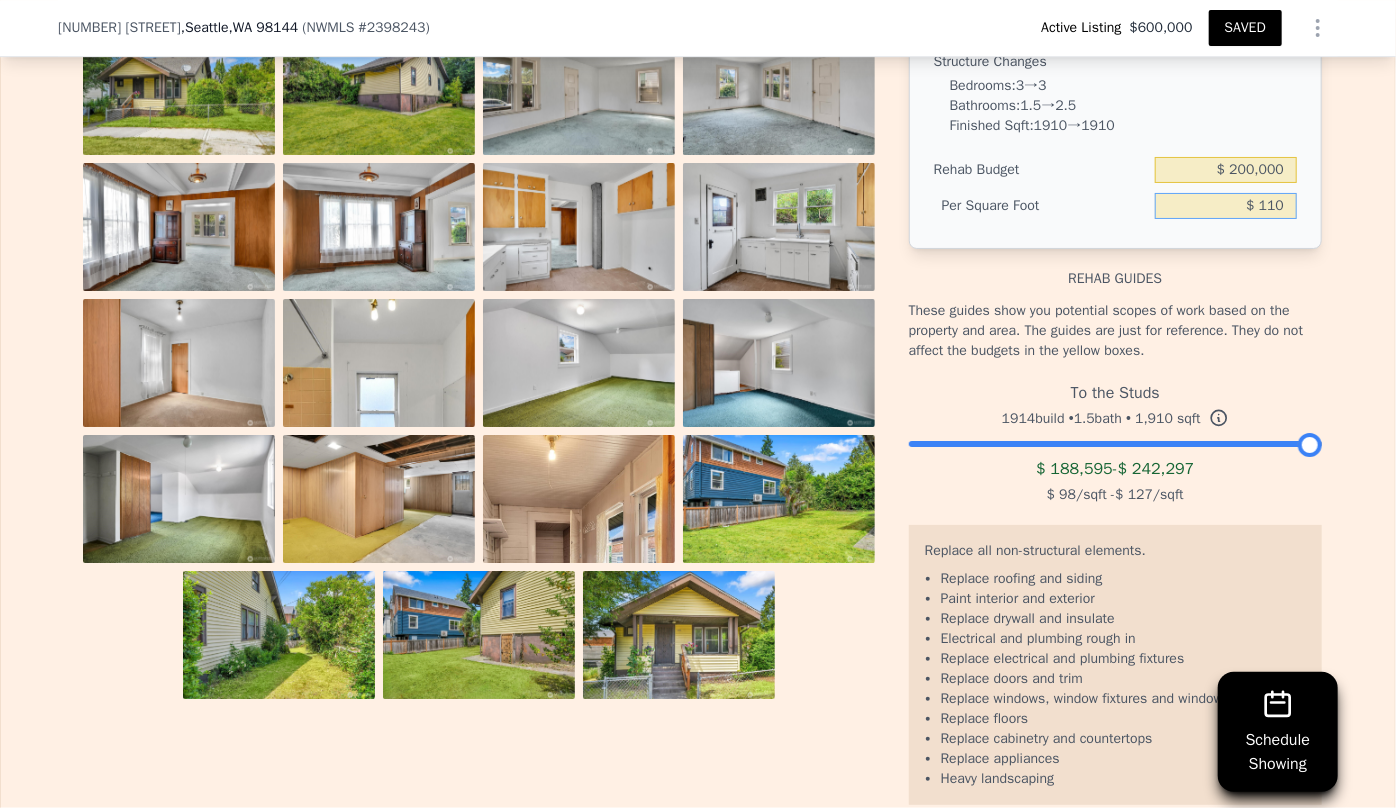 type on "$ 110" 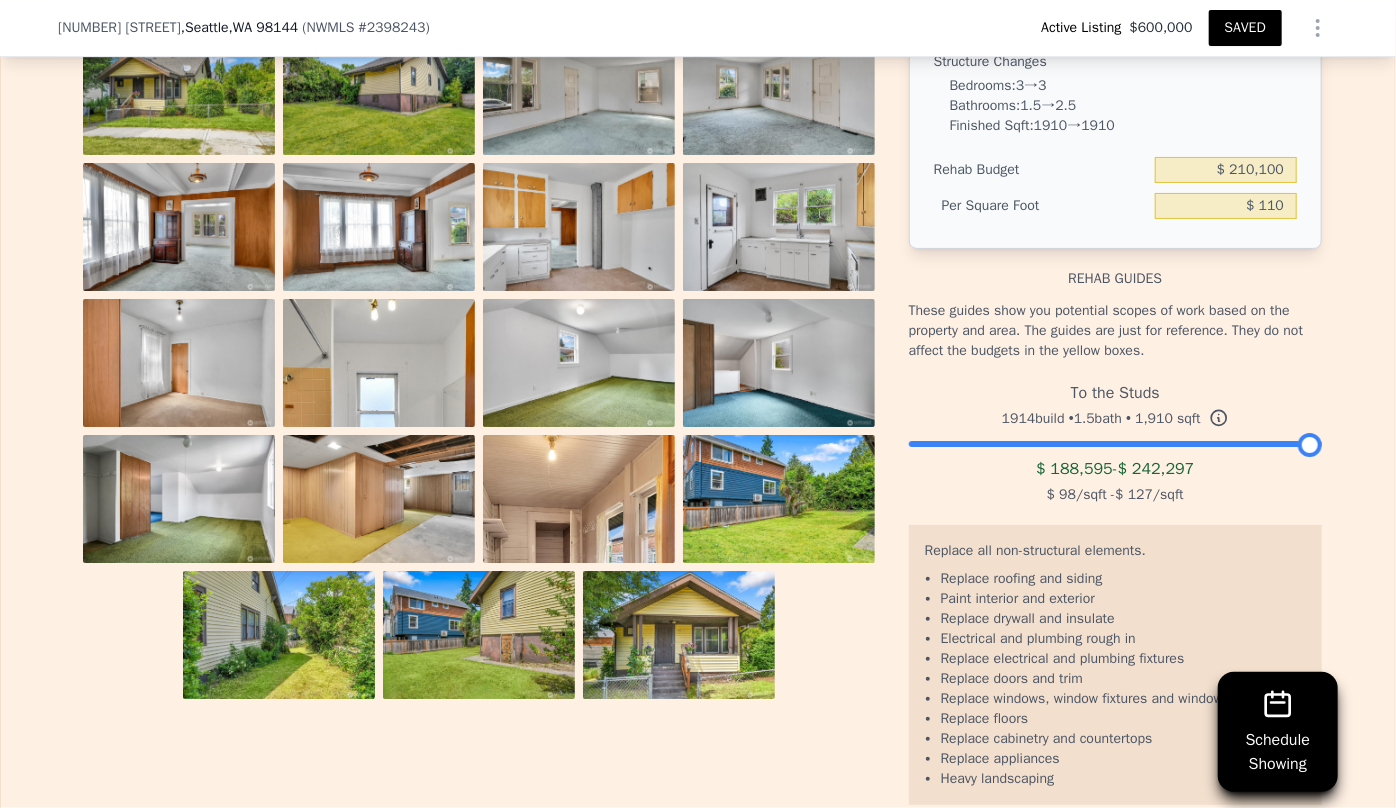 click on "Rehab guides" at bounding box center (1115, 269) 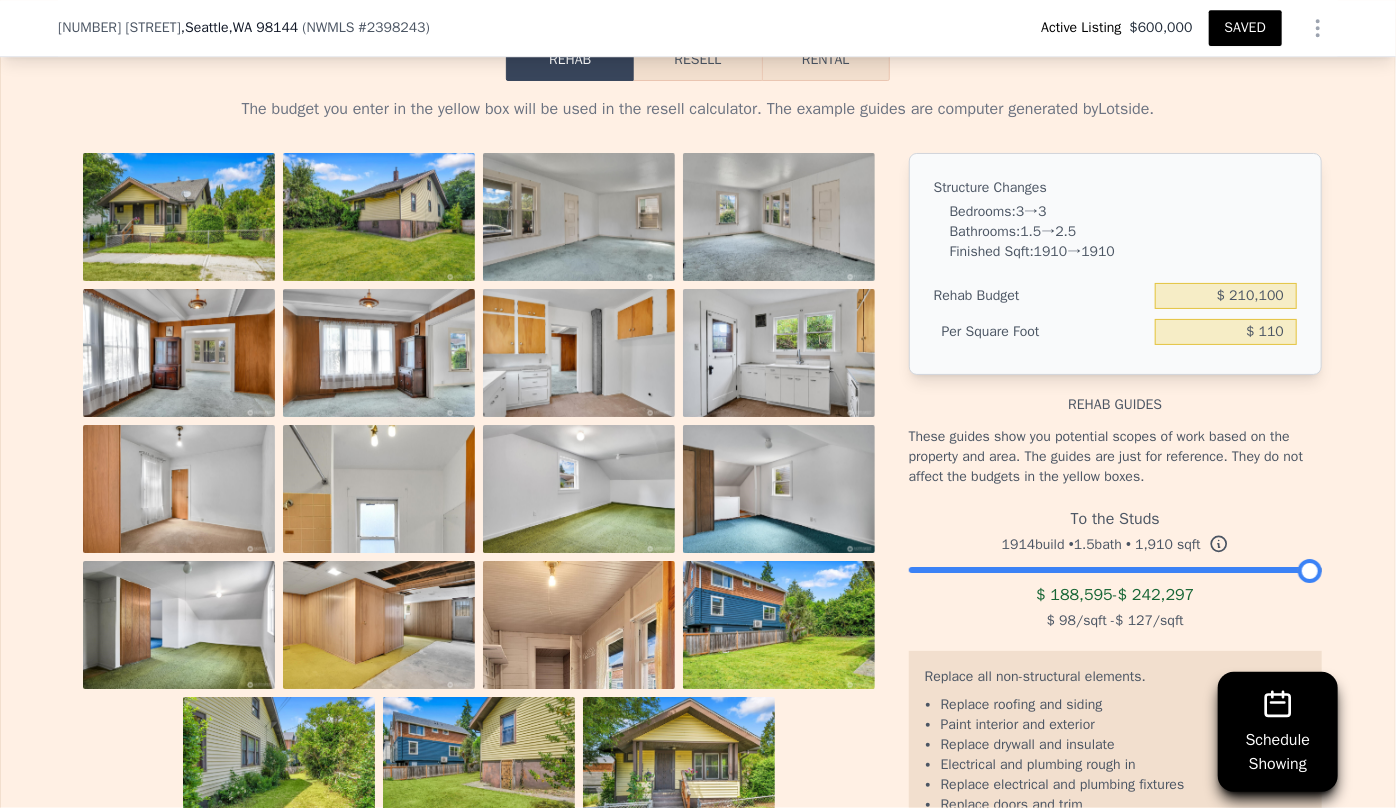 scroll, scrollTop: 3174, scrollLeft: 0, axis: vertical 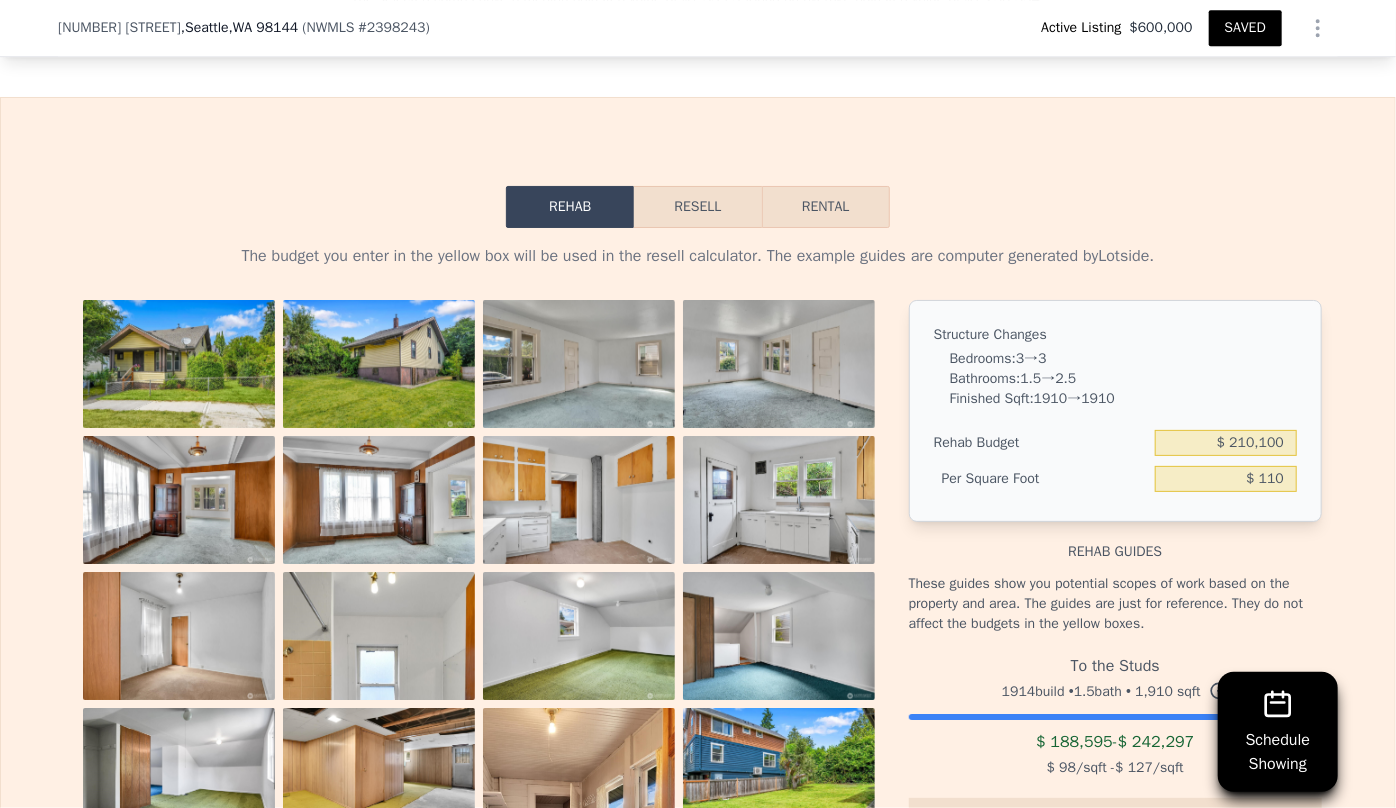 click on "Resell" at bounding box center [697, 207] 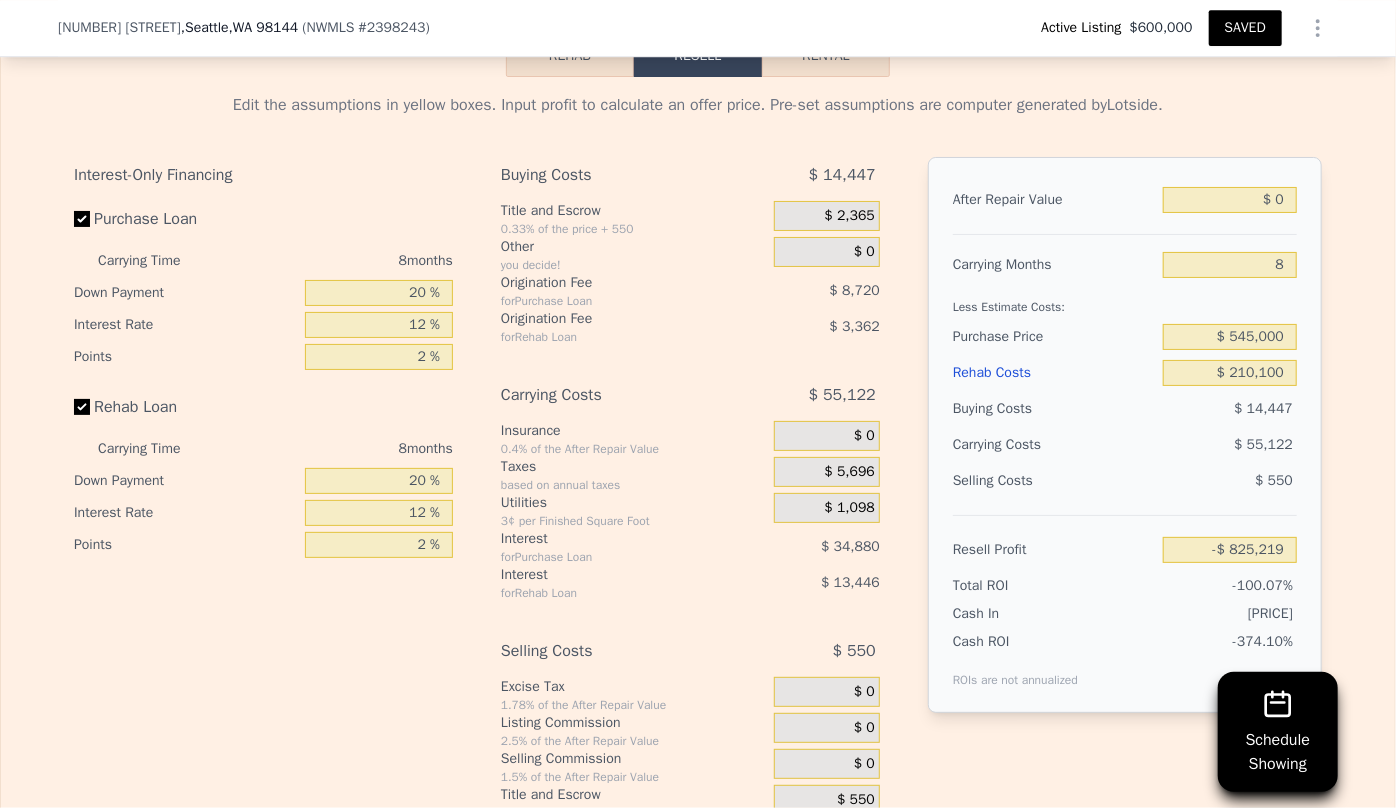 scroll, scrollTop: 3356, scrollLeft: 0, axis: vertical 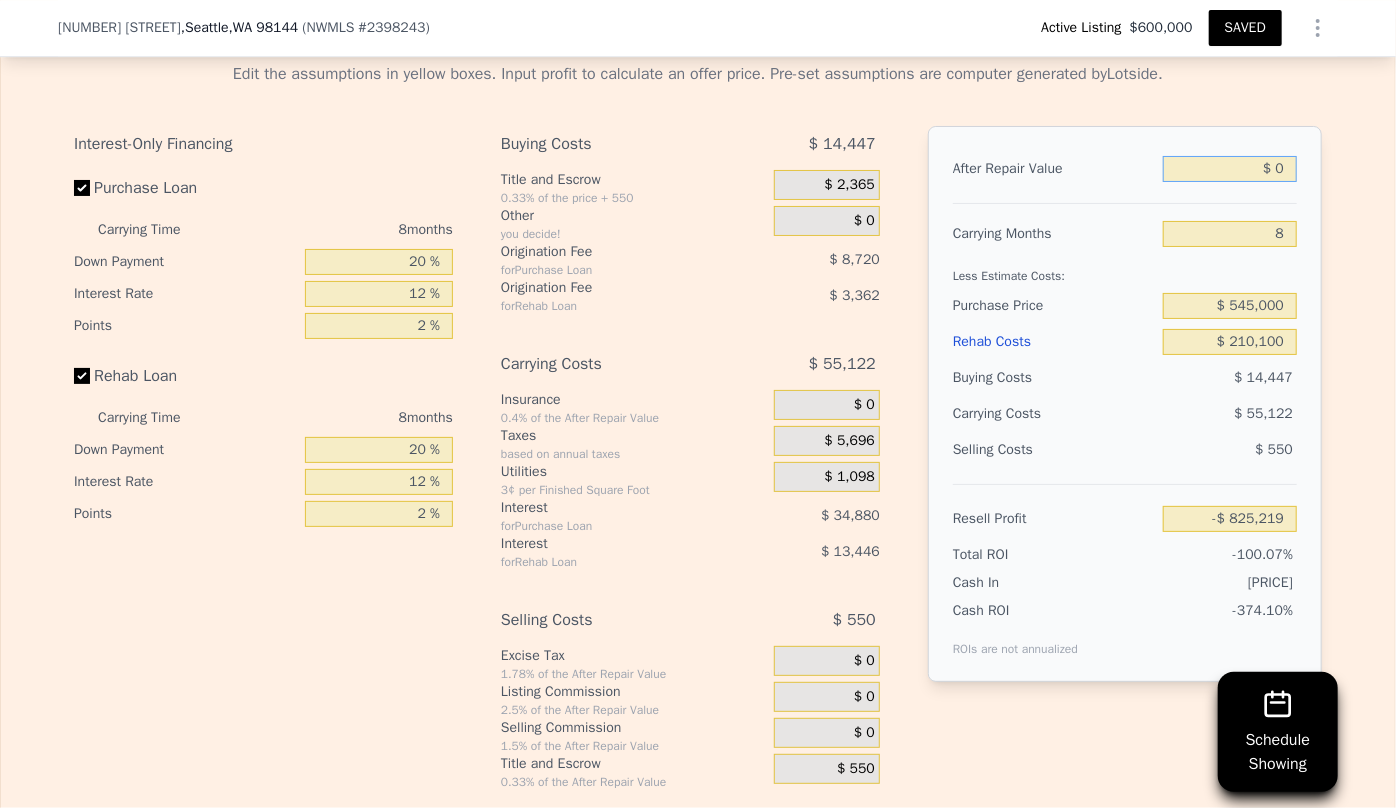 click on "$ 0" at bounding box center [1230, 169] 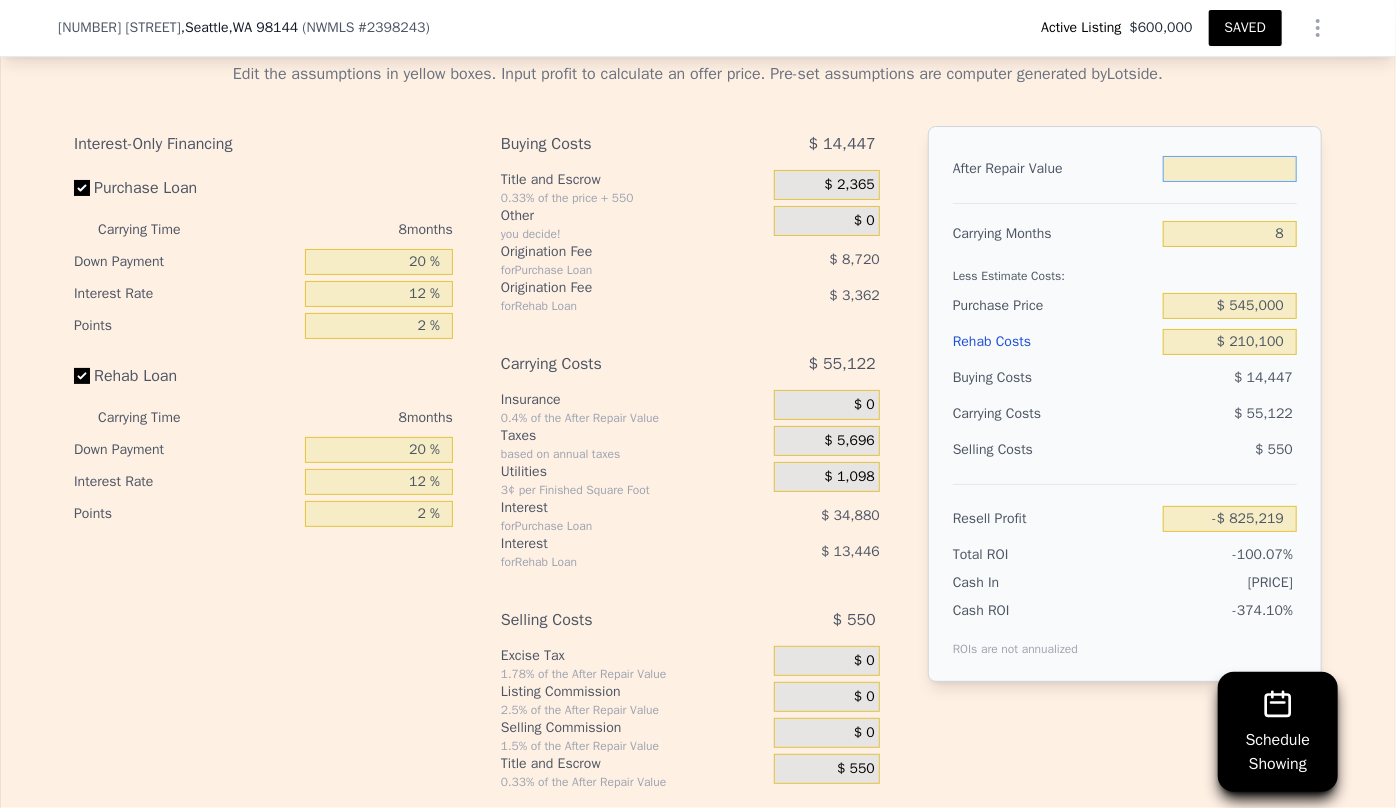 type on "$ 9" 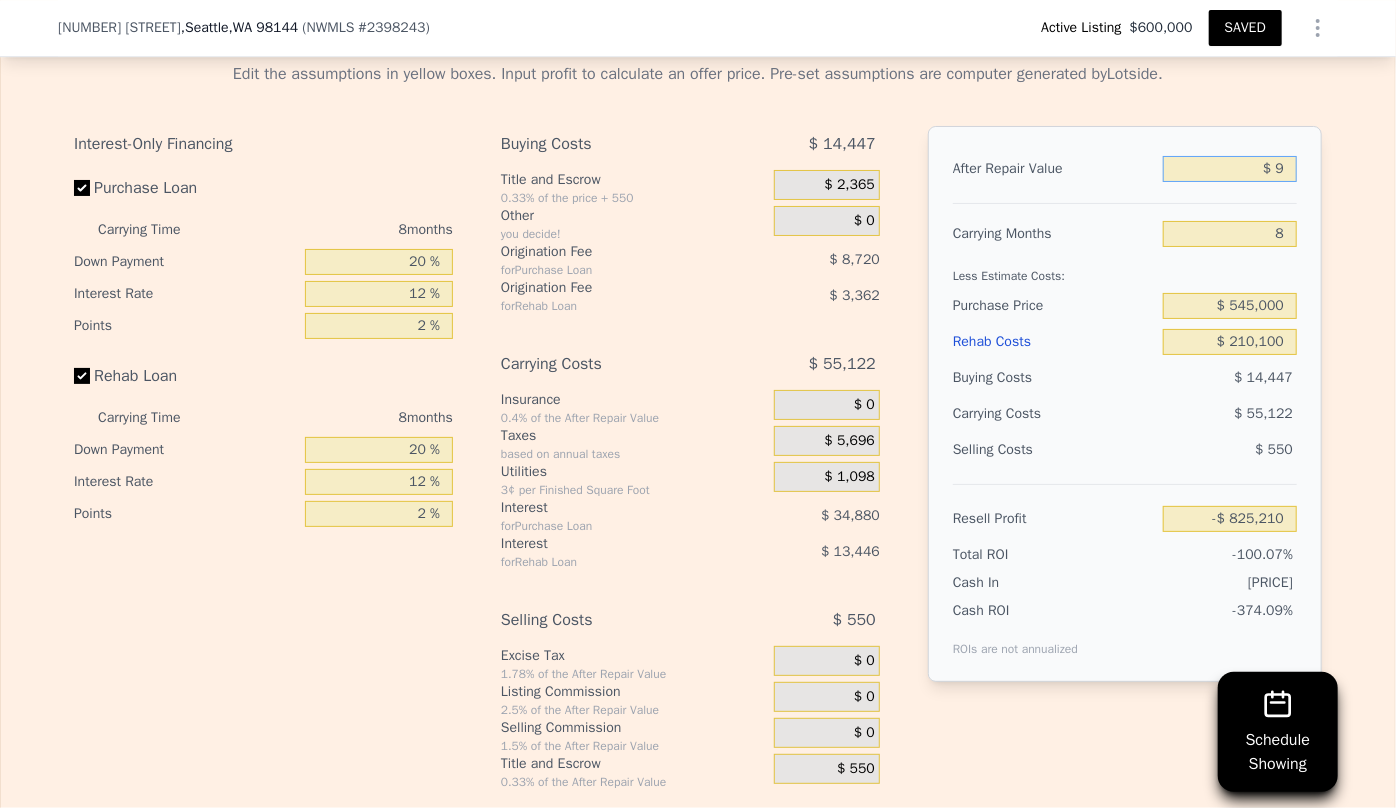 type on "-$ 825,210" 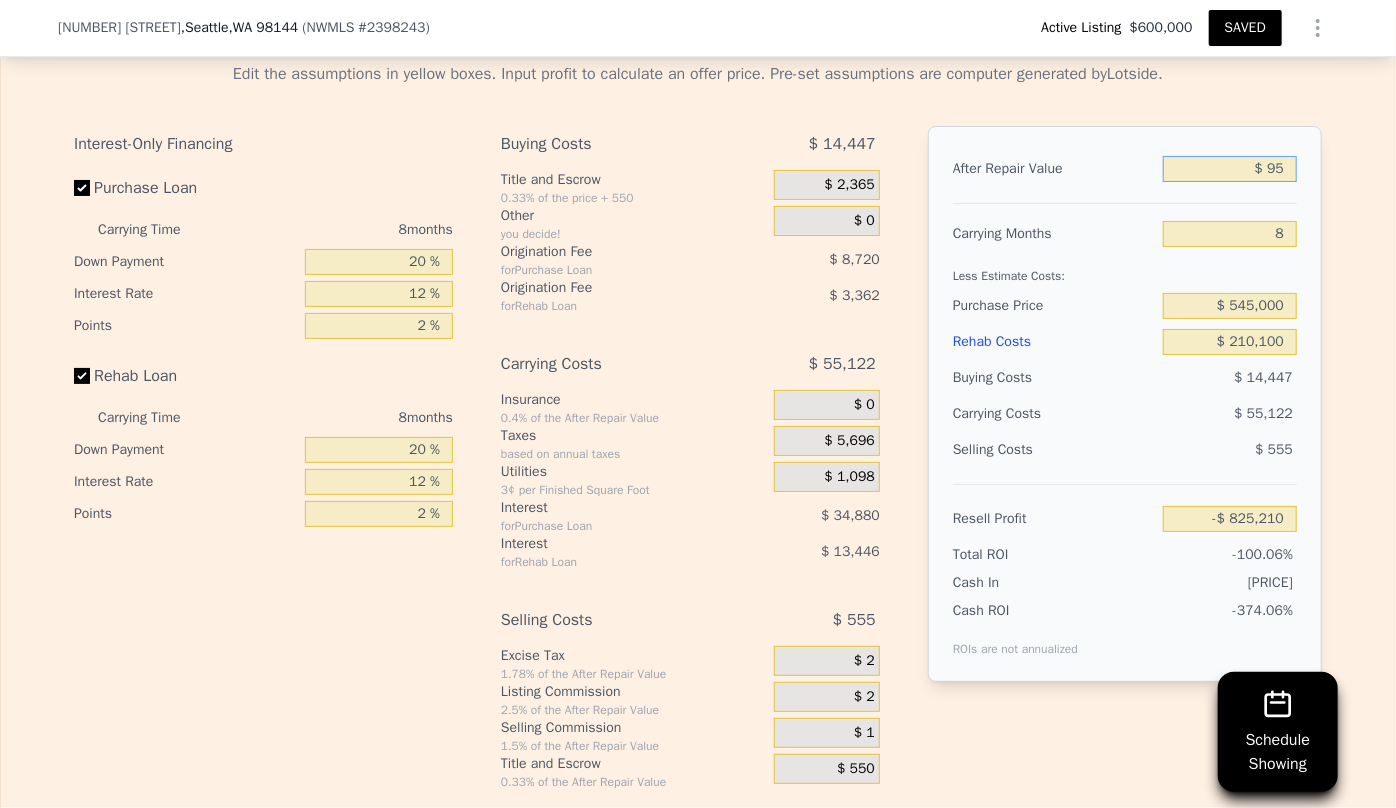 type on "-$ 825,129" 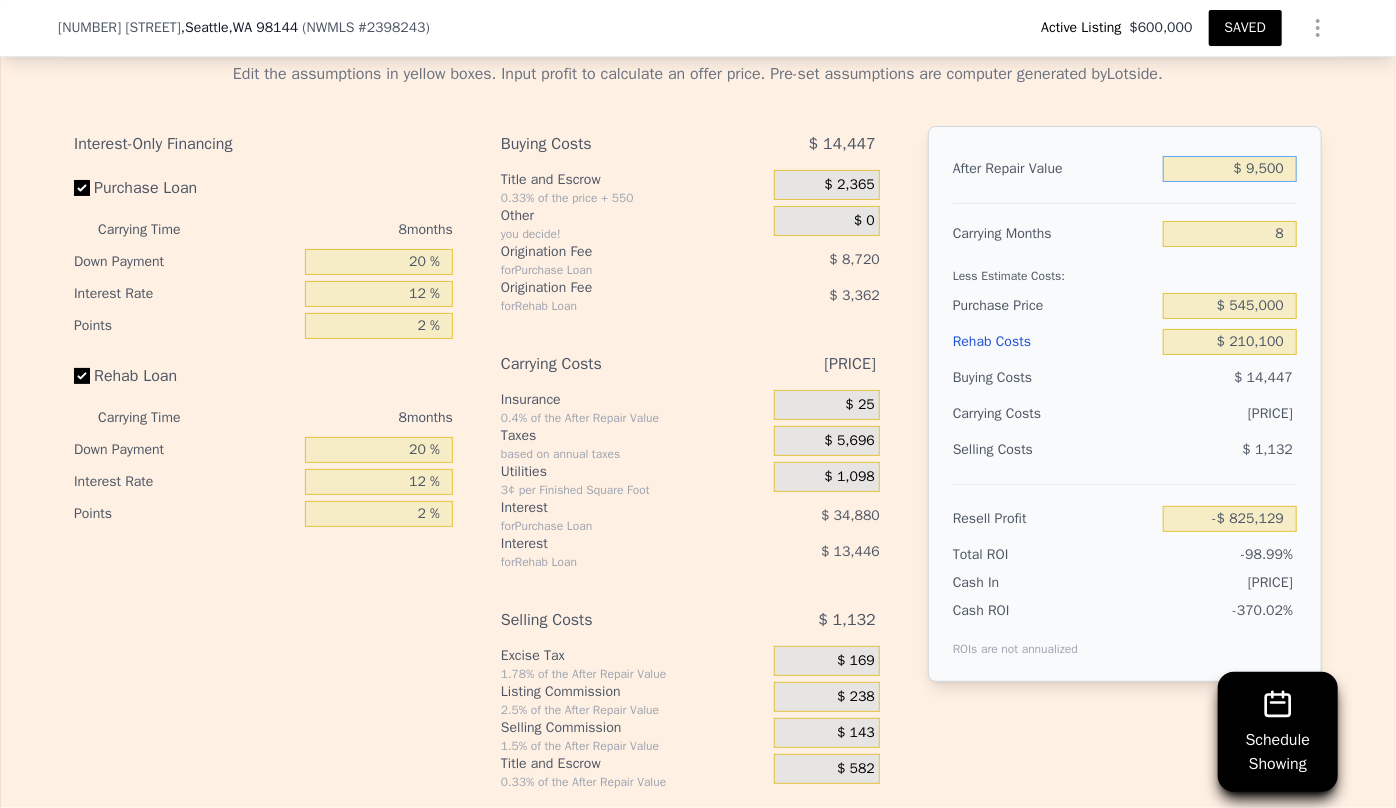 type on "$ 95,000" 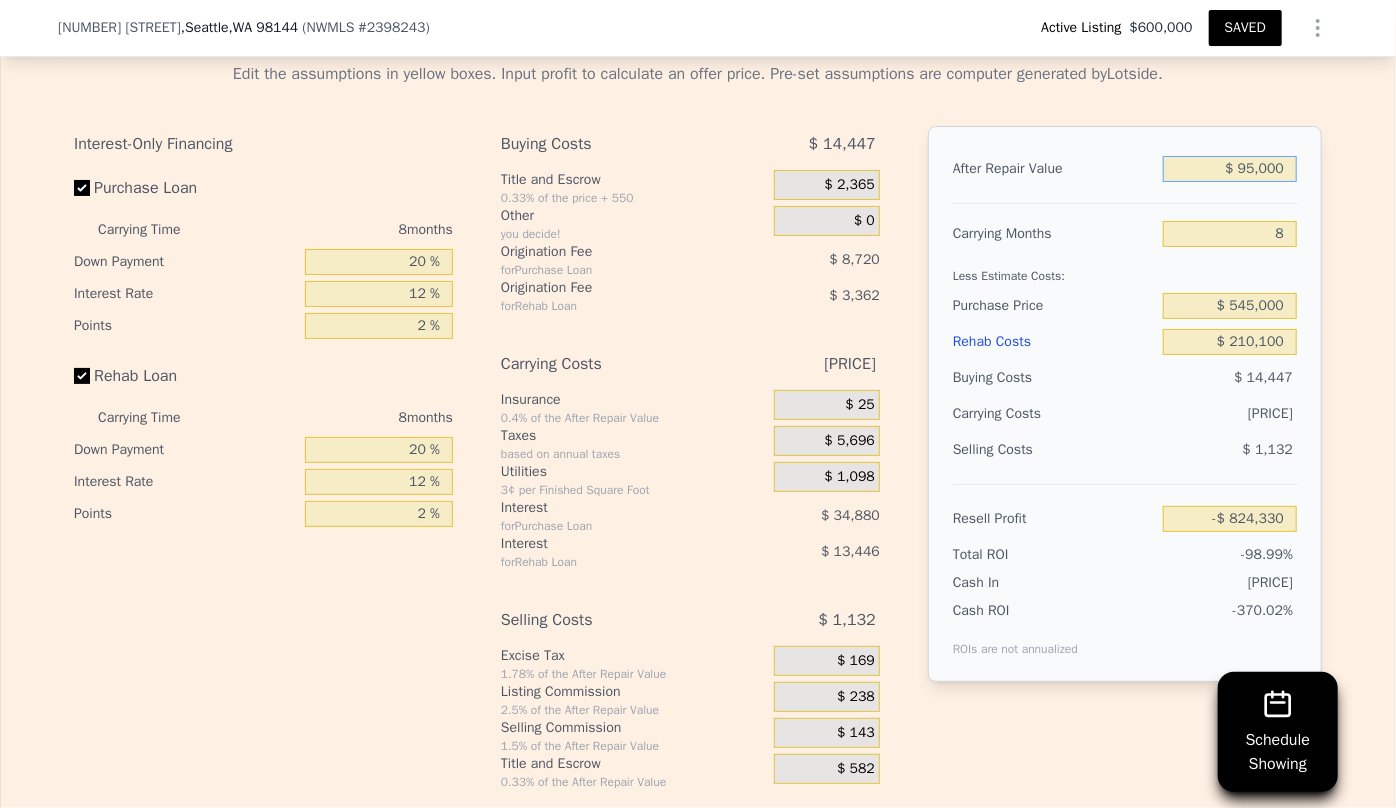 type on "-$ 736,279" 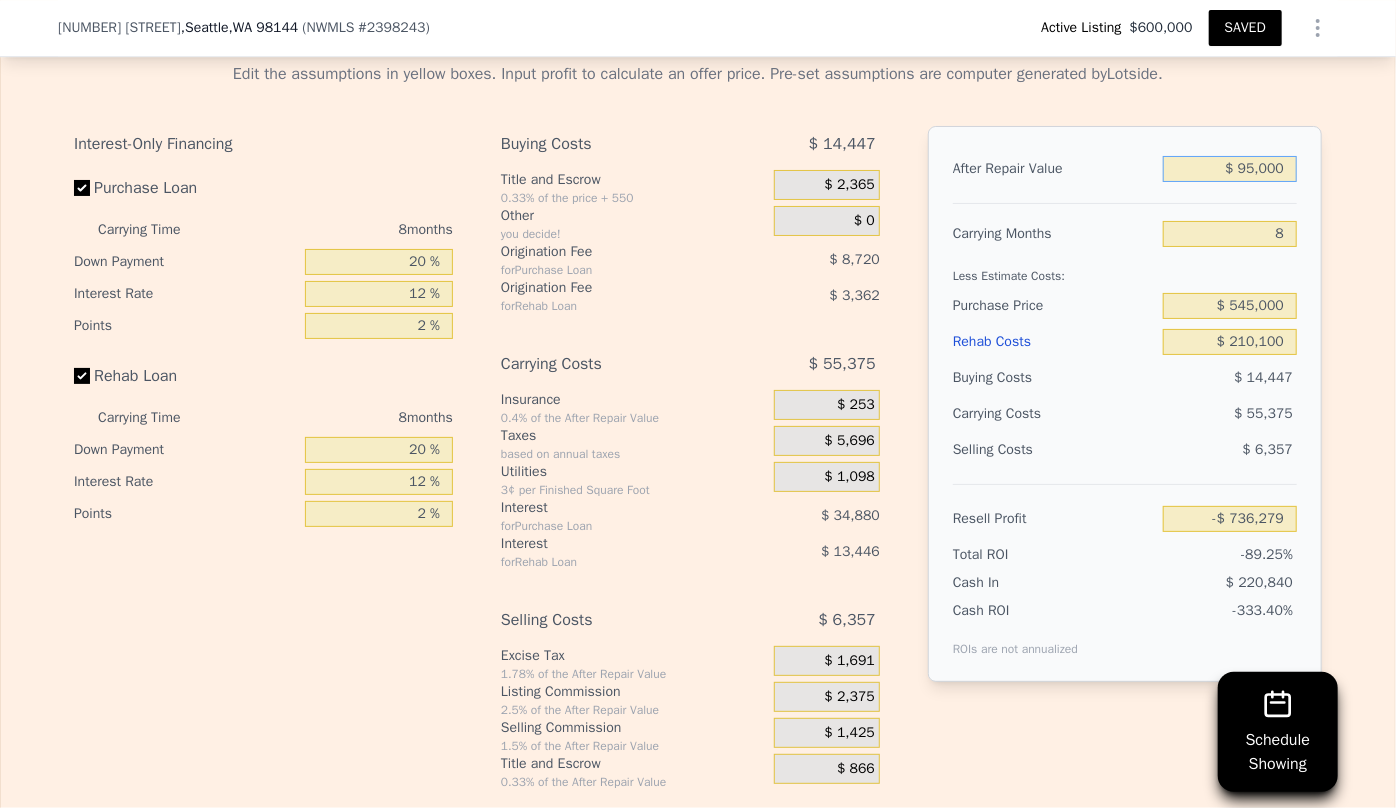 type on "$ 950,000" 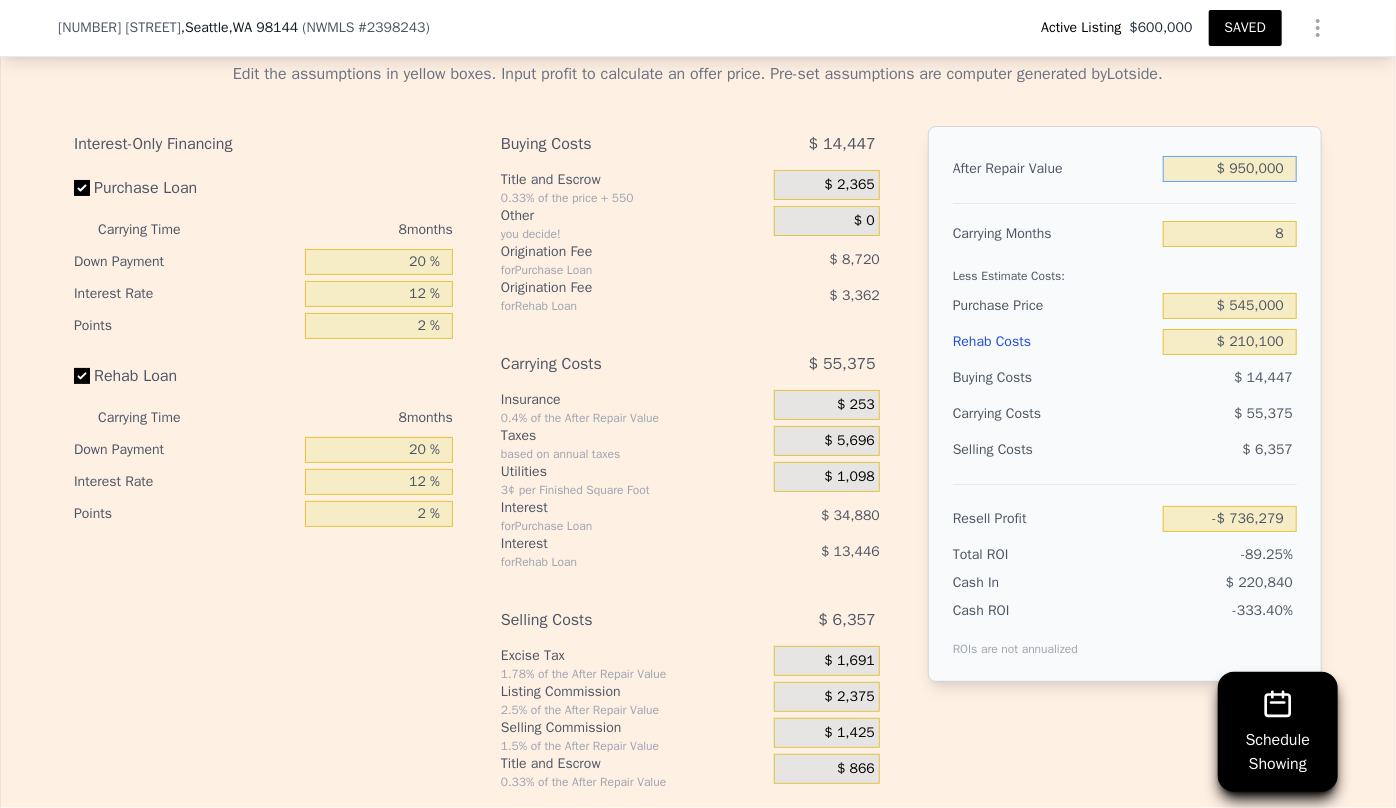 type on "$ 64,174" 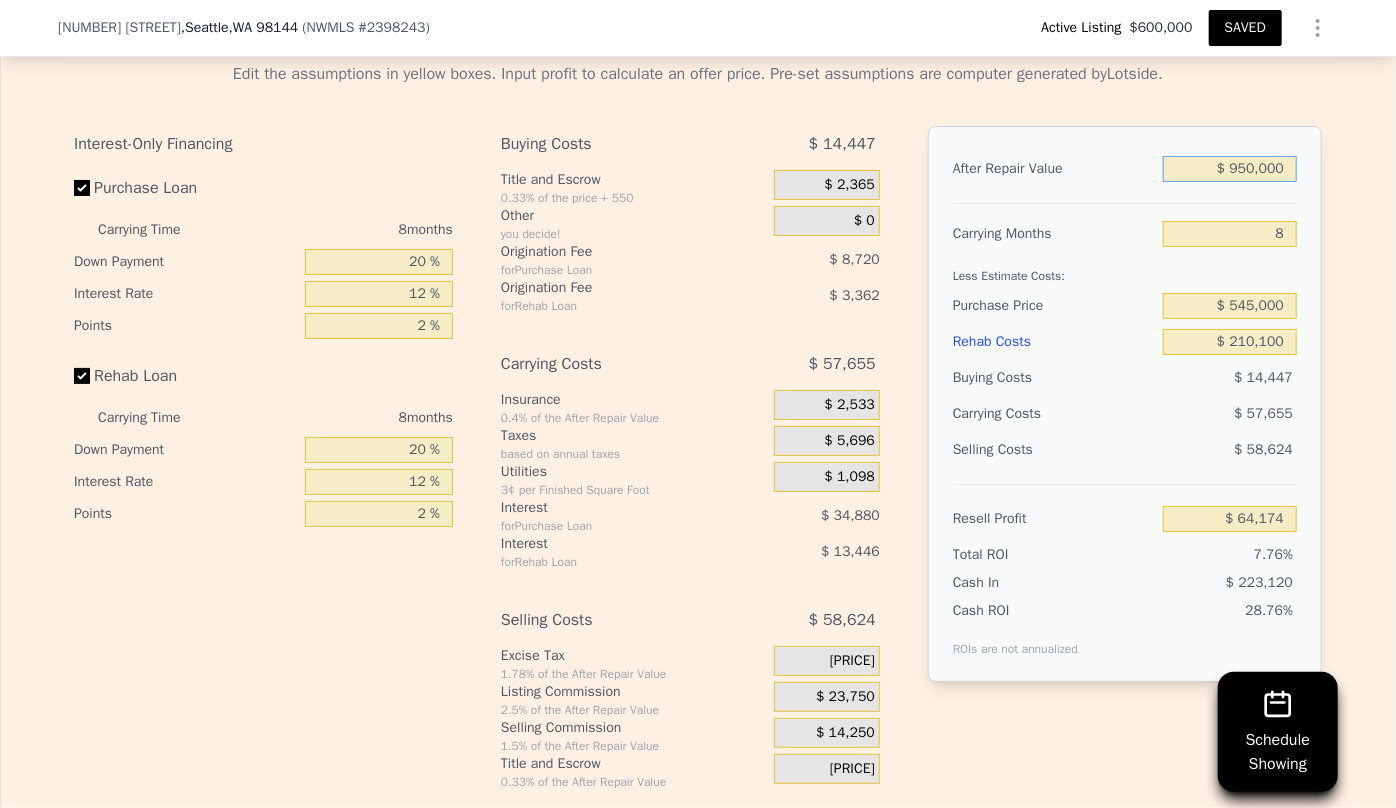 type on "$ 950,000" 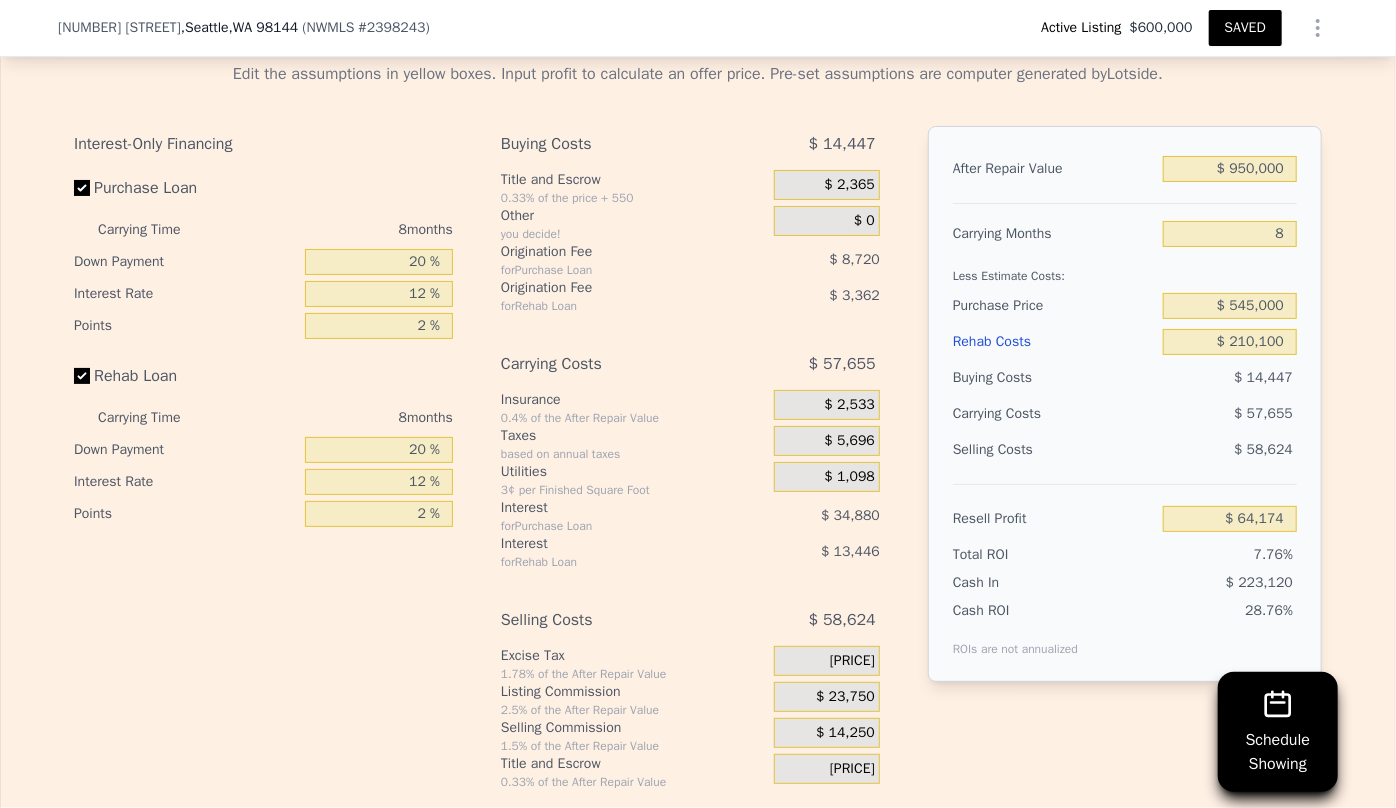 click on "$ 57,655" at bounding box center [1191, 414] 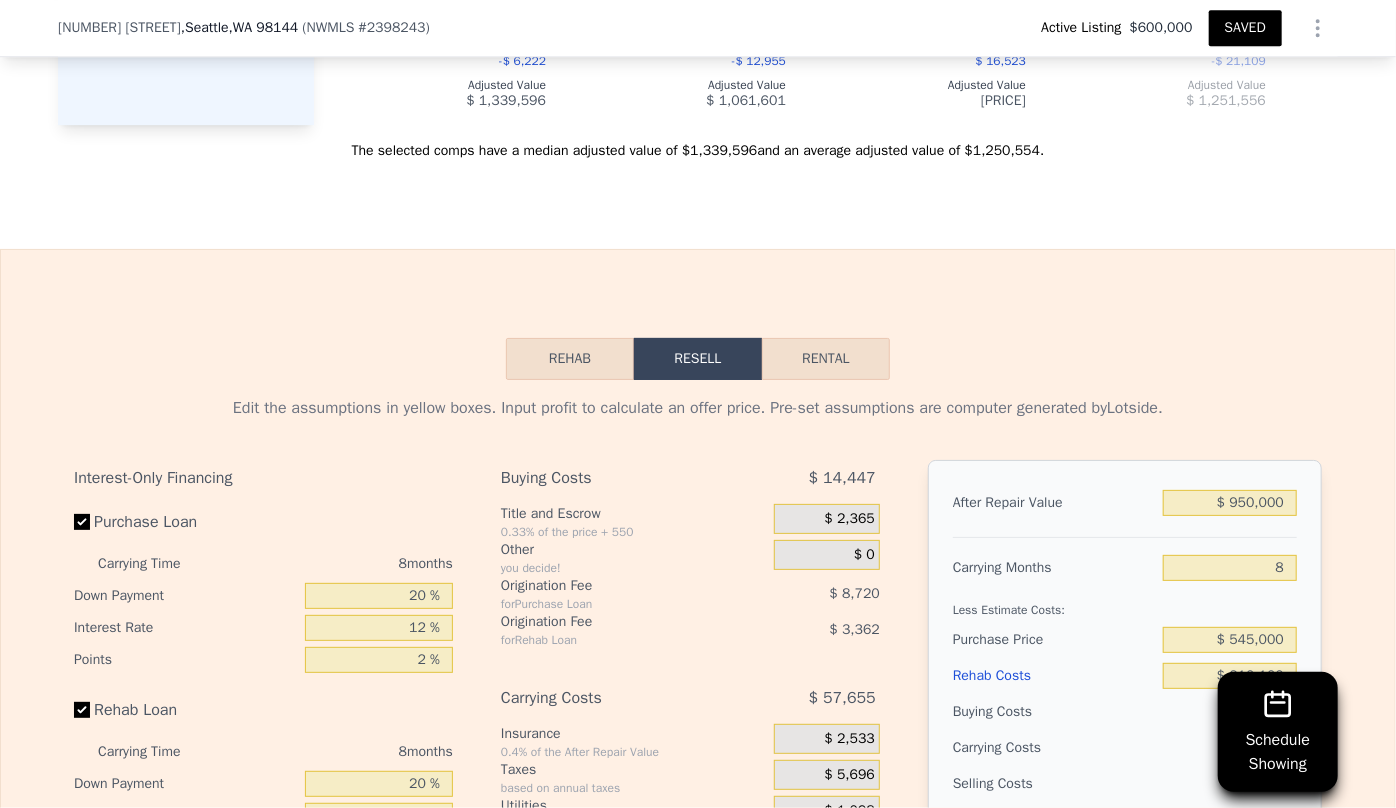 scroll, scrollTop: 1980, scrollLeft: 0, axis: vertical 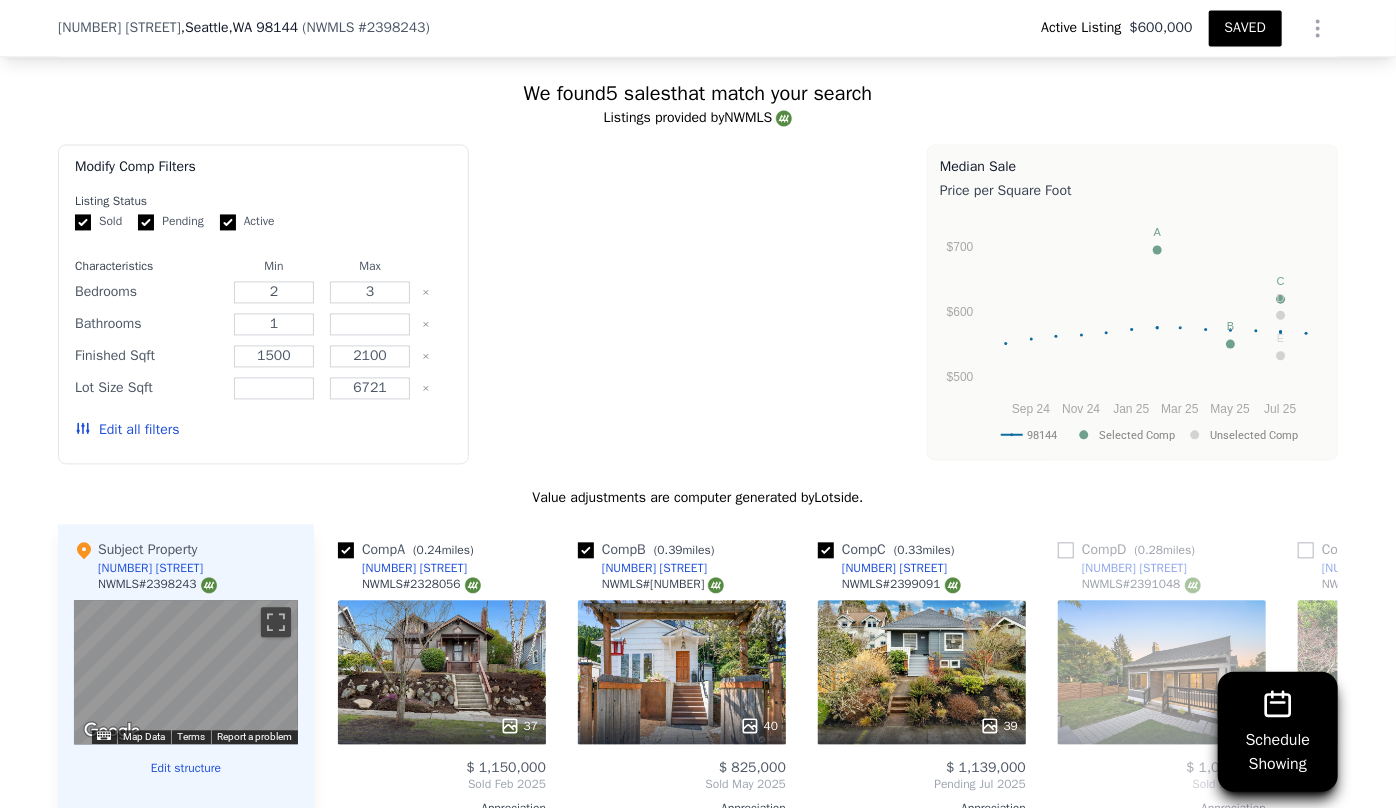 type on "1.25" 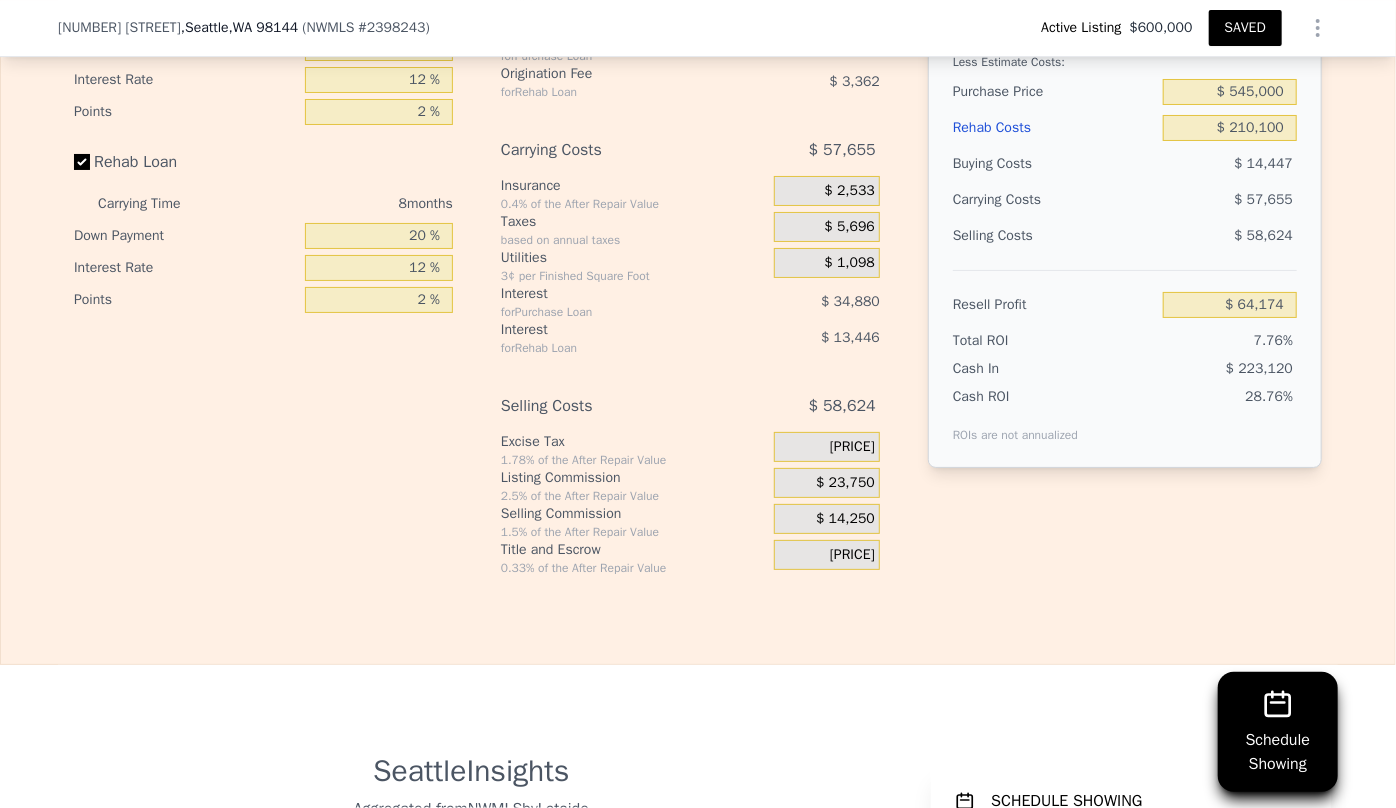 scroll, scrollTop: 3538, scrollLeft: 0, axis: vertical 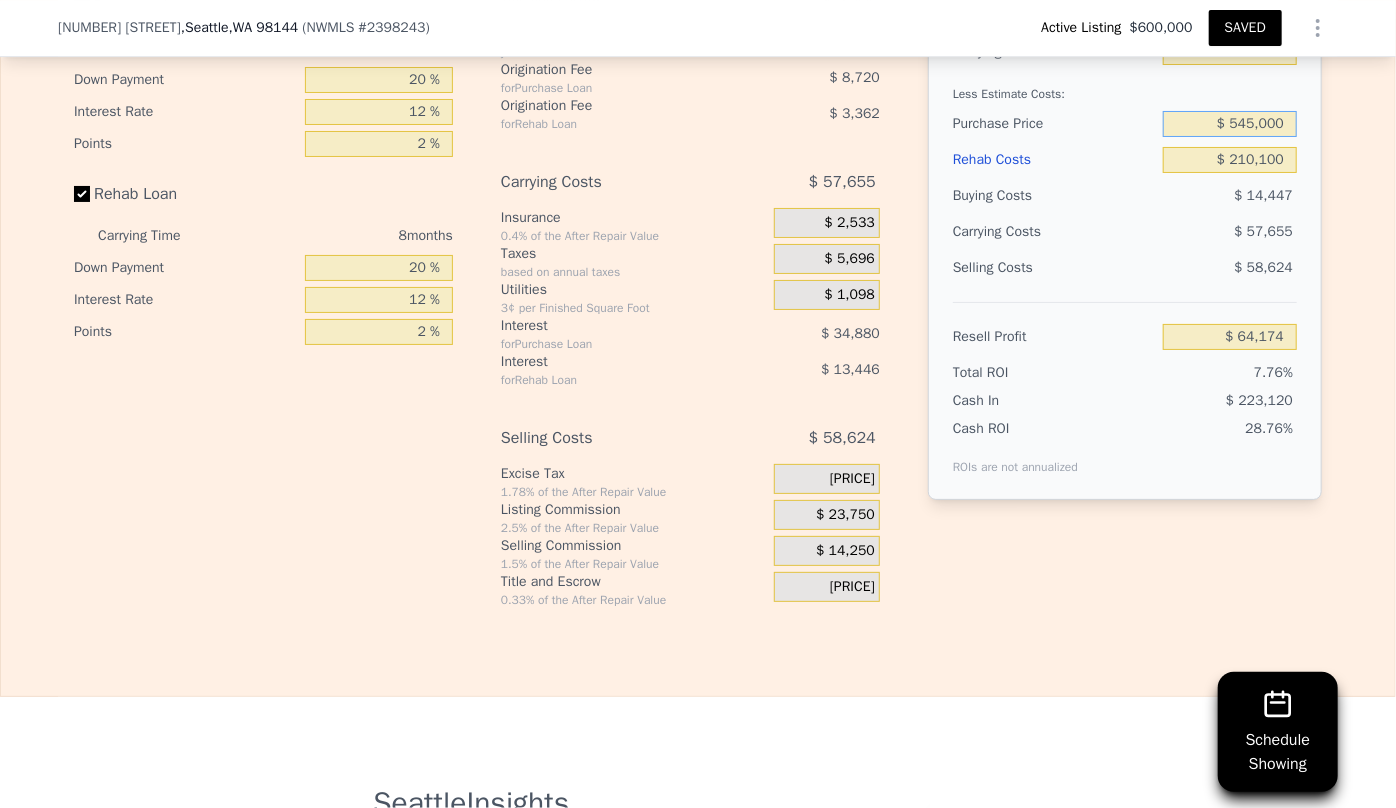 click on "$ 545,000" at bounding box center (1230, 124) 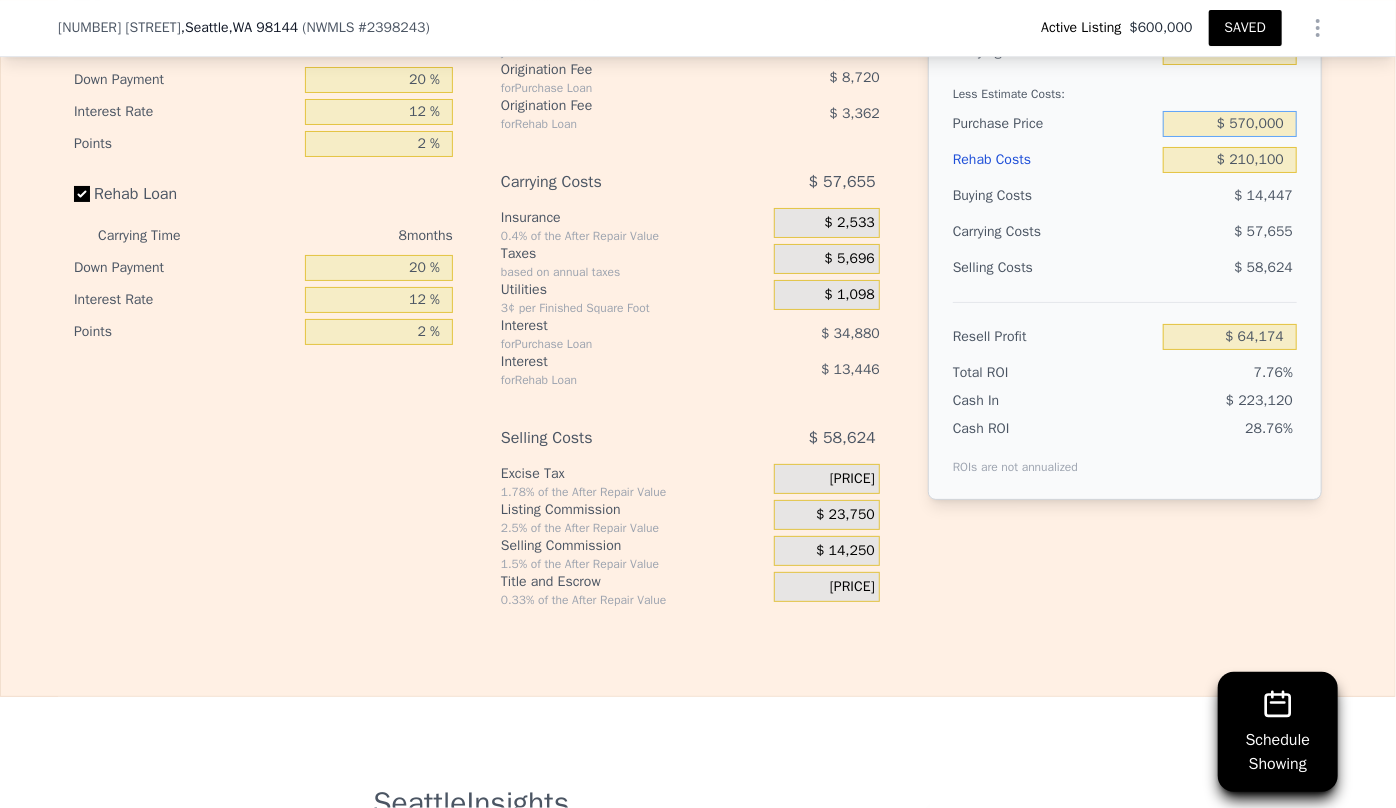 type on "$ 570,000" 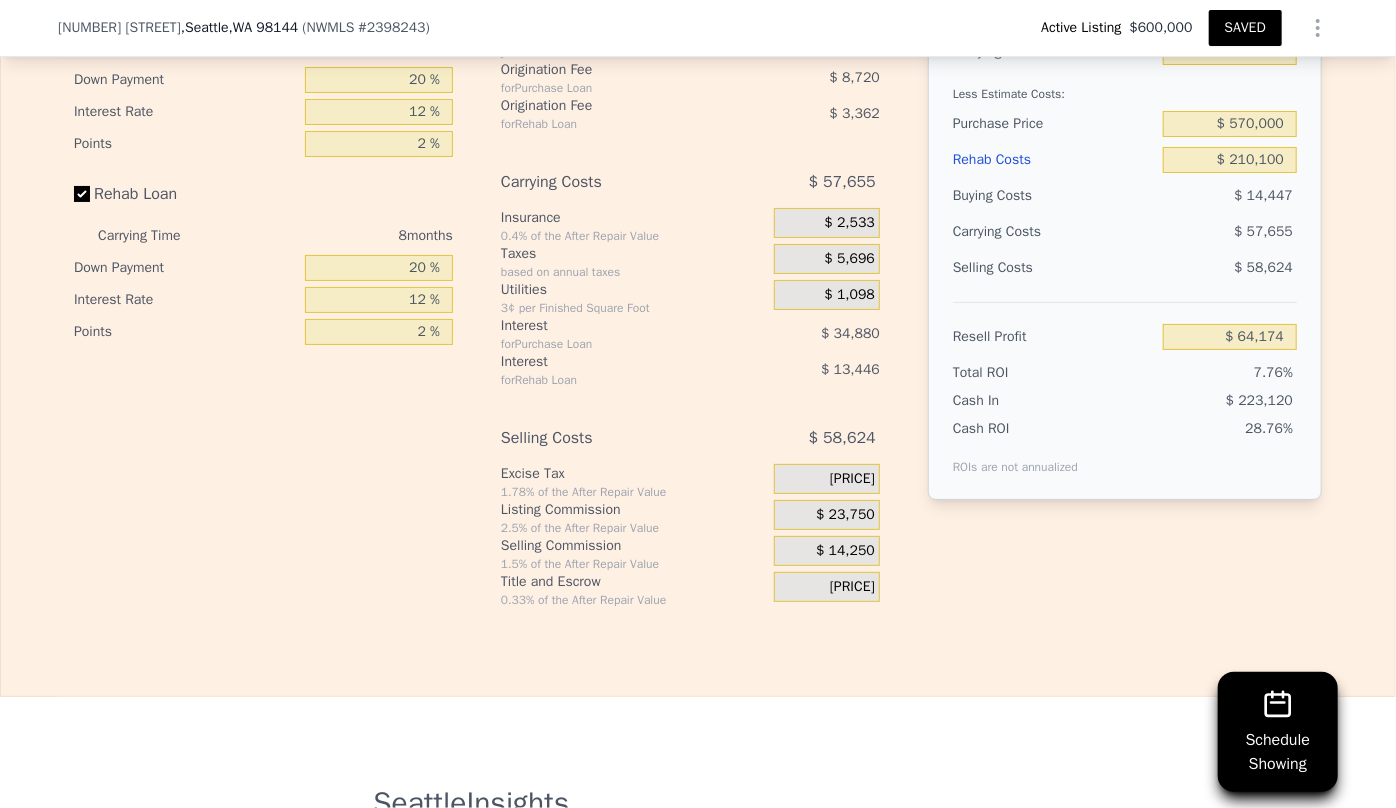 click on "$ 57,655" at bounding box center [1191, 232] 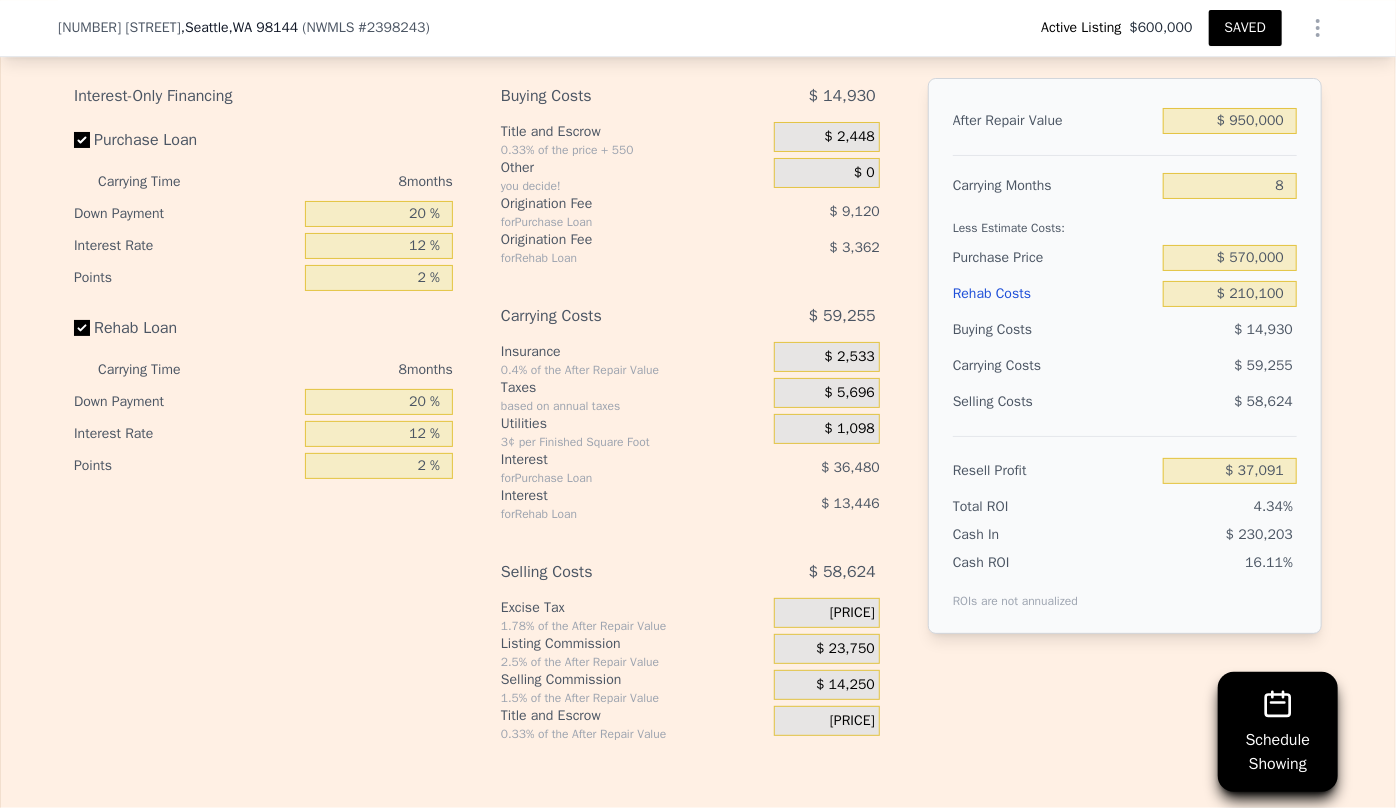 scroll, scrollTop: 3356, scrollLeft: 0, axis: vertical 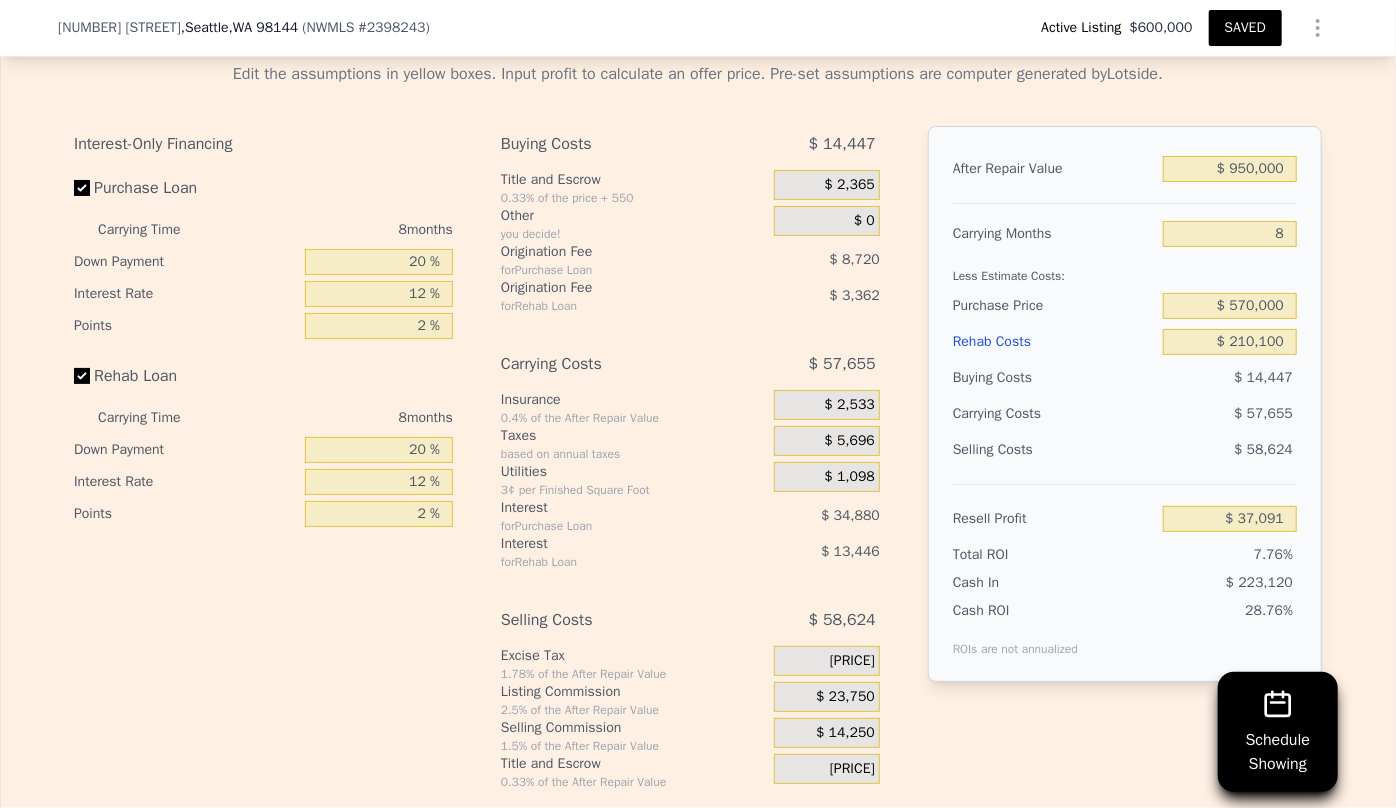 type on "$ 64,174" 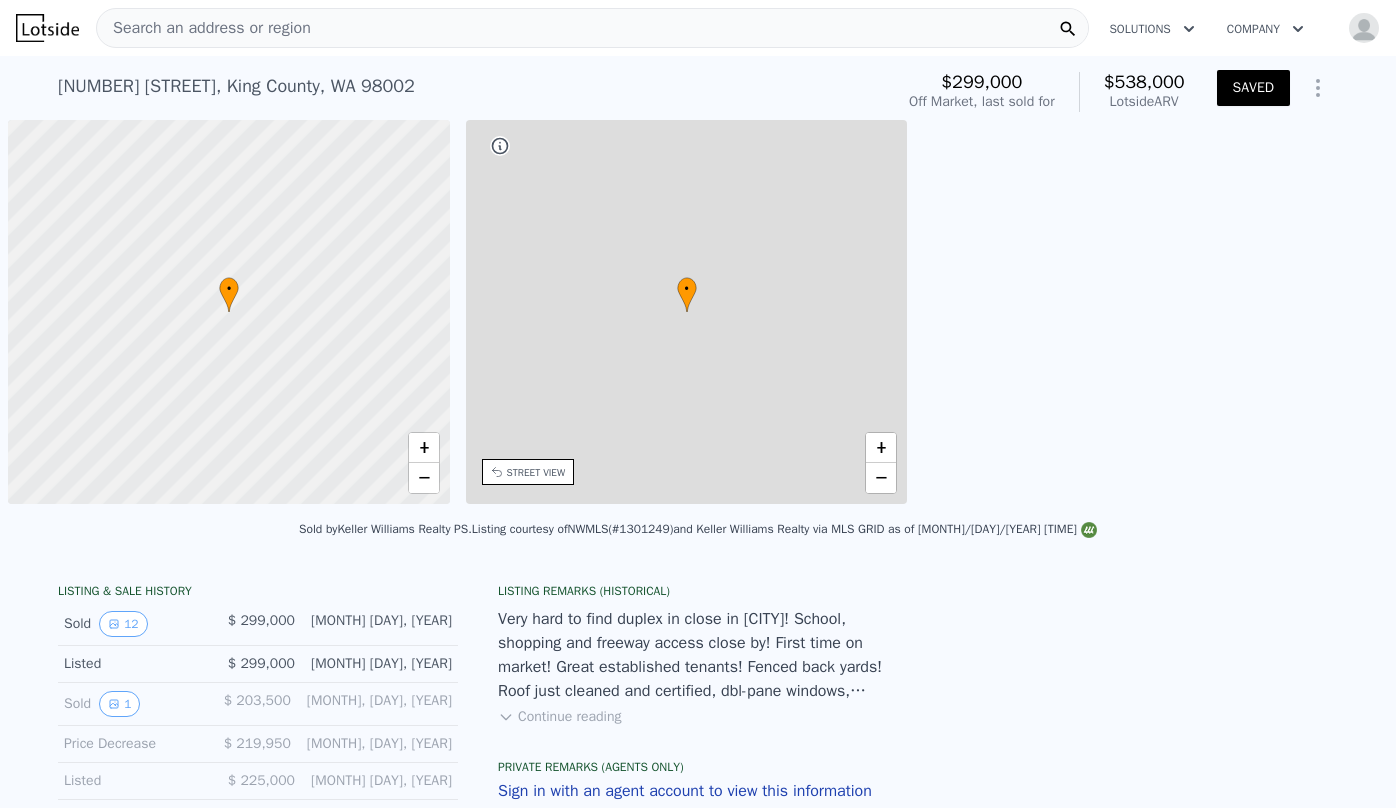 scroll, scrollTop: 0, scrollLeft: 0, axis: both 